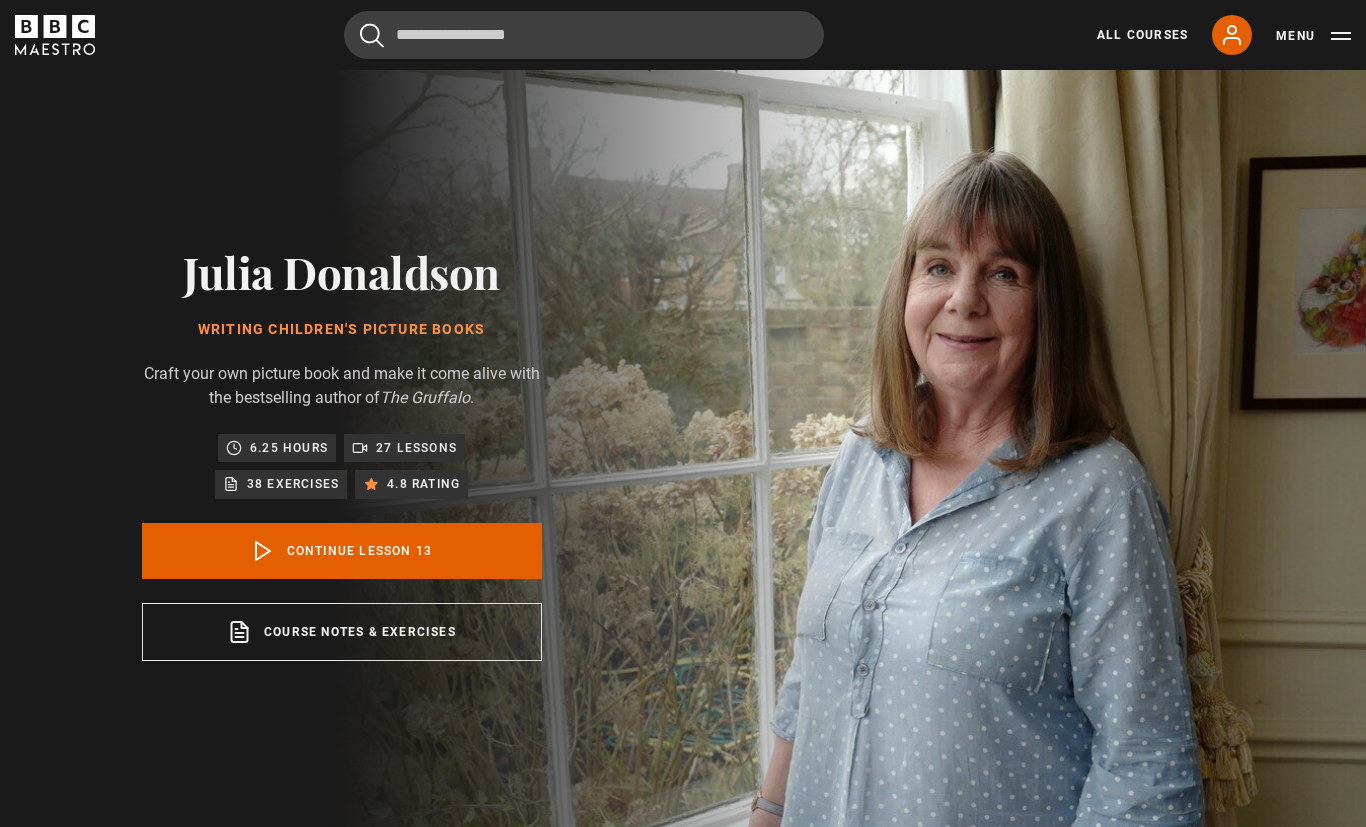 scroll, scrollTop: 479, scrollLeft: 0, axis: vertical 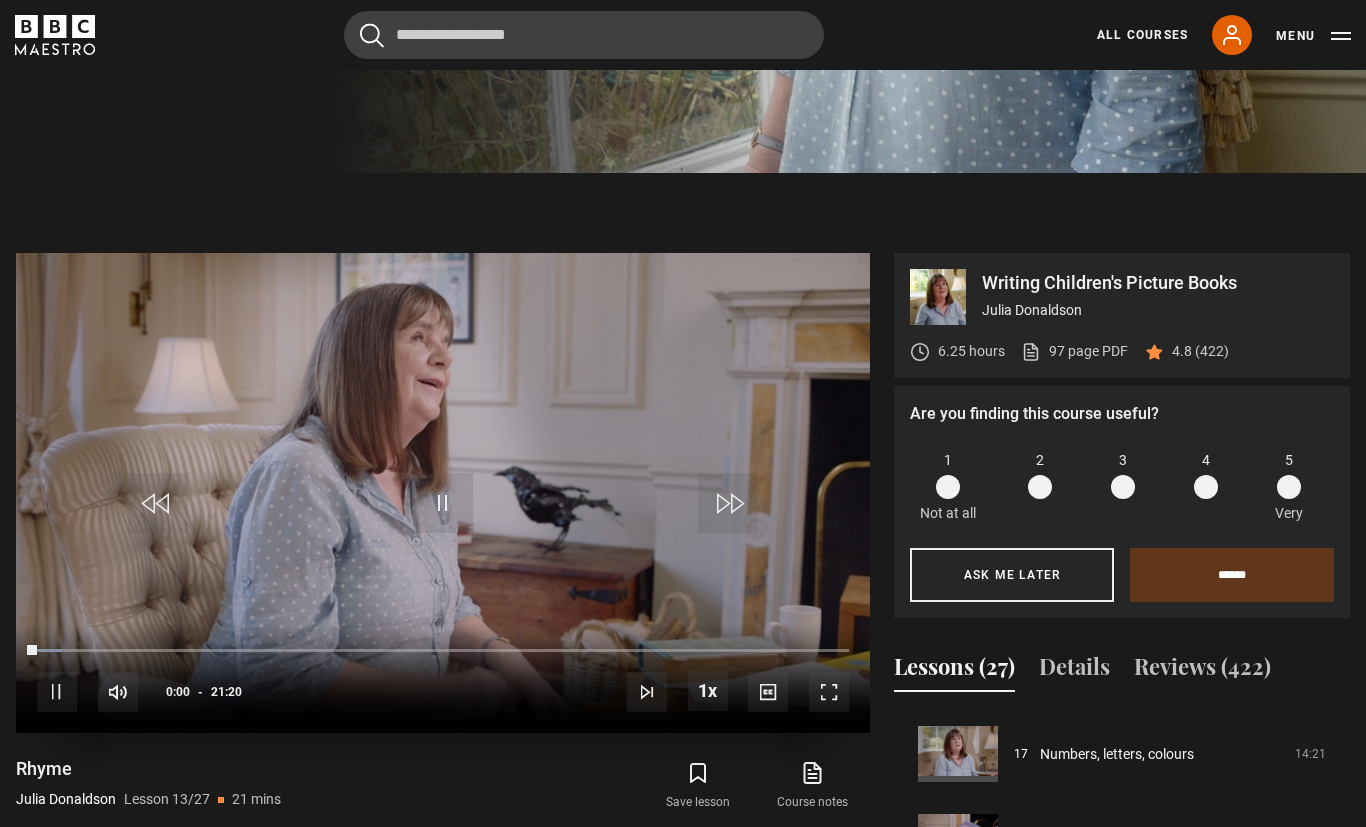 click at bounding box center (829, 692) 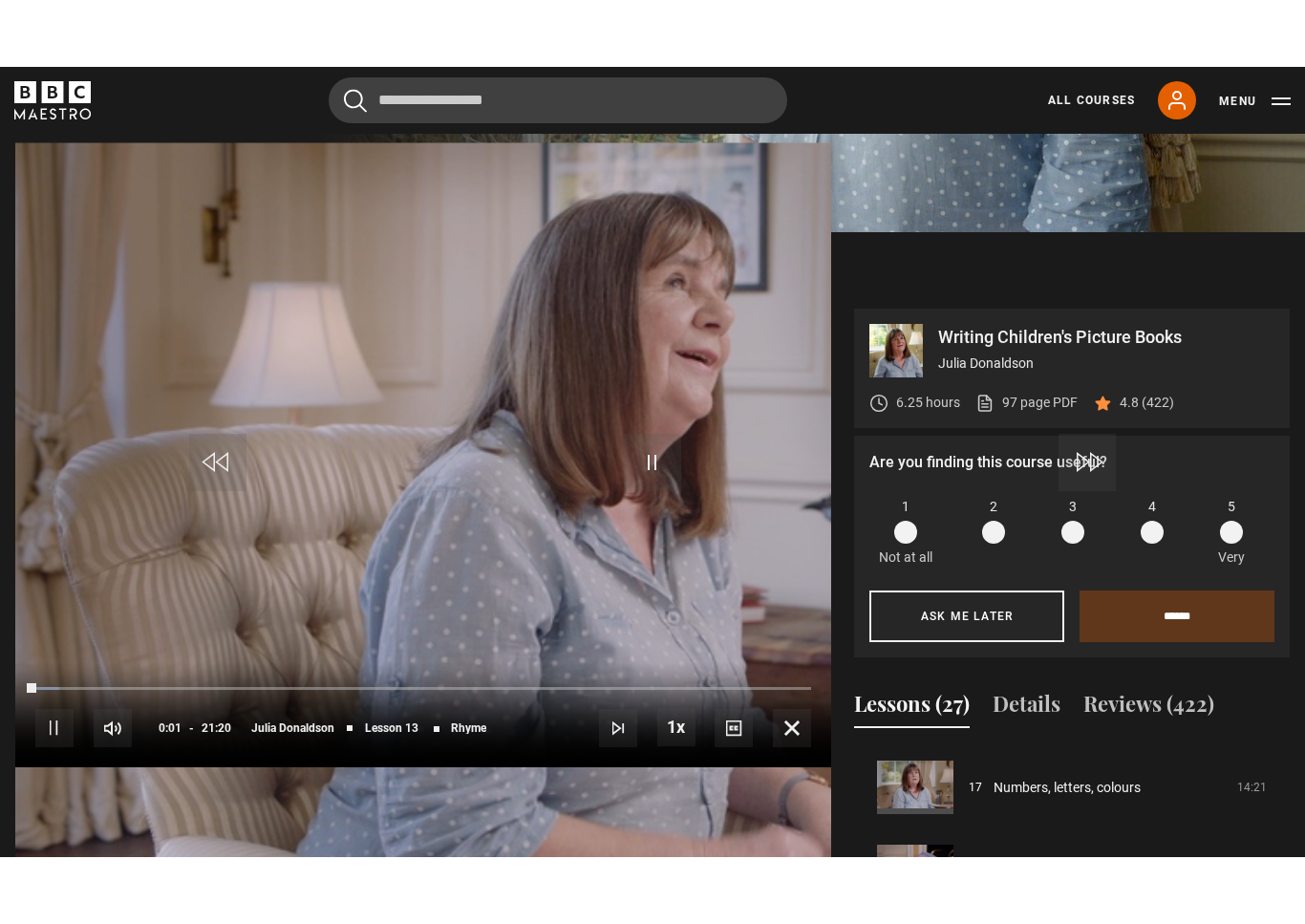scroll, scrollTop: 23, scrollLeft: 0, axis: vertical 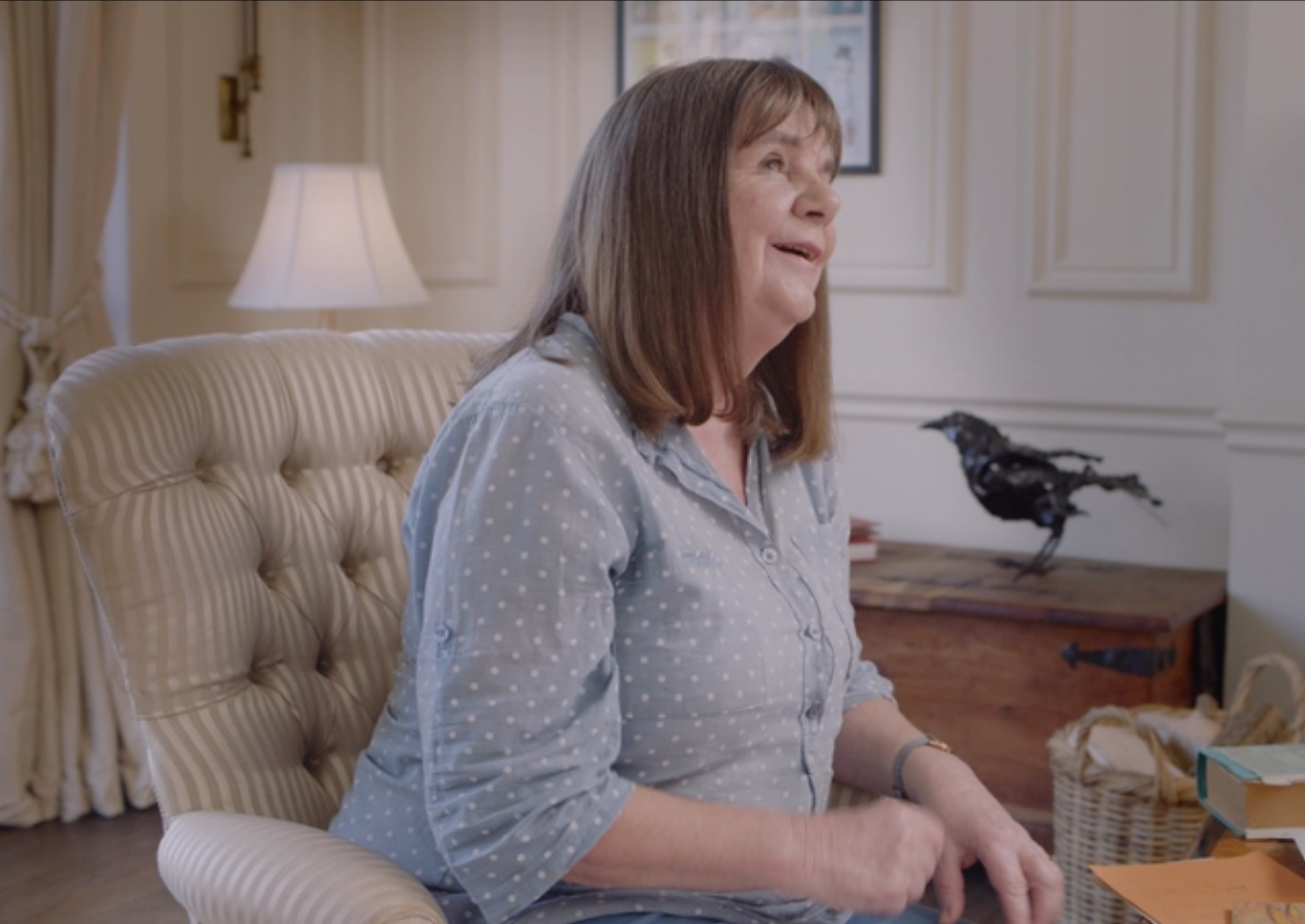 click on "Video Player is loading. Play Lesson Rhyme 10s Skip Back 10 seconds Pause 10s Skip Forward 10 seconds Loaded :  99.97% Pause Mute Current Time  21:18 - Duration  21:20
Julia Donaldson
Lesson 13
Rhyme
1x Playback Rate 2x 1.5x 1x , selected 0.5x Captions captions off , selected English  Captions This is a modal window.
Lesson Completed
Up next
Dialogue
Cancel
Do you want to save this lesson?
Save lesson
Rewatch" at bounding box center [652, 462] 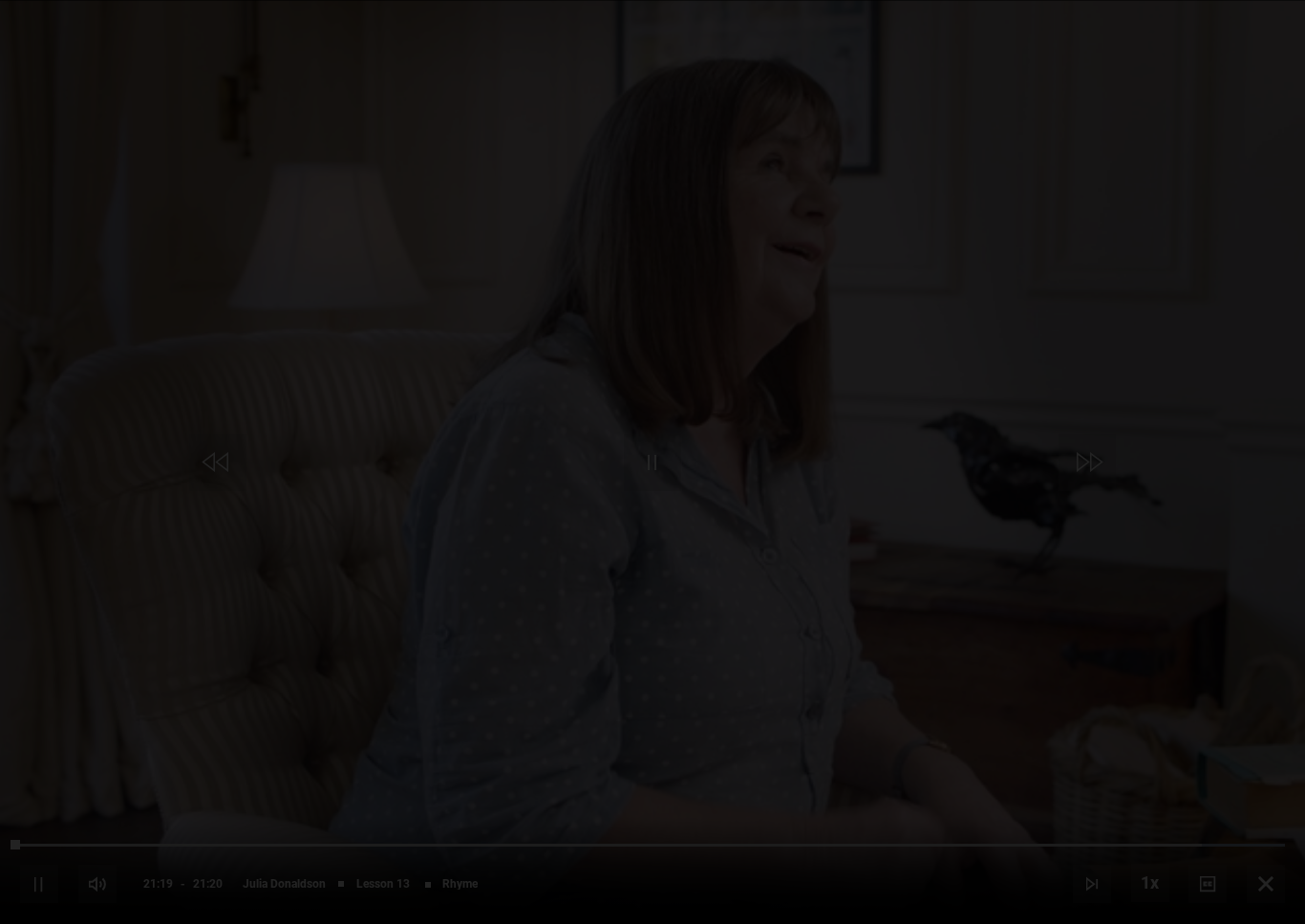 click on "Lesson Completed
Up next
Dialogue
Cancel
Do you want to save this lesson?
Save lesson
Rewatch
Rewatch
Play next
Play next" at bounding box center [652, 462] 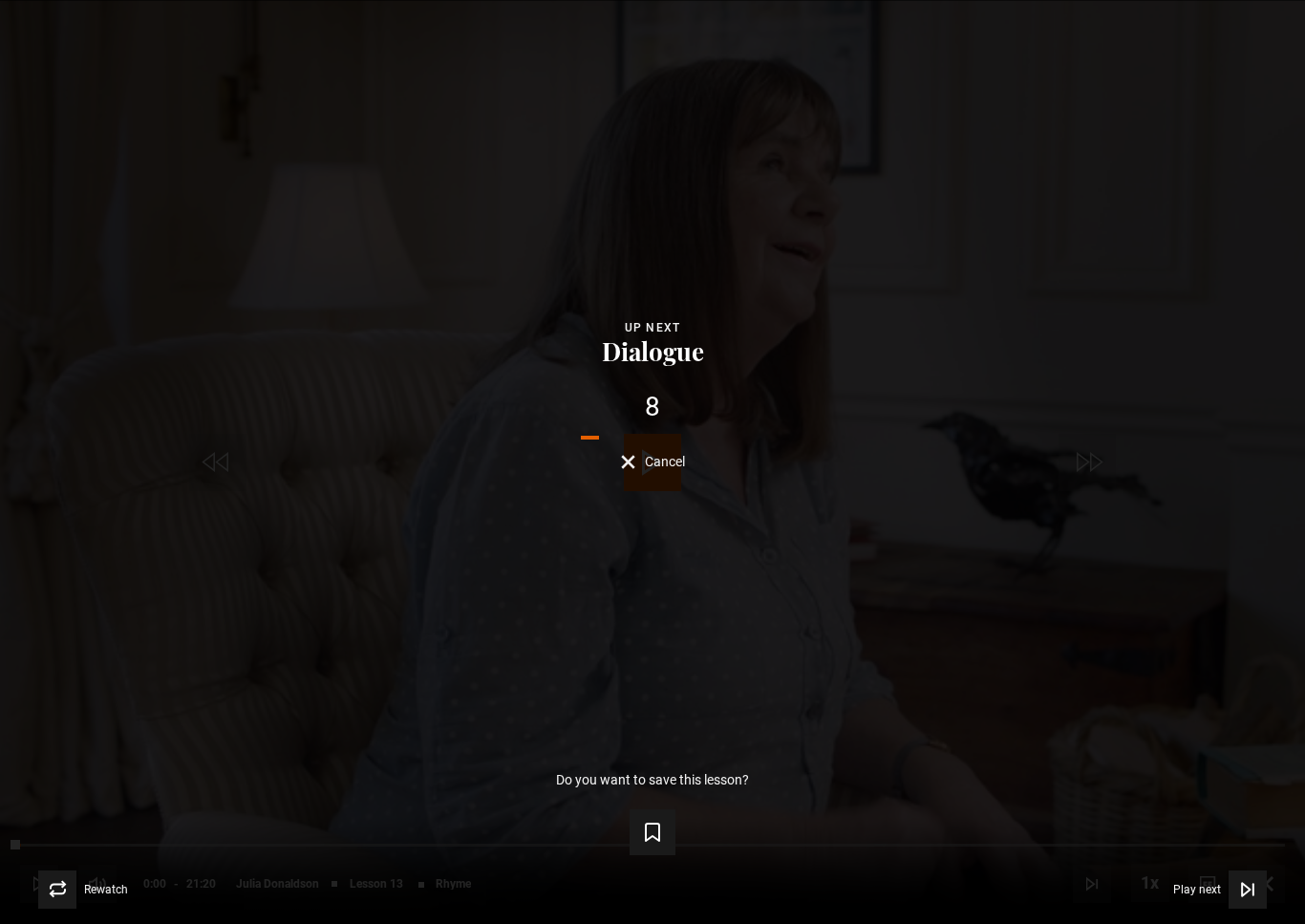 click on "Lesson Completed
Up next
Dialogue
8
Cancel
Do you want to save this lesson?
Save lesson
Rewatch
Rewatch
Play next
Play next" at bounding box center (652, 462) 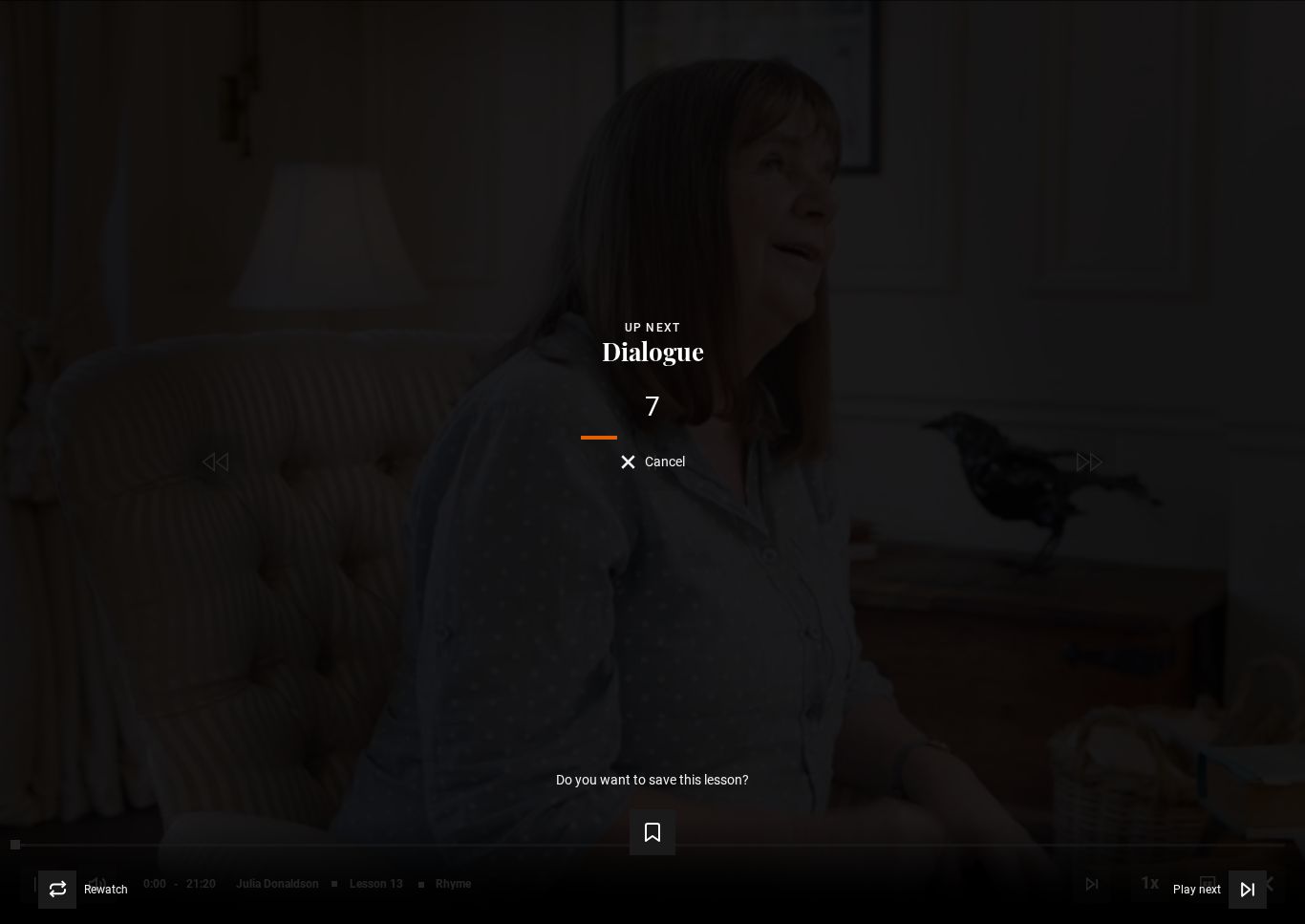 click on "Lesson Completed
Up next
Dialogue
7
Cancel
Do you want to save this lesson?
Save lesson
Rewatch
Rewatch
Play next
Play next" at bounding box center (652, 462) 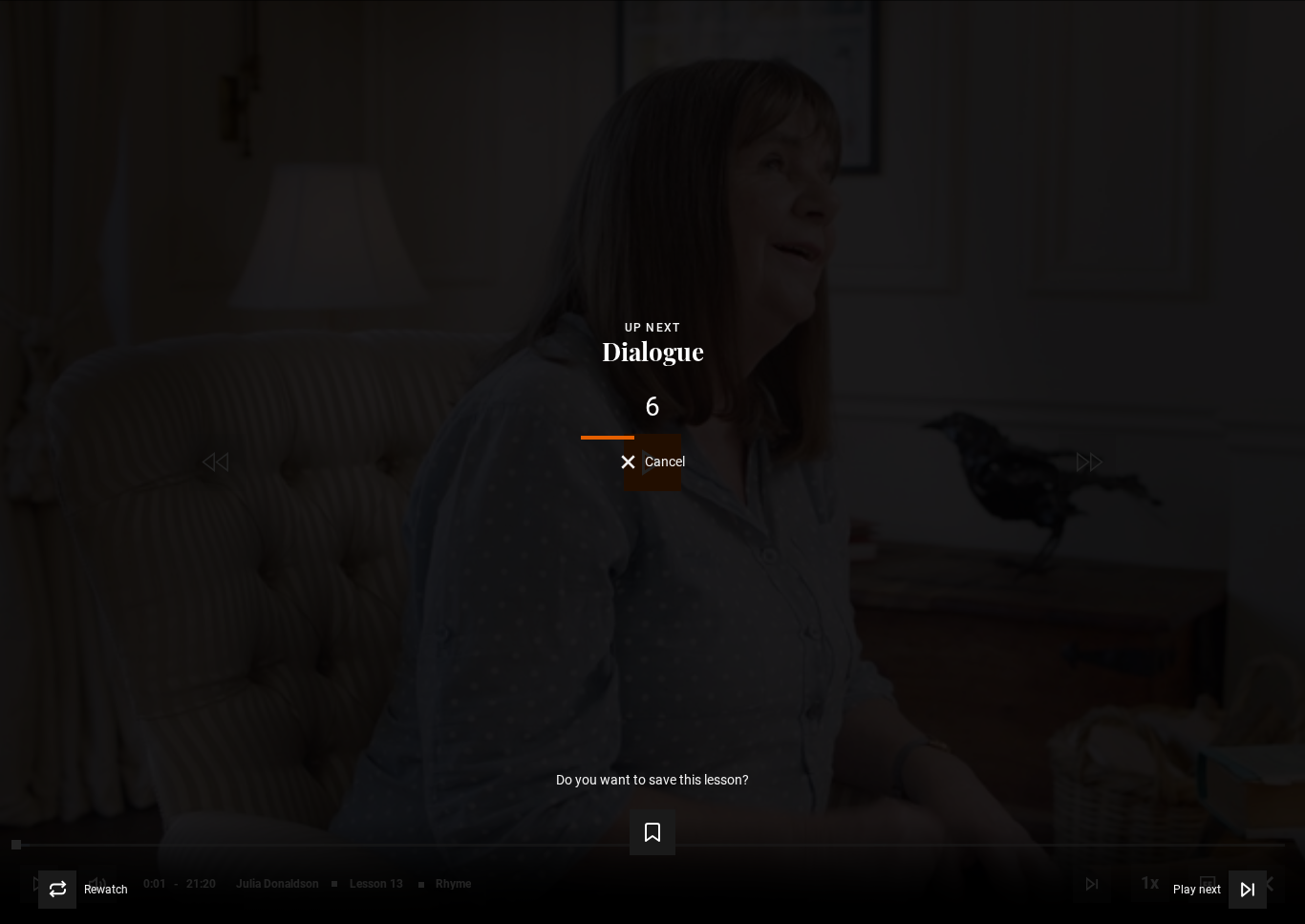 click on "Lesson Completed
Up next
Dialogue
6
Cancel
Do you want to save this lesson?
Save lesson
Rewatch
Rewatch
Play next
Play next" at bounding box center [652, 462] 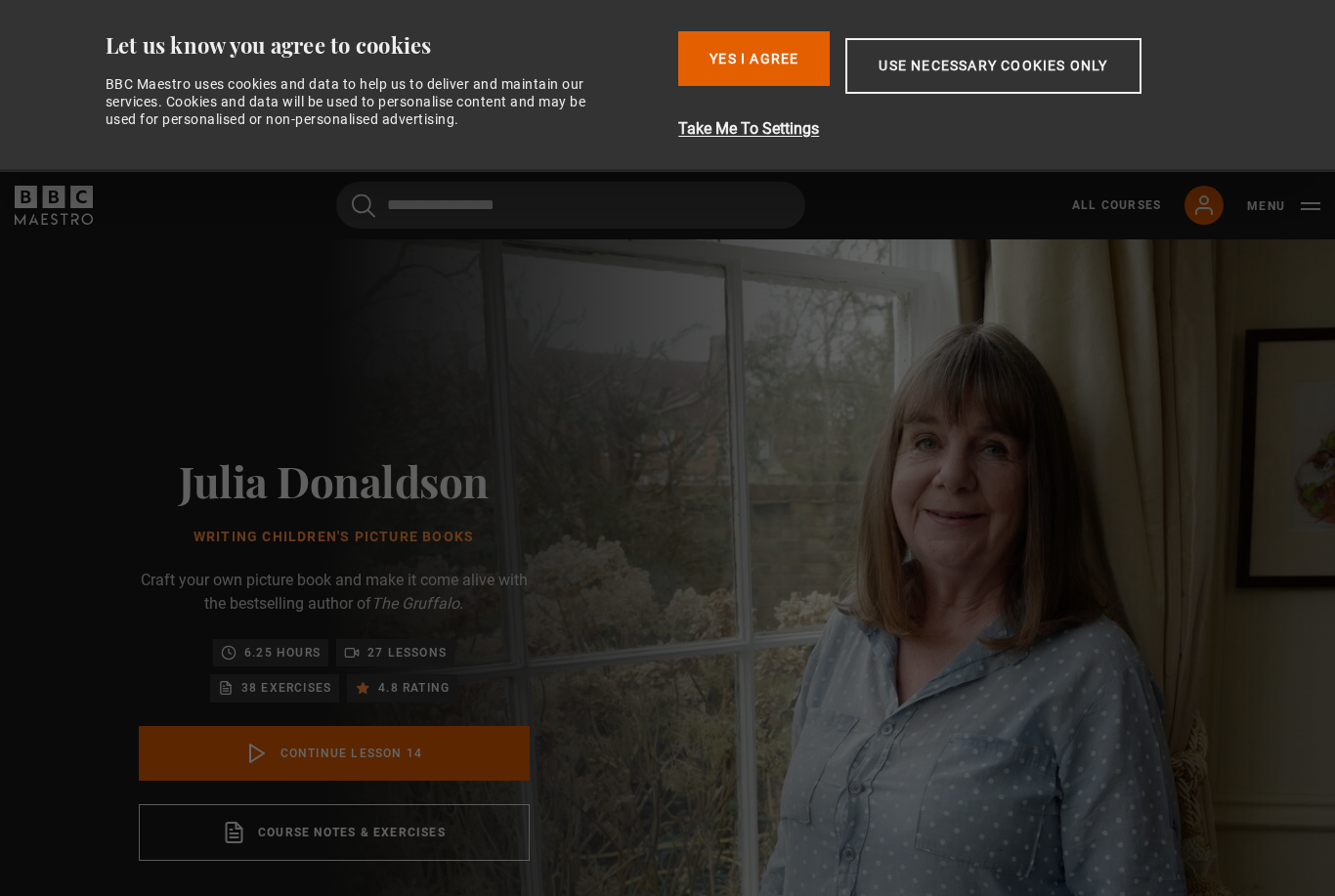 scroll, scrollTop: 31, scrollLeft: 0, axis: vertical 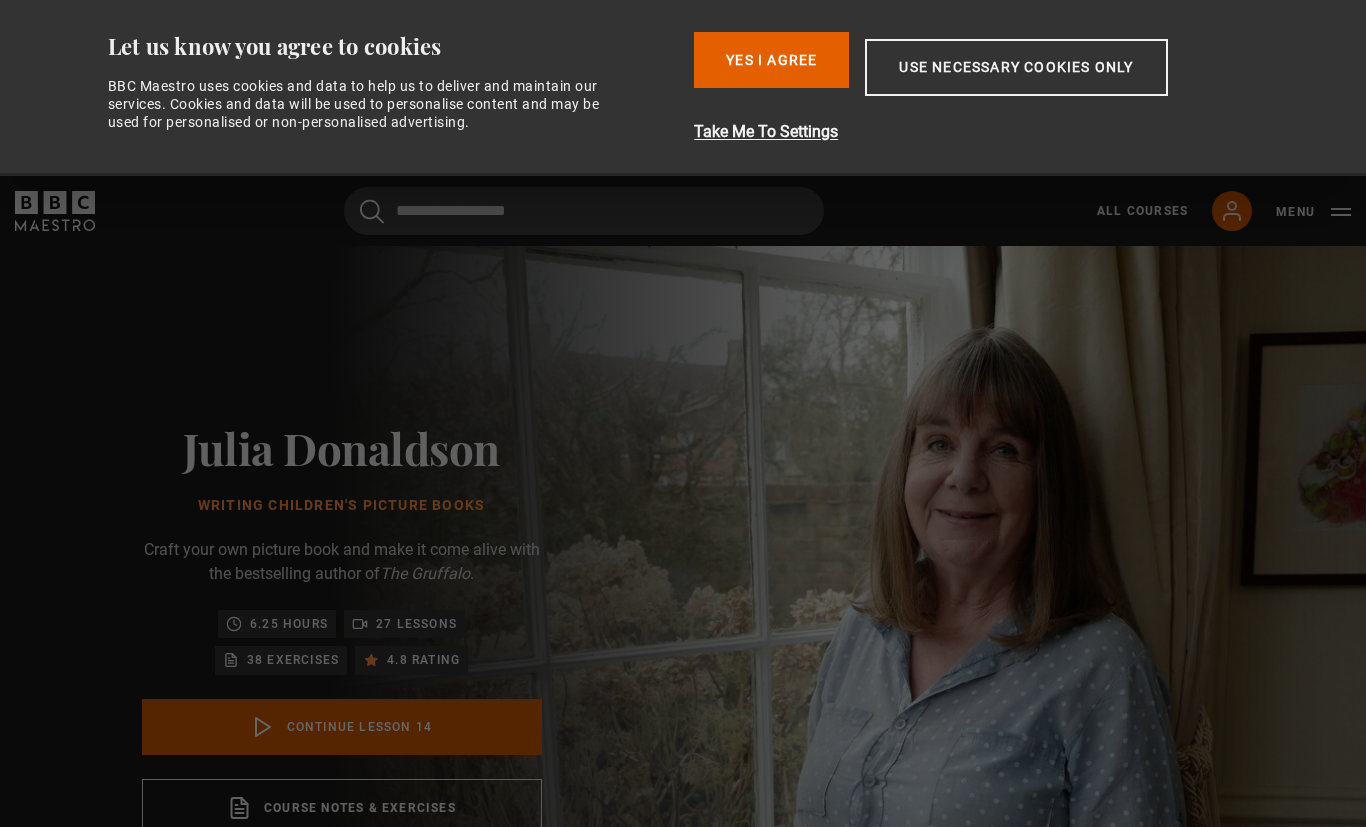 click on "Continue lesson 14" at bounding box center (342, 727) 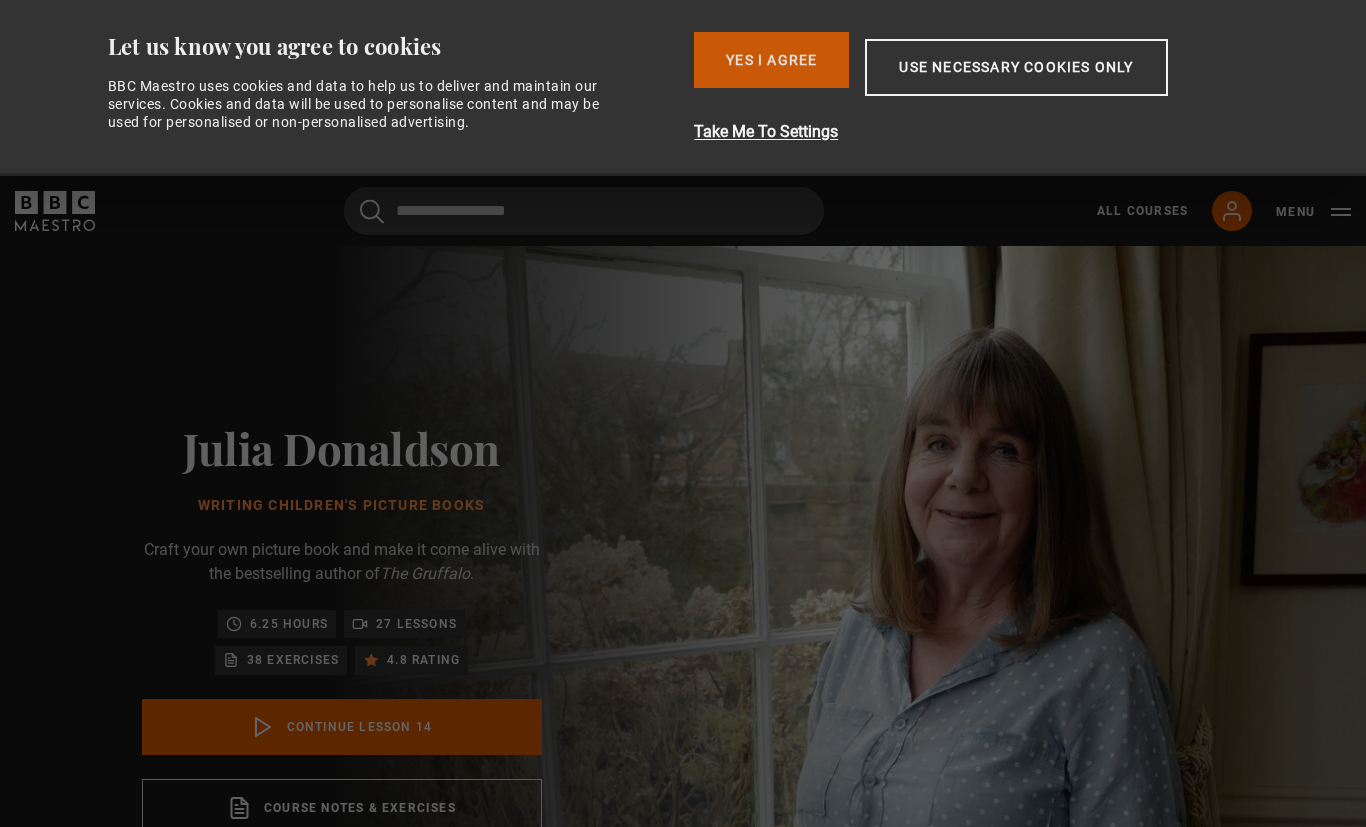 click on "Yes I Agree" at bounding box center (771, 60) 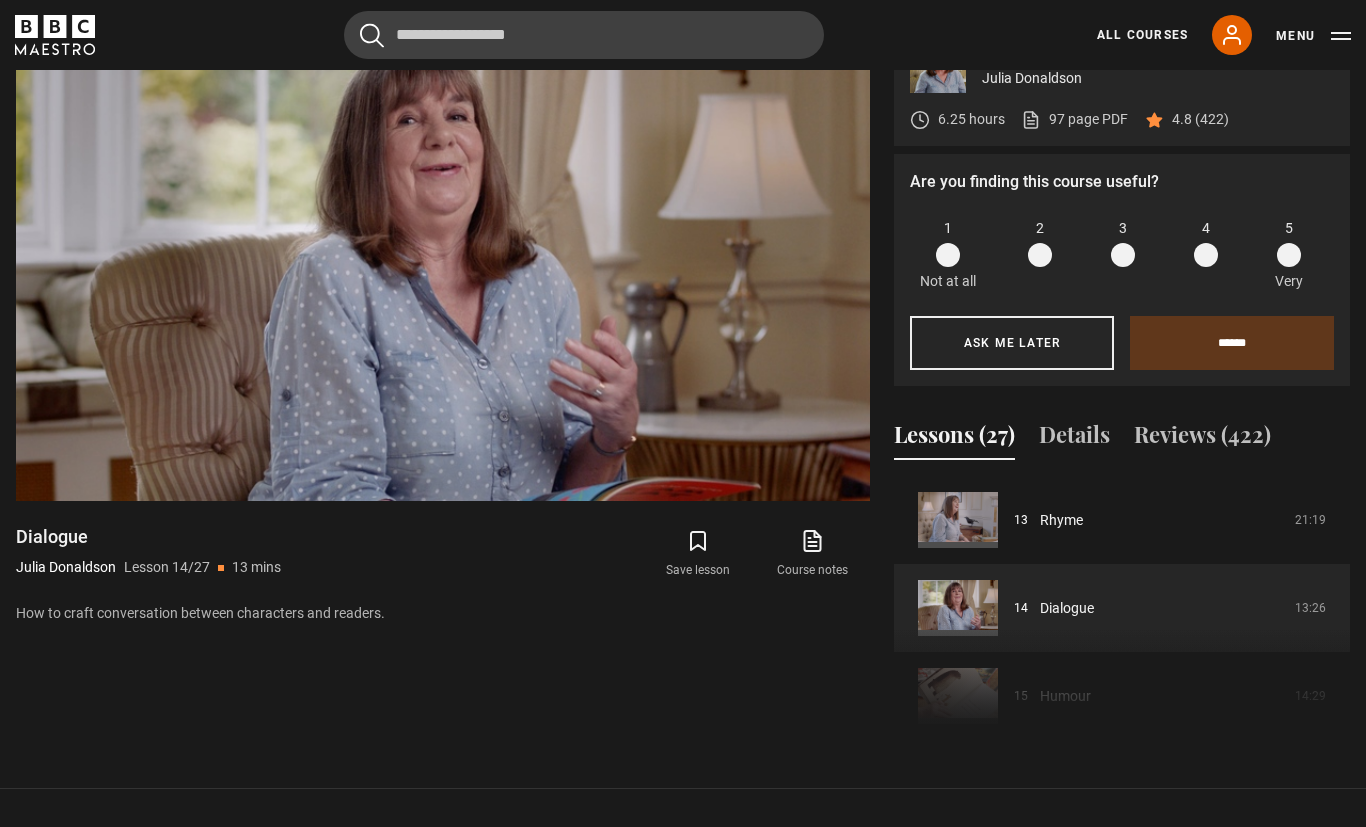 scroll, scrollTop: 901, scrollLeft: 0, axis: vertical 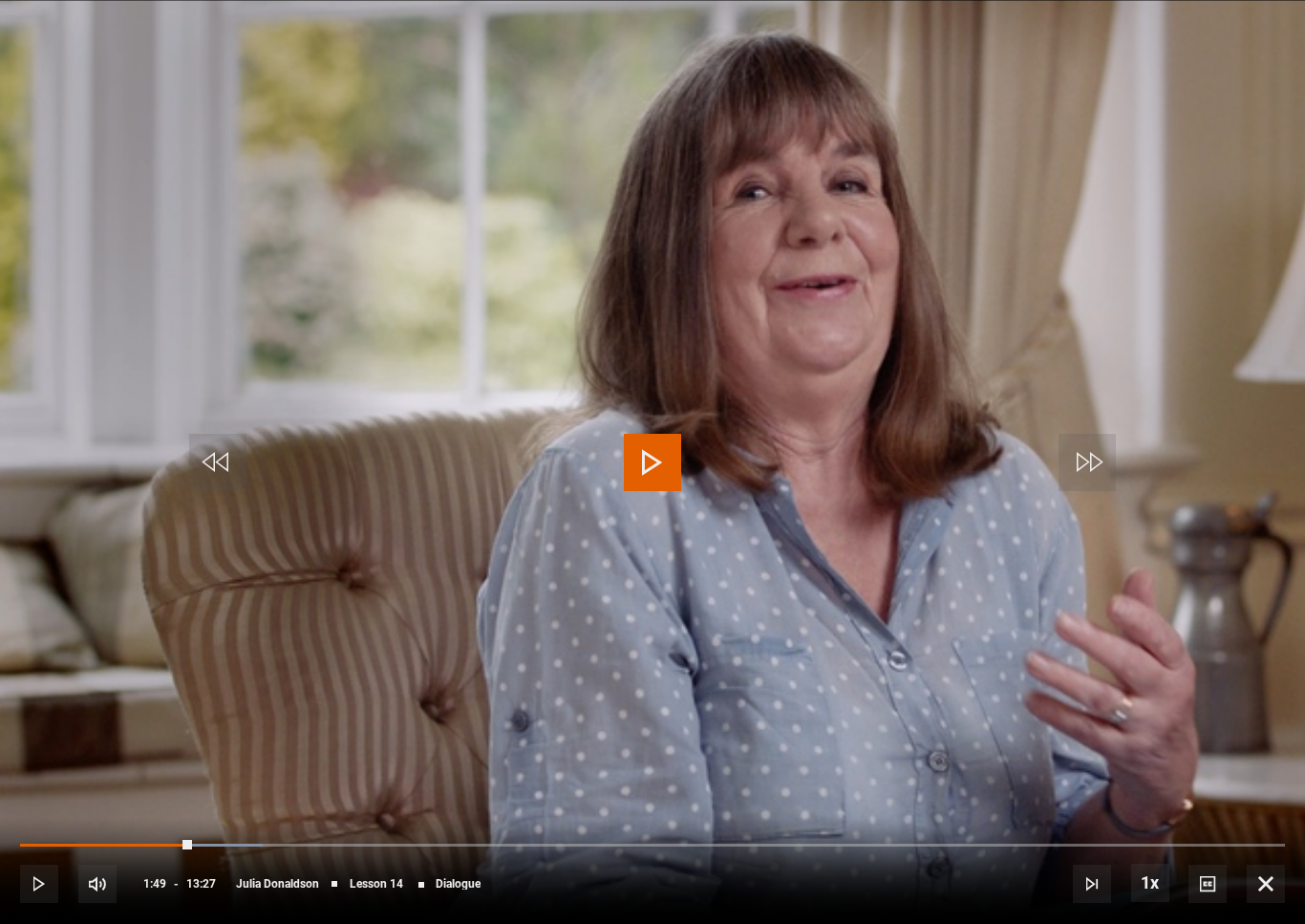 click at bounding box center (652, 462) 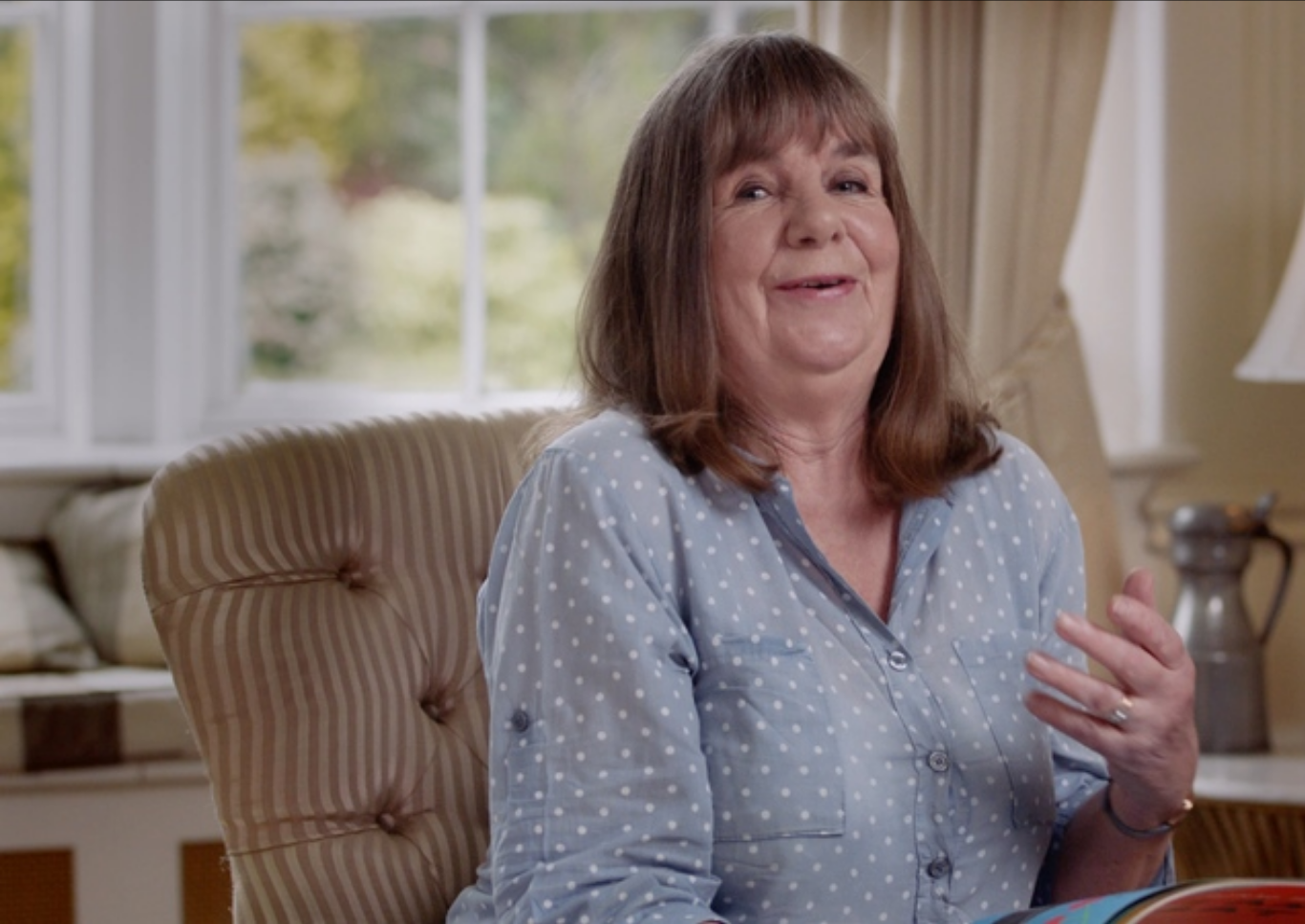 click on "Video Player is loading. Play Lesson Dialogue 10s Skip Back 10 seconds Pause 10s Skip Forward 10 seconds Loaded :  39.64% Pause Mute Current Time  4:33 - Duration  13:27
Julia Donaldson
Lesson 14
Dialogue
1x Playback Rate 2x 1.5x 1x , selected 0.5x Captions captions off , selected English  Captions This is a modal window.
Lesson Completed
Up next
Humour
Cancel
Do you want to save this lesson?
Save lesson" at bounding box center (652, 462) 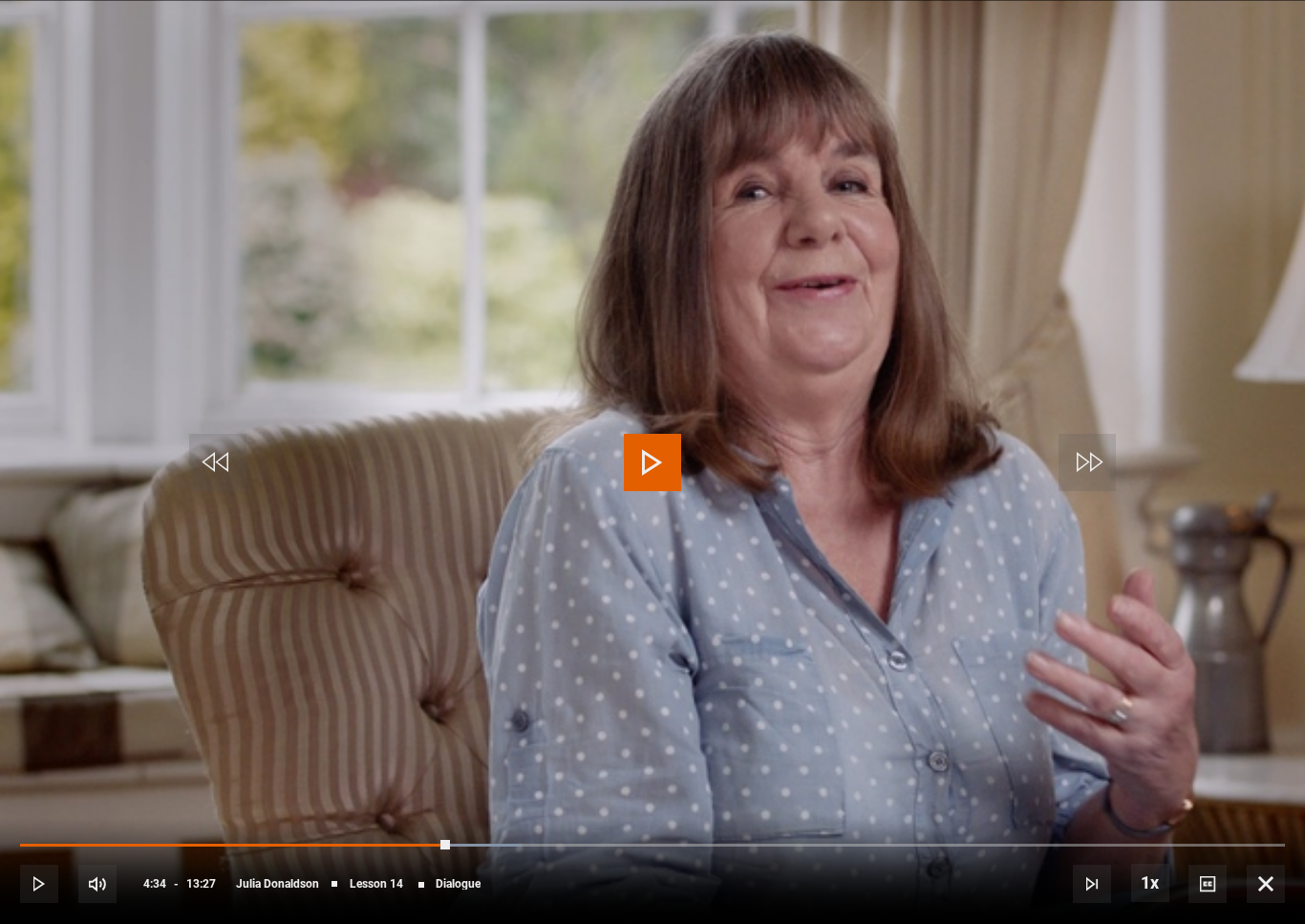 click on "Video Player is loading. Play Lesson Dialogue 10s Skip Back 10 seconds Play 10s Skip Forward 10 seconds Loaded :  39.64% Play Mute Current Time  4:34 - Duration  13:27
Julia Donaldson
Lesson 14
Dialogue
1x Playback Rate 2x 1.5x 1x , selected 0.5x Captions captions off , selected English  Captions This is a modal window.
Lesson Completed
Up next
Humour
Cancel
Do you want to save this lesson?
Save lesson
Rewatch" at bounding box center (652, 462) 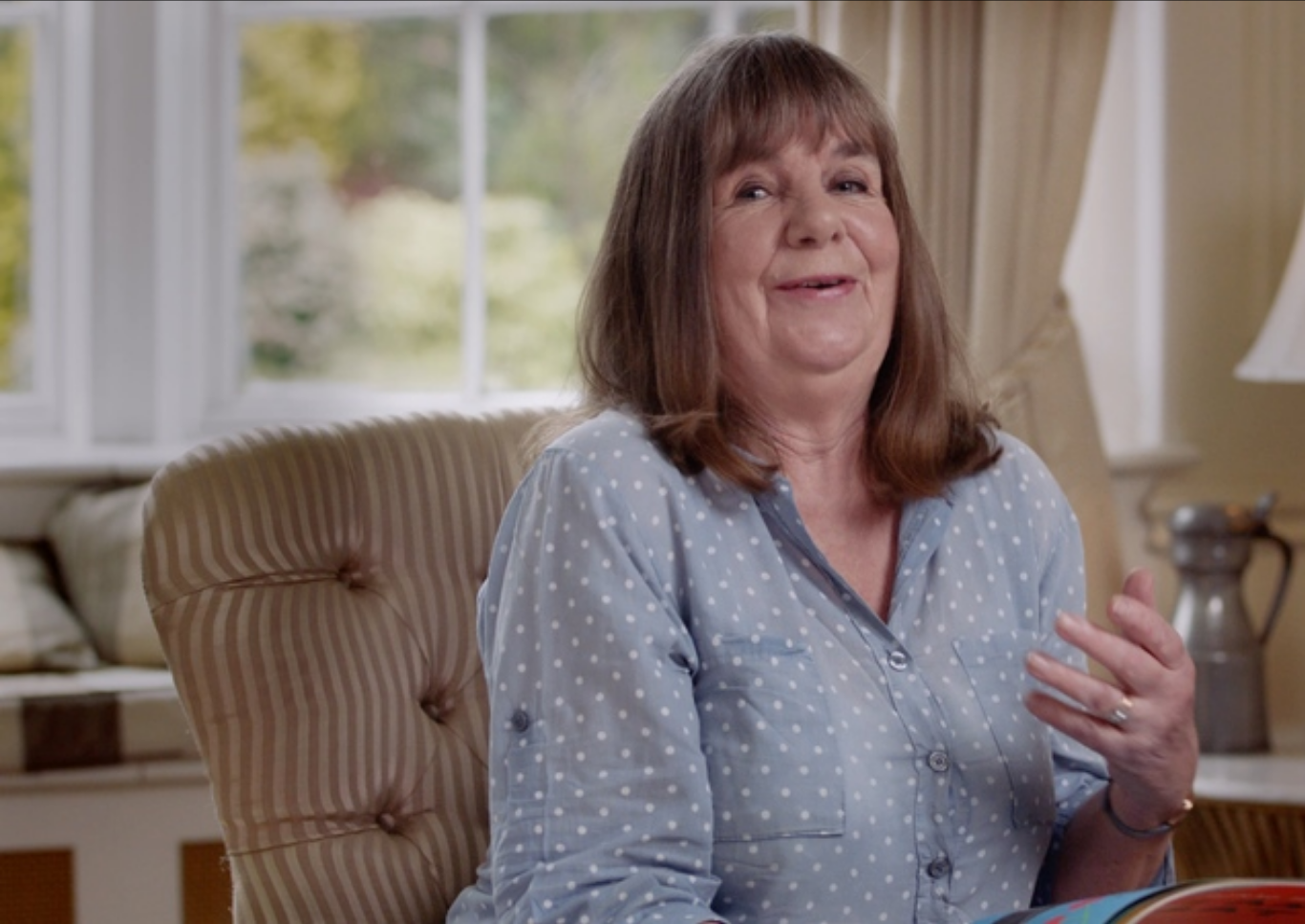 click on "Video Player is loading. Play Lesson Dialogue 10s Skip Back 10 seconds Pause 10s Skip Forward 10 seconds Loaded :  41.46% Pause Mute Current Time  4:46 - Duration  13:27
Julia Donaldson
Lesson 14
Dialogue
1x Playback Rate 2x 1.5x 1x , selected 0.5x Captions captions off , selected English  Captions This is a modal window.
Lesson Completed
Up next
Humour
Cancel
Do you want to save this lesson?
Save lesson" at bounding box center (652, 462) 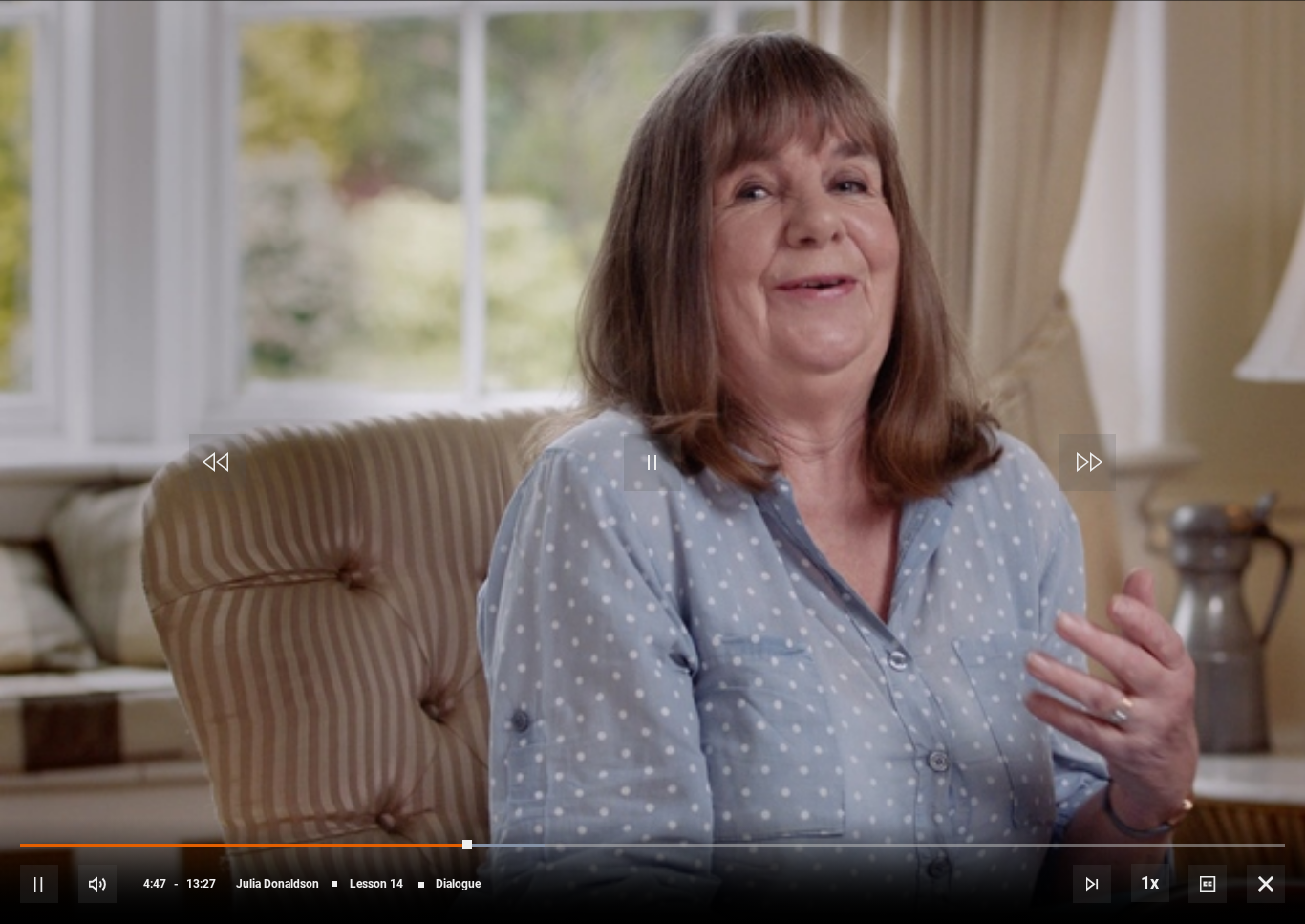 click at bounding box center (652, 462) 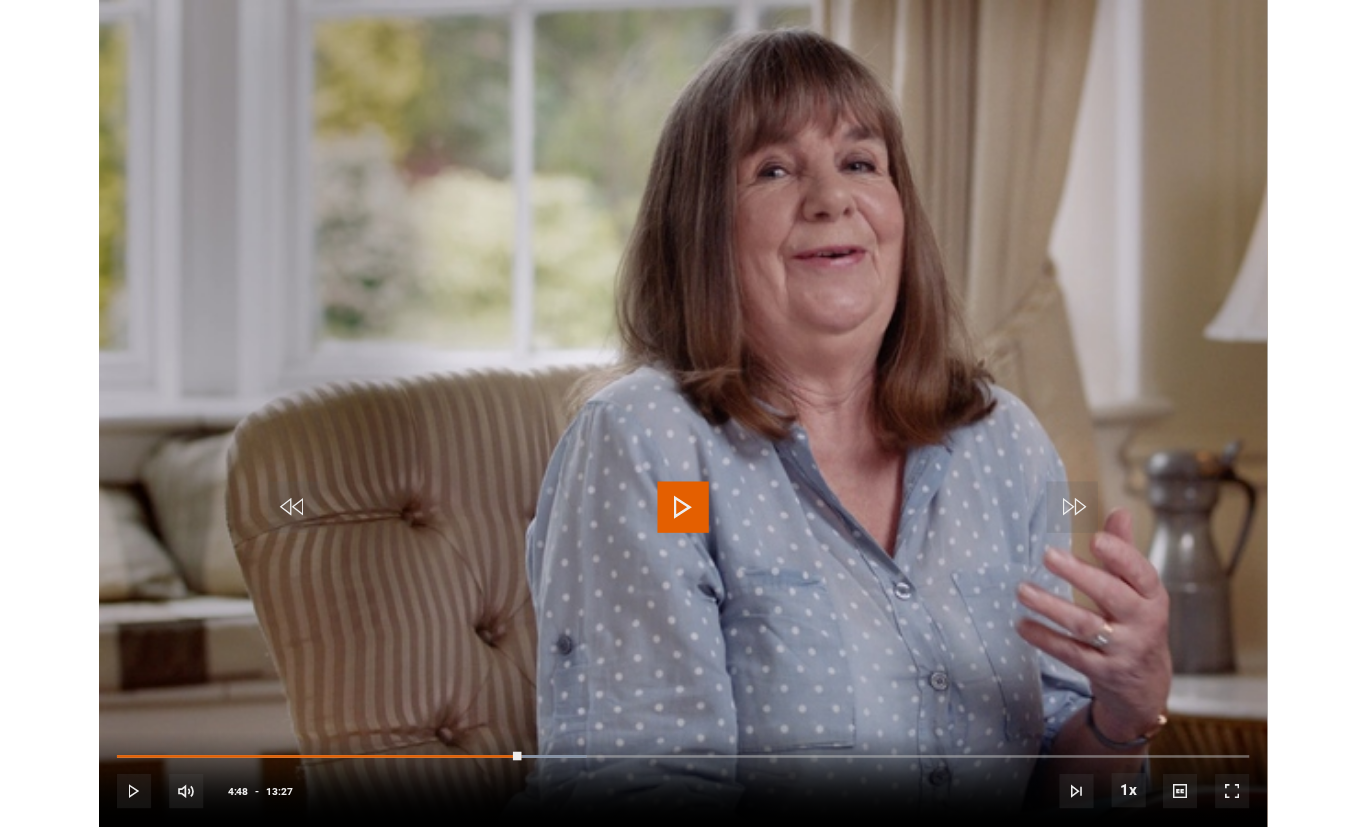 scroll, scrollTop: 853, scrollLeft: 0, axis: vertical 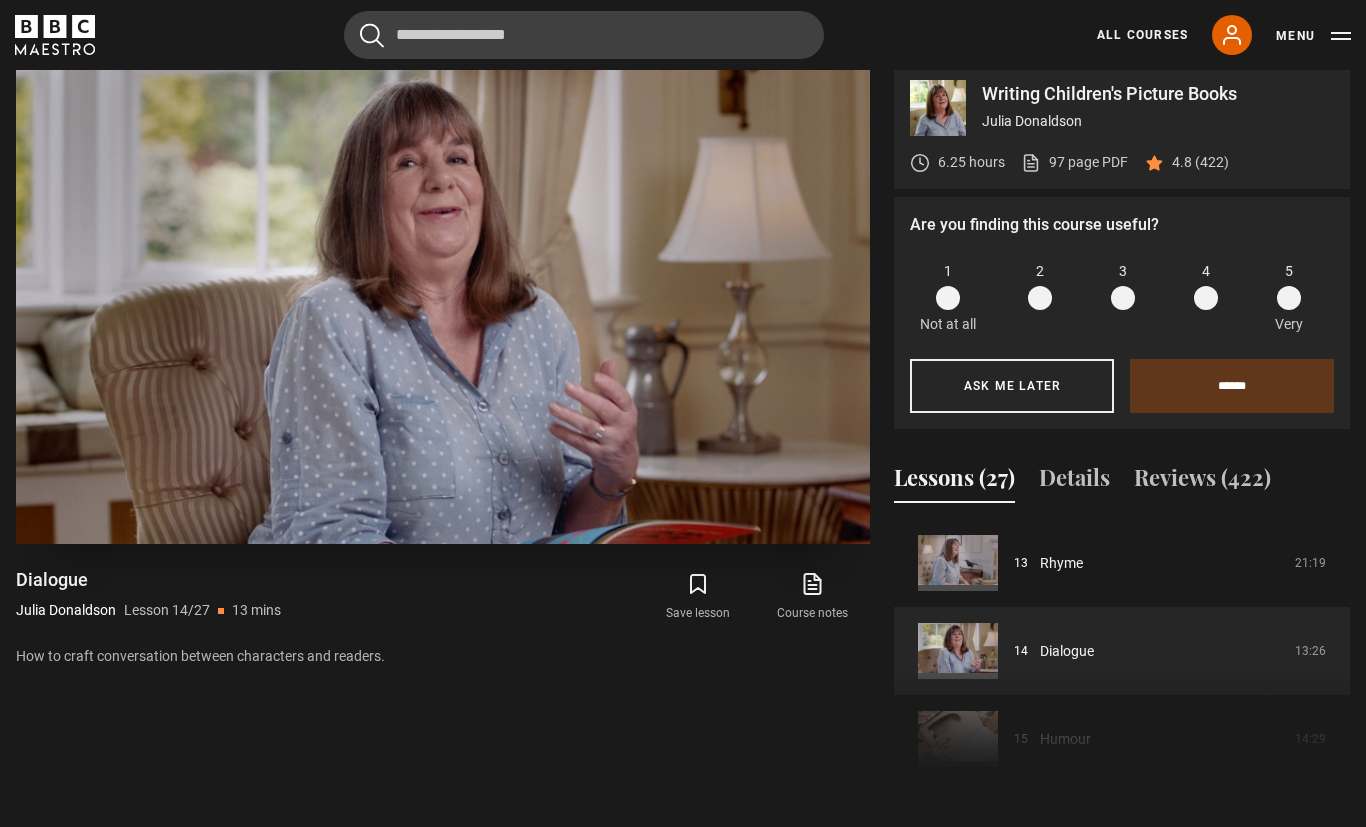 click on "Video Player is loading. Play Lesson Dialogue 10s Skip Back 10 seconds Pause 10s Skip Forward 10 seconds Loaded :  42.12% Pause Mute Current Time  4:50 - Duration  13:27
Julia Donaldson
Lesson 14
Dialogue
1x Playback Rate 2x 1.5x 1x , selected 0.5x Captions captions off , selected English  Captions This is a modal window.
Lesson Completed
Up next
Humour
Cancel
Do you want to save this lesson?
Save lesson" at bounding box center (443, 304) 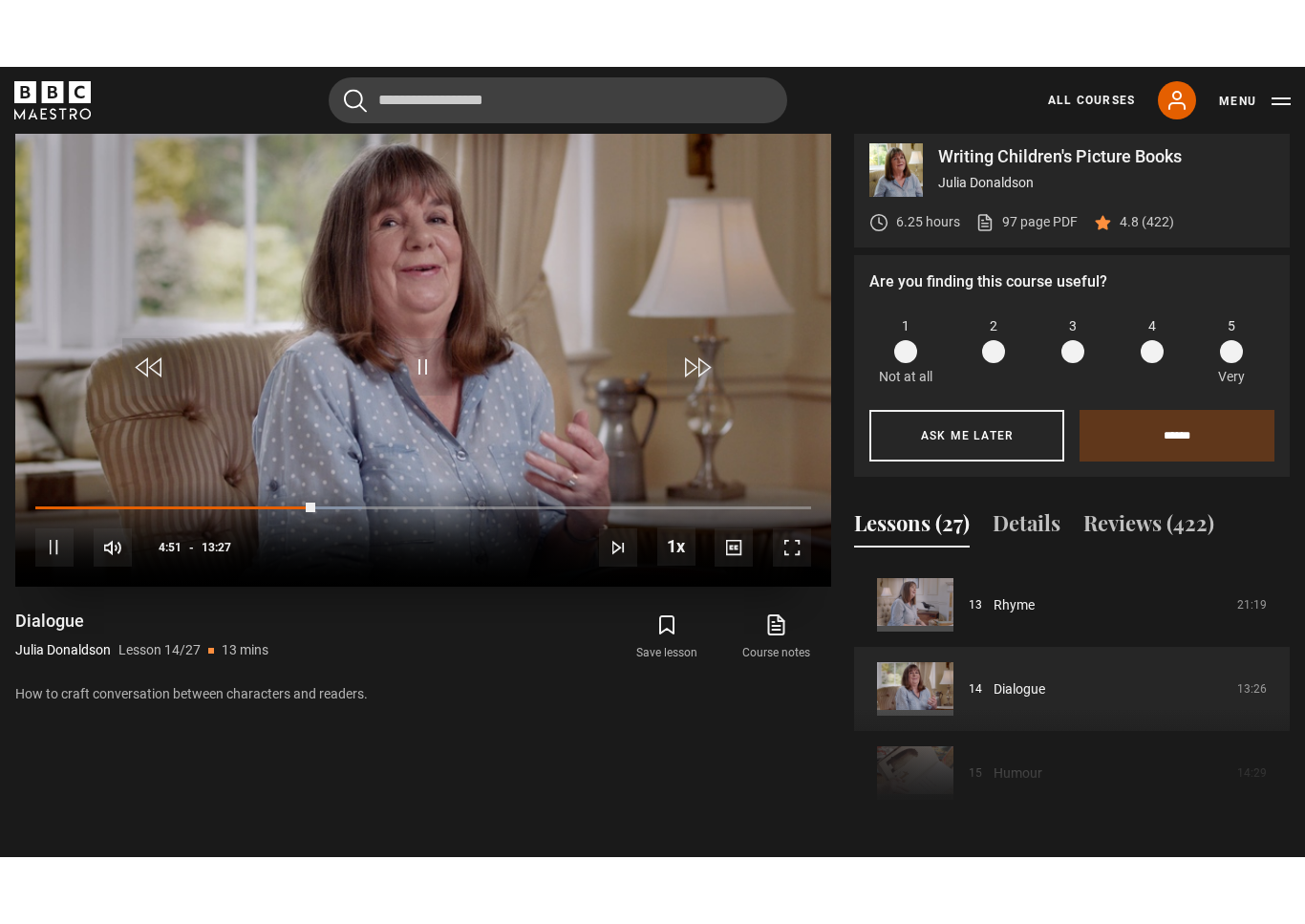 scroll, scrollTop: 23, scrollLeft: 0, axis: vertical 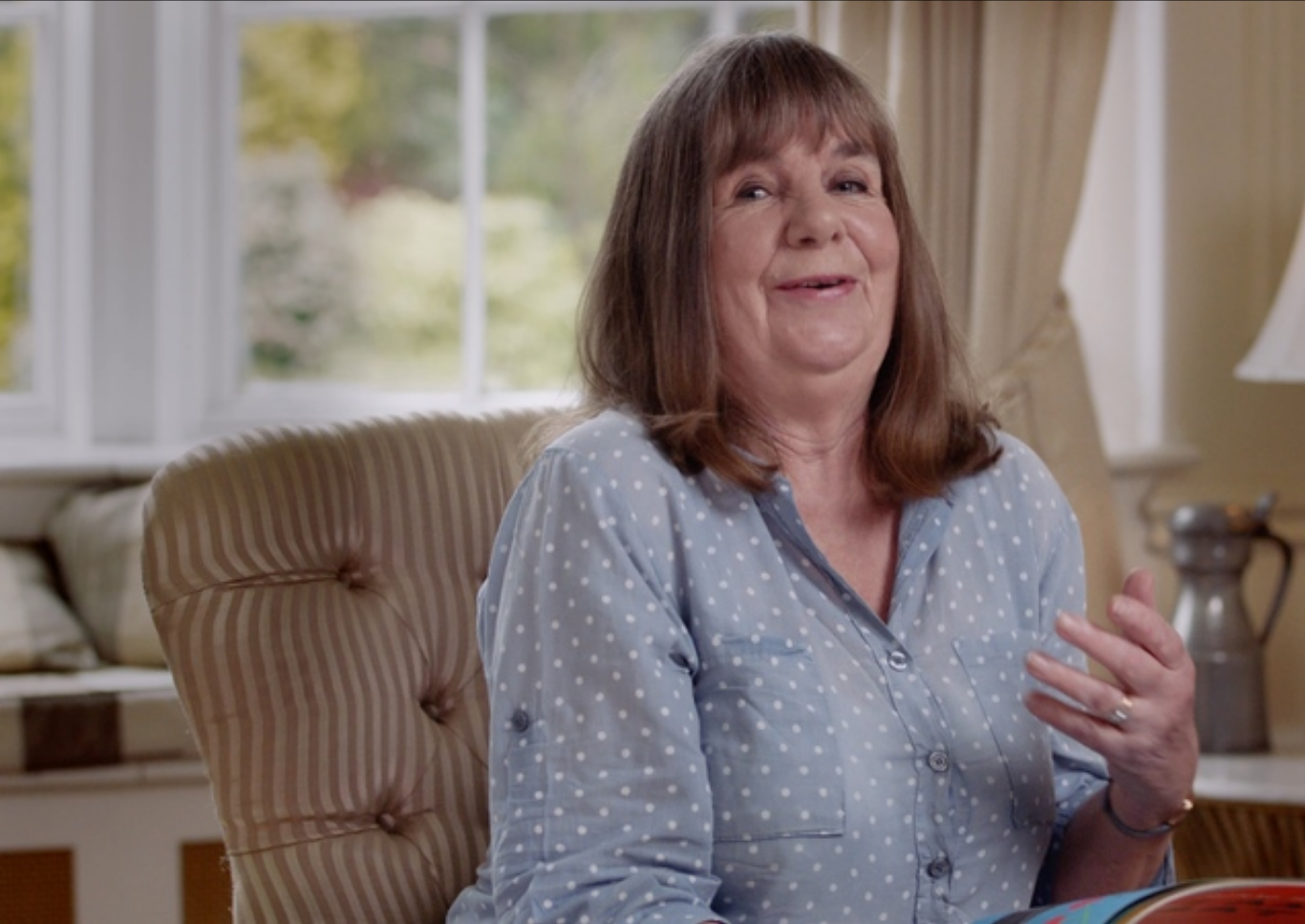 click on "Video Player is loading. Play Lesson Dialogue 10s Skip Back 10 seconds Pause 10s Skip Forward 10 seconds Loaded :  86.70% Pause Mute Current Time  10:54 - Duration  13:27
Julia Donaldson
Lesson 14
Dialogue
1x Playback Rate 2x 1.5x 1x , selected 0.5x Captions captions off , selected English  Captions This is a modal window.
Lesson Completed
Up next
Humour
Cancel
Do you want to save this lesson?
Save lesson" at bounding box center (652, 462) 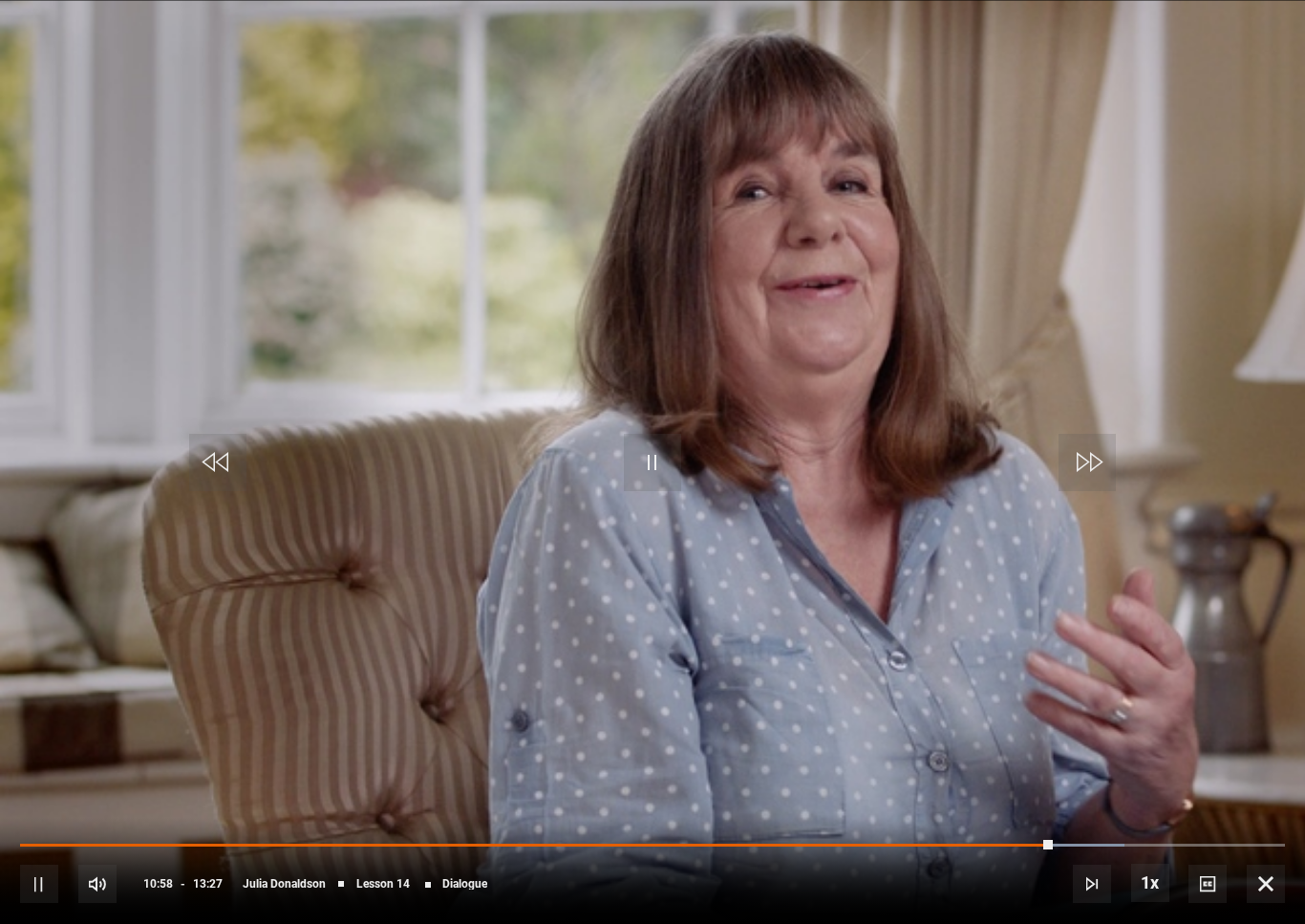 click on "10s Skip Back 10 seconds Pause 10s Skip Forward 10 seconds Loaded :  87.31% Pause Mute Current Time  10:58 - Duration  13:27
Julia Donaldson
Lesson 14
Dialogue
1x Playback Rate 2x 1.5x 1x , selected 0.5x Captions captions off , selected English  Captions" at bounding box center [652, 870] 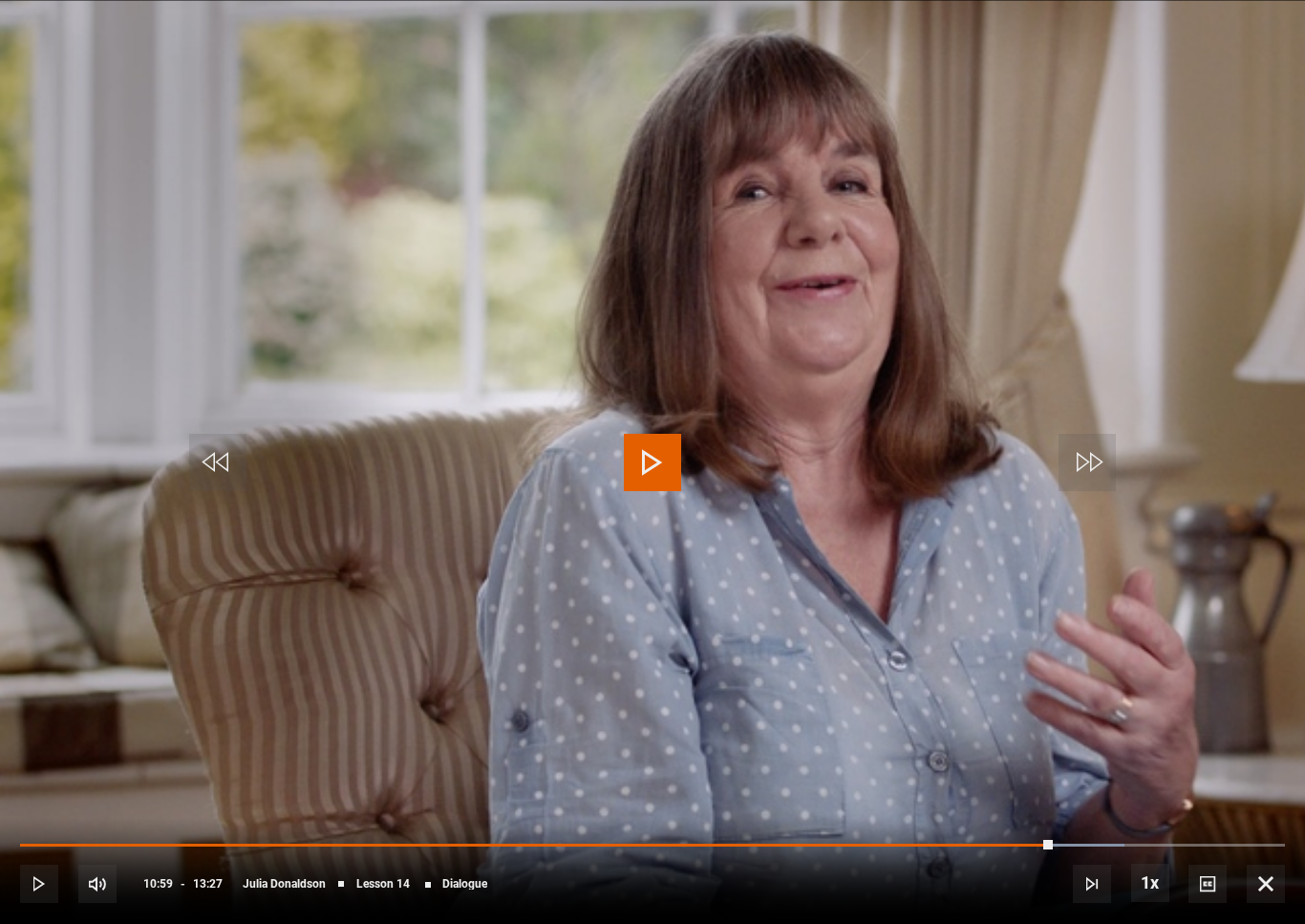 click on "10s Skip Back 10 seconds Play 10s Skip Forward 10 seconds Loaded :  87.31% Play Mute Current Time  10:59 - Duration  13:27
Julia Donaldson
Lesson 14
Dialogue
1x Playback Rate 2x 1.5x 1x , selected 0.5x Captions captions off , selected English  Captions" at bounding box center (652, 870) 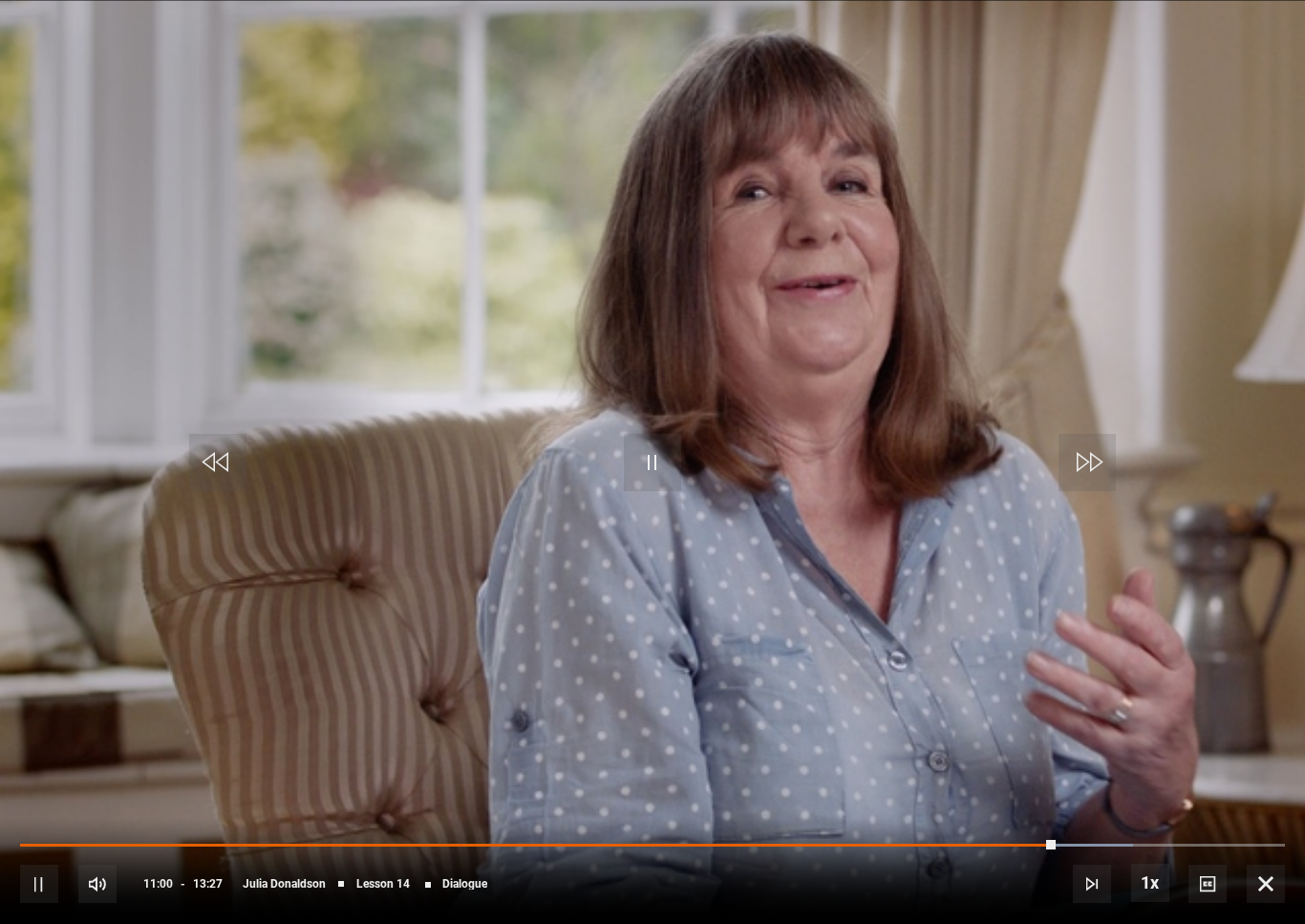 click on "10s Skip Back 10 seconds Pause 10s Skip Forward 10 seconds Loaded :  87.97% Pause Mute Current Time  11:00 - Duration  13:27
Julia Donaldson
Lesson 14
Dialogue
1x Playback Rate 2x 1.5x 1x , selected 0.5x Captions captions off , selected English  Captions" at bounding box center [652, 870] 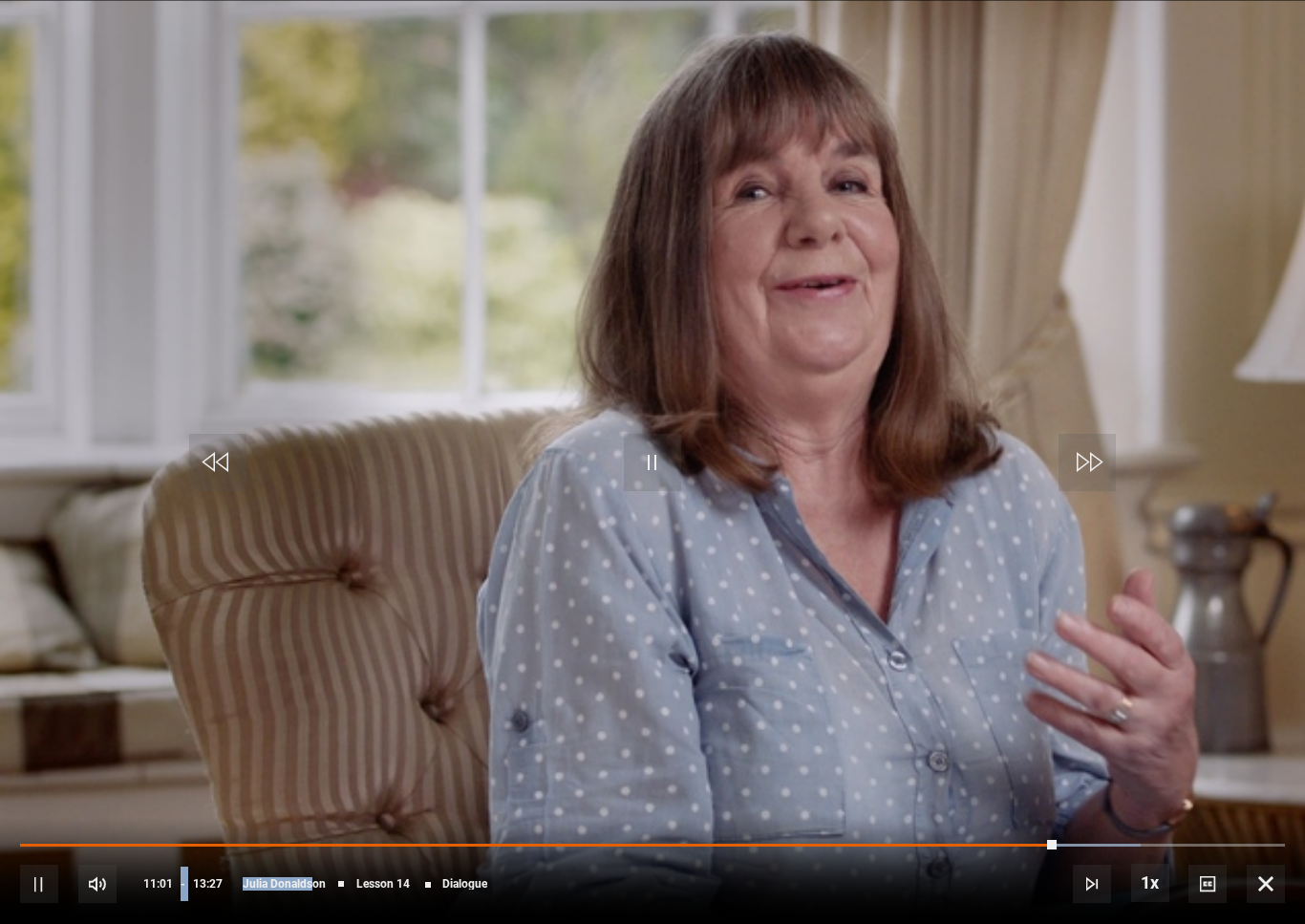 click on "10s Skip Back 10 seconds Pause 10s Skip Forward 10 seconds Loaded :  88.58% Pause Mute Current Time  11:01 - Duration  13:27
Julia Donaldson
Lesson 14
Dialogue
1x Playback Rate 2x 1.5x 1x , selected 0.5x Captions captions off , selected English  Captions" at bounding box center [652, 870] 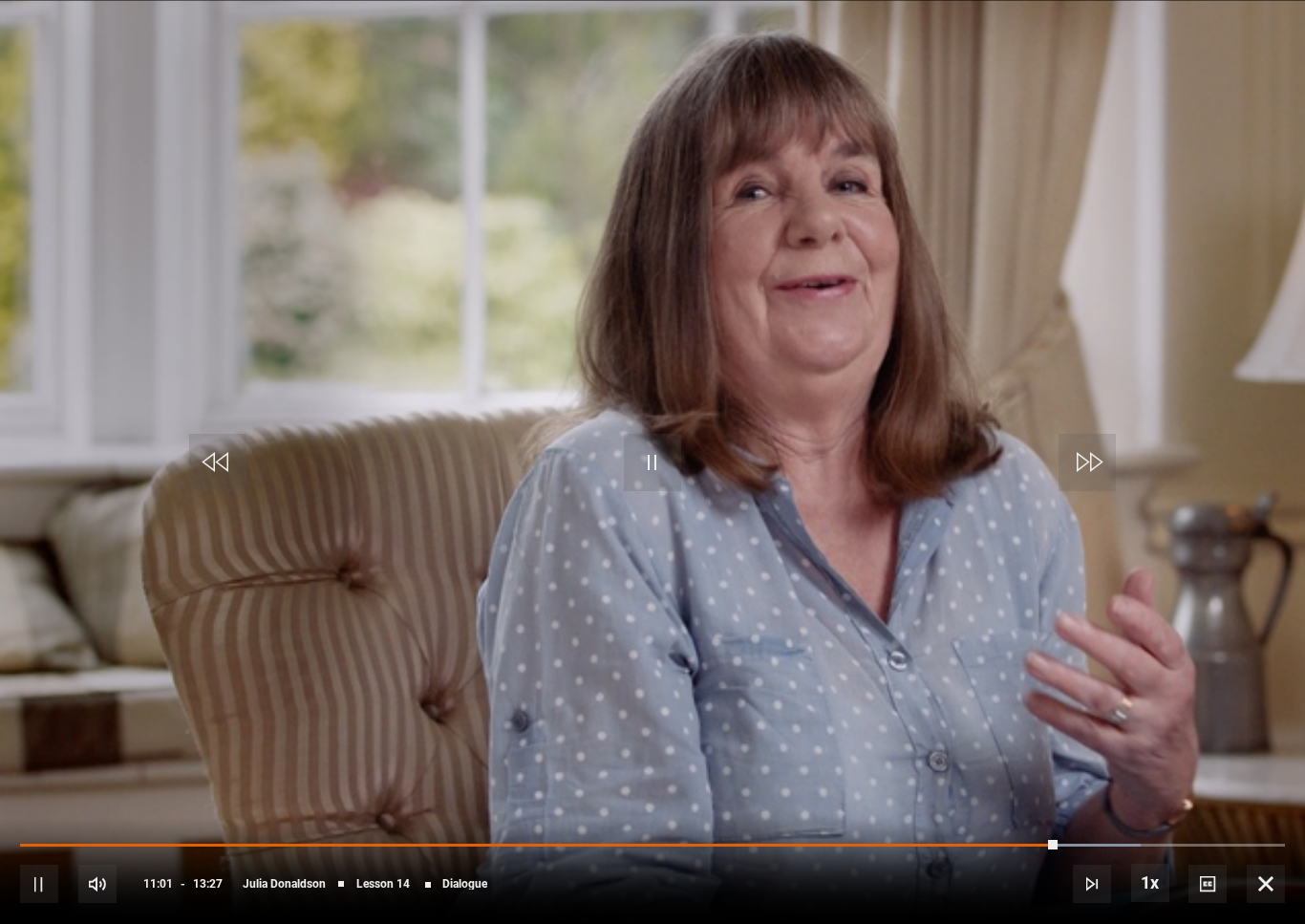 click on "Video Player is loading. Play Lesson Dialogue 10s Skip Back 10 seconds Pause 10s Skip Forward 10 seconds Loaded :  88.58% Pause Mute Current Time  11:01 - Duration  13:27
Julia Donaldson
Lesson 14
Dialogue
1x Playback Rate 2x 1.5x 1x , selected 0.5x Captions captions off , selected English  Captions This is a modal window.
Lesson Completed
Up next
Humour
Cancel
Do you want to save this lesson?
Save lesson" at bounding box center [652, 462] 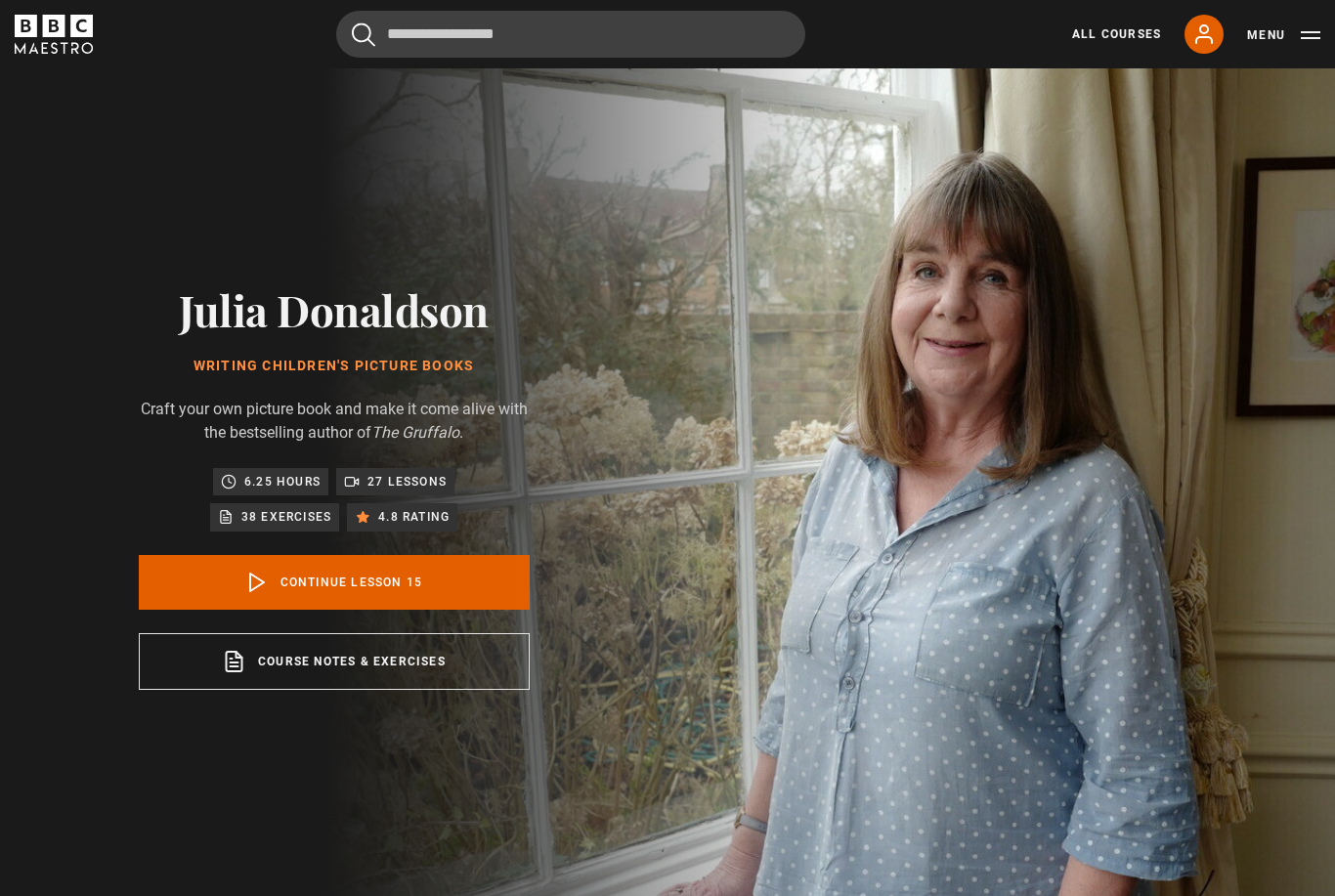 scroll, scrollTop: 968, scrollLeft: 0, axis: vertical 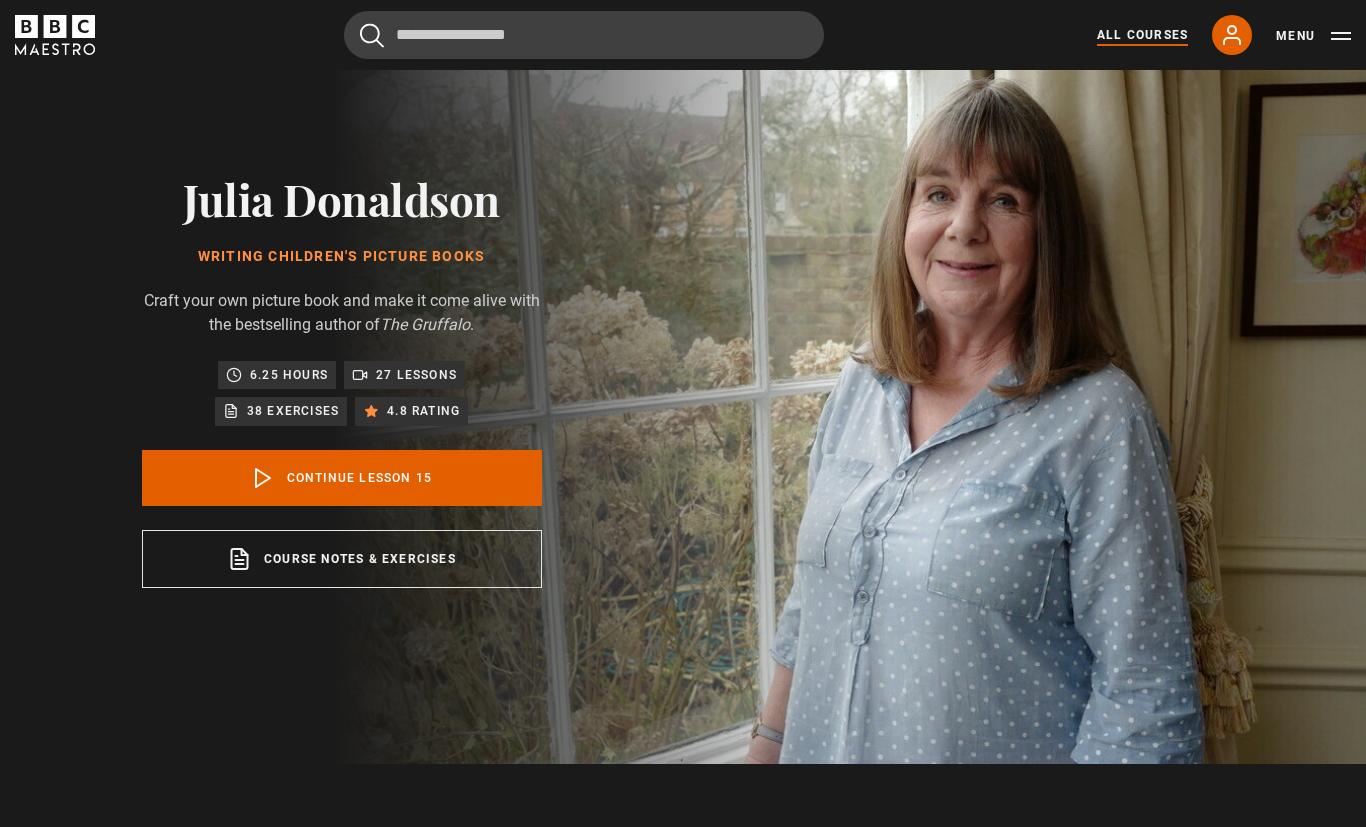 click on "All Courses" at bounding box center [1142, 35] 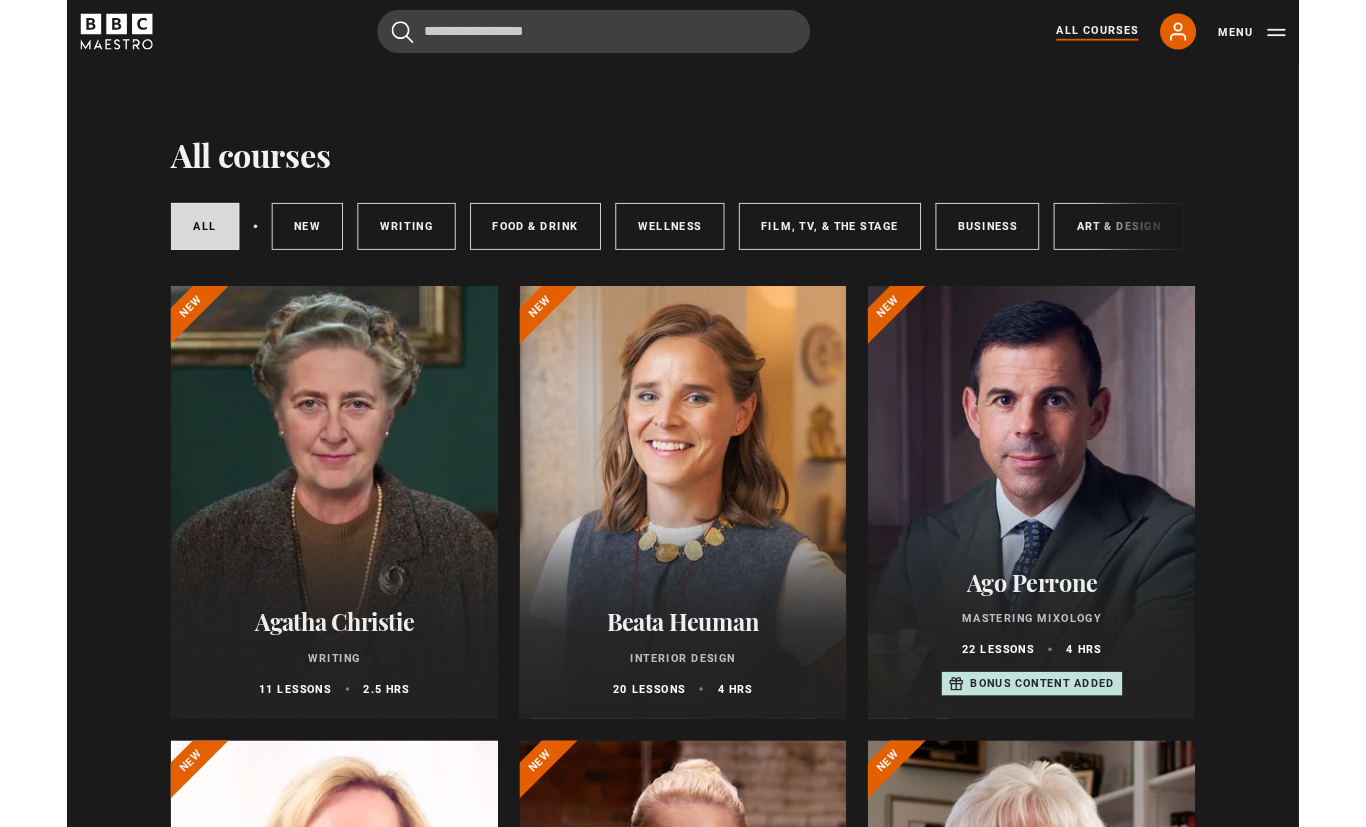 scroll, scrollTop: 0, scrollLeft: 0, axis: both 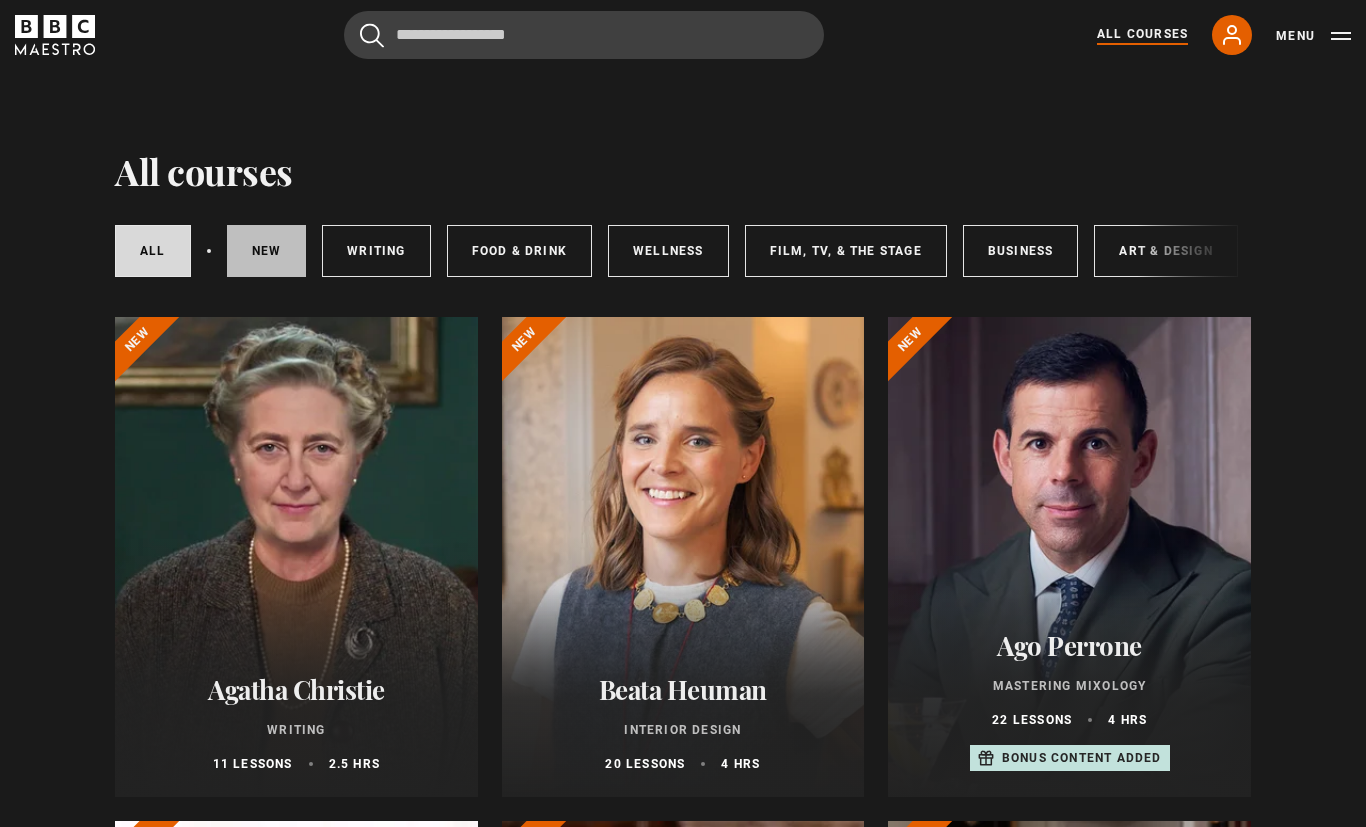 click on "New courses" at bounding box center [267, 251] 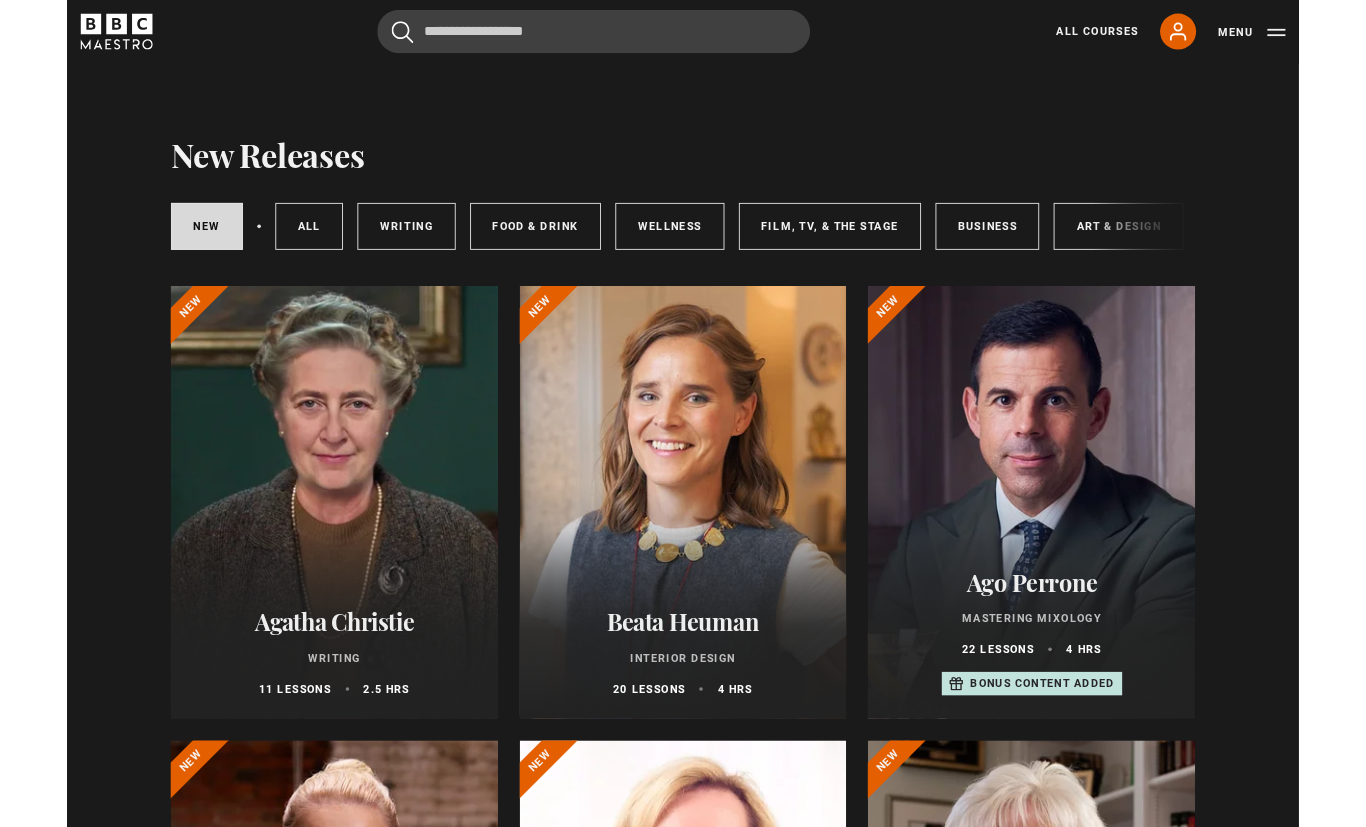 scroll, scrollTop: 0, scrollLeft: 0, axis: both 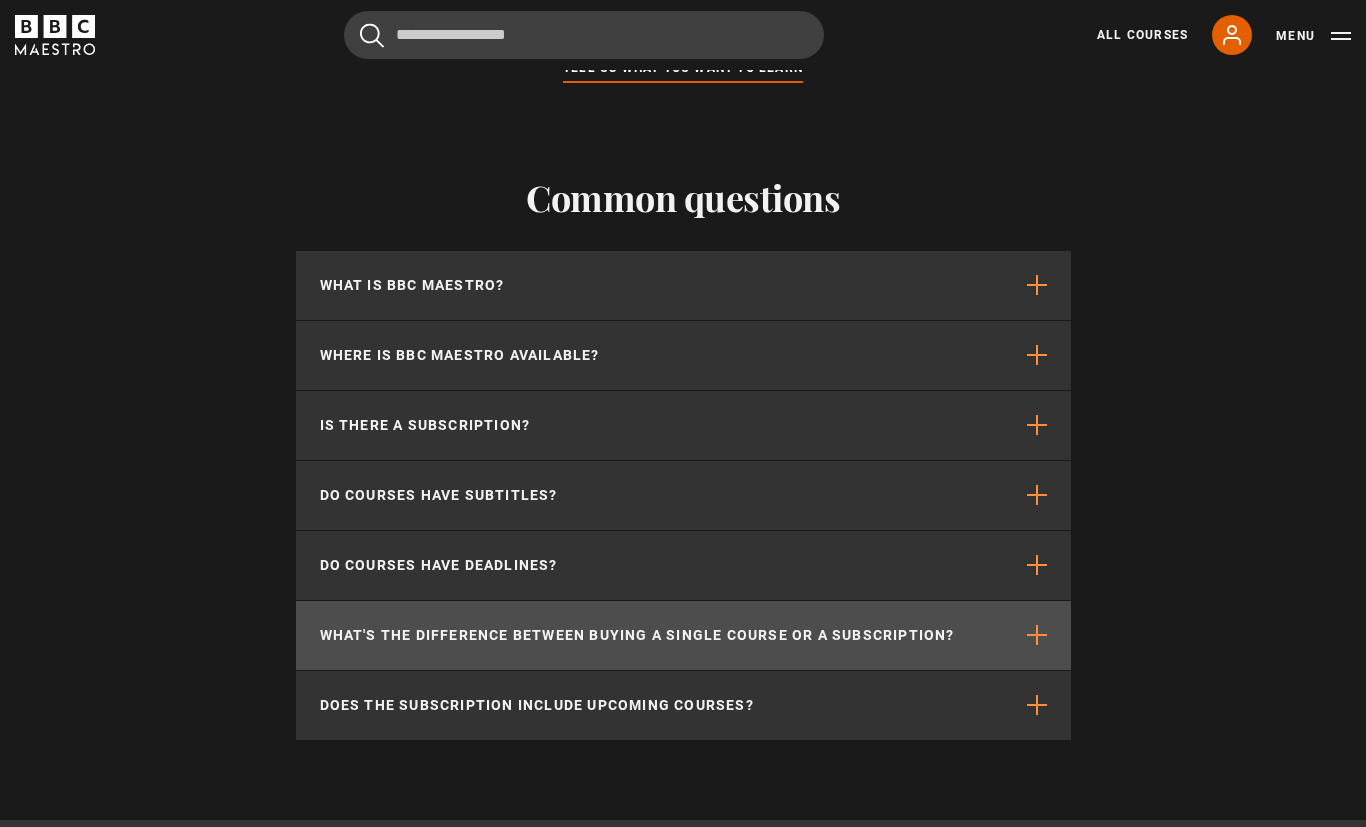 click at bounding box center (1037, 635) 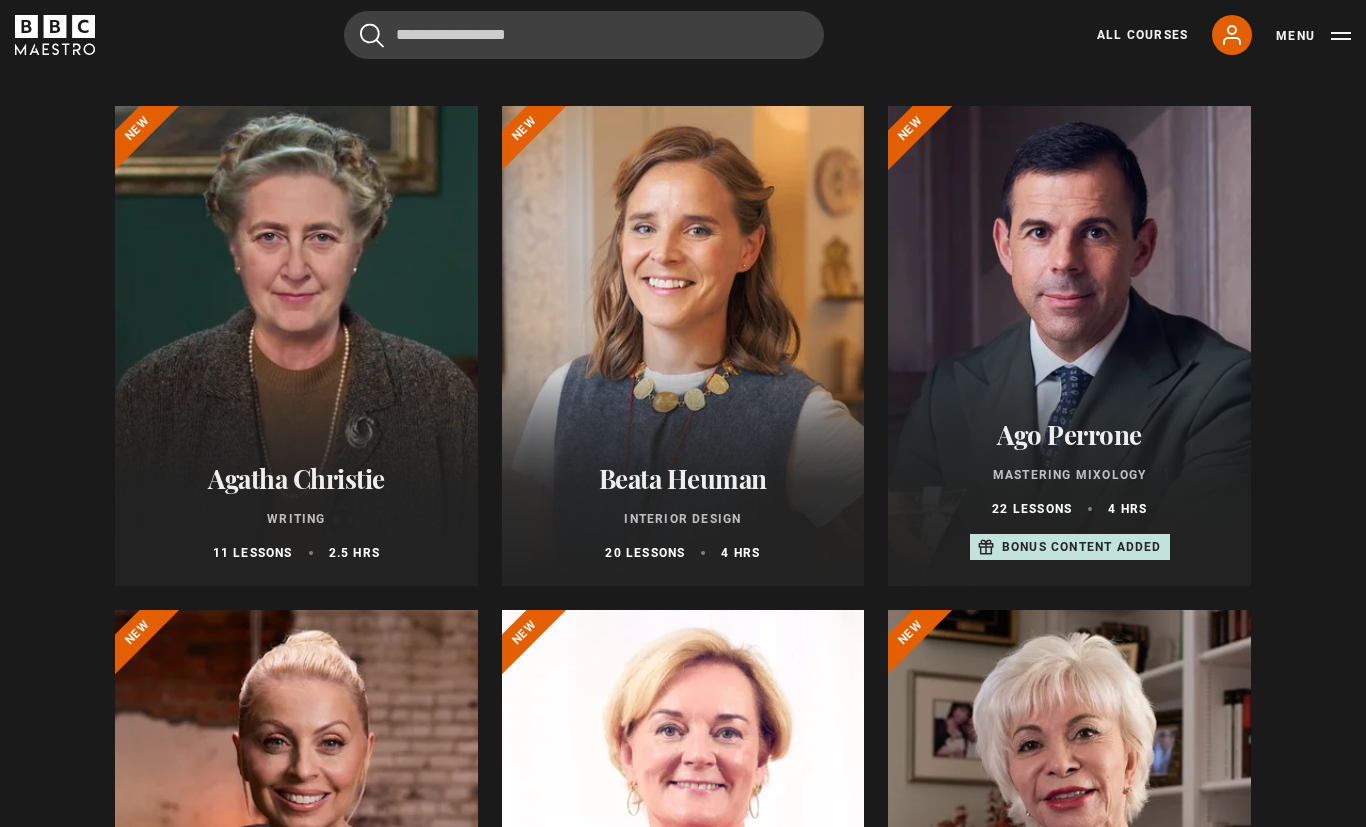 scroll, scrollTop: 210, scrollLeft: 0, axis: vertical 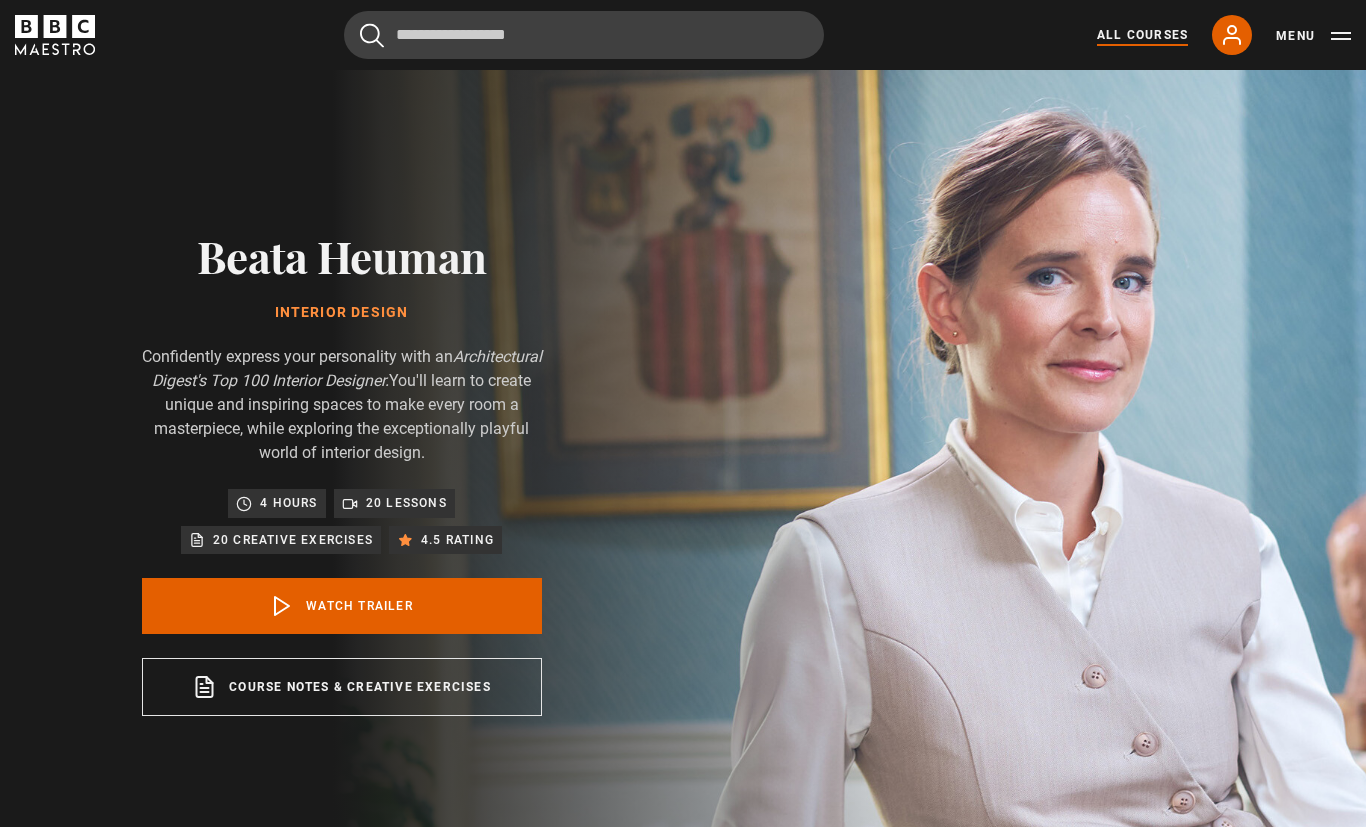click on "All Courses" at bounding box center (1142, 35) 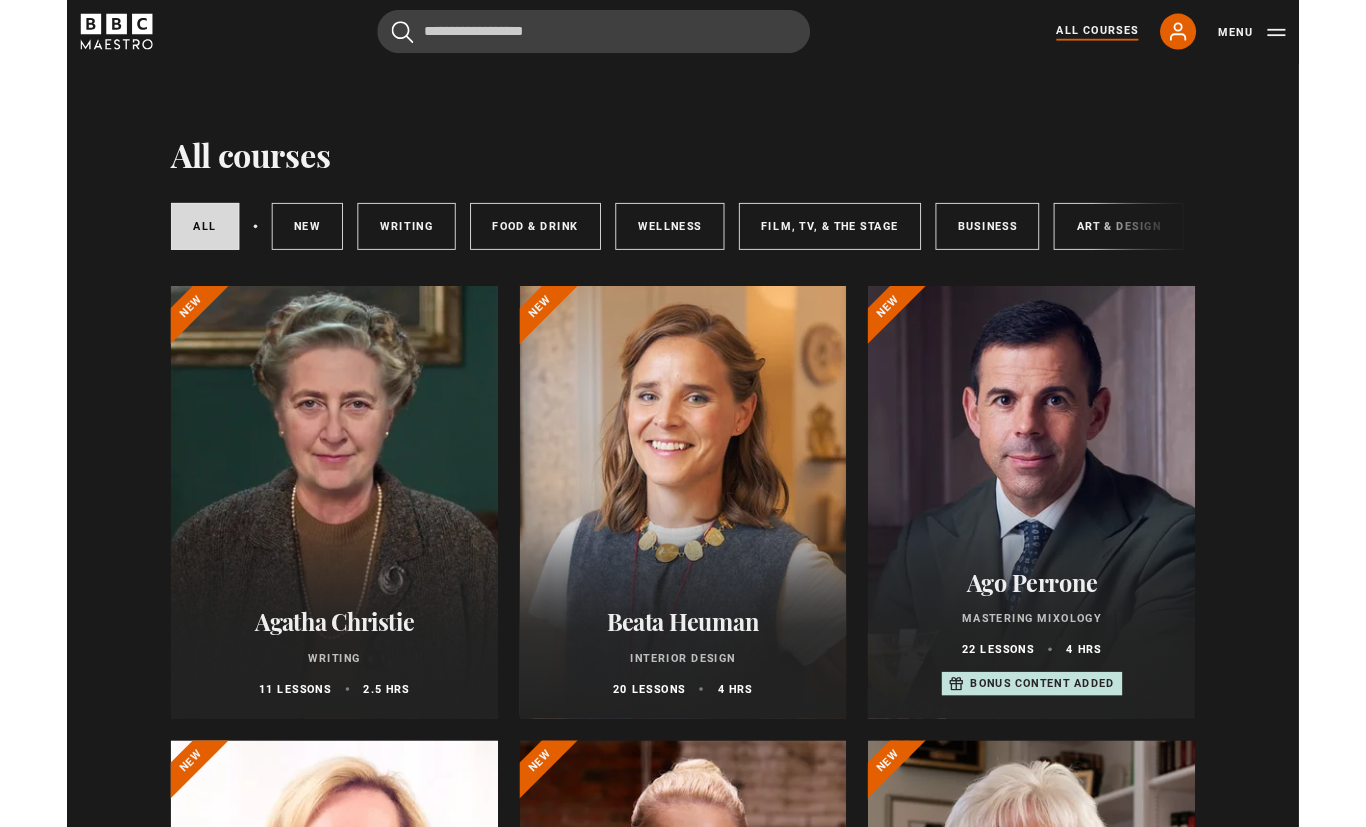 scroll, scrollTop: 0, scrollLeft: 0, axis: both 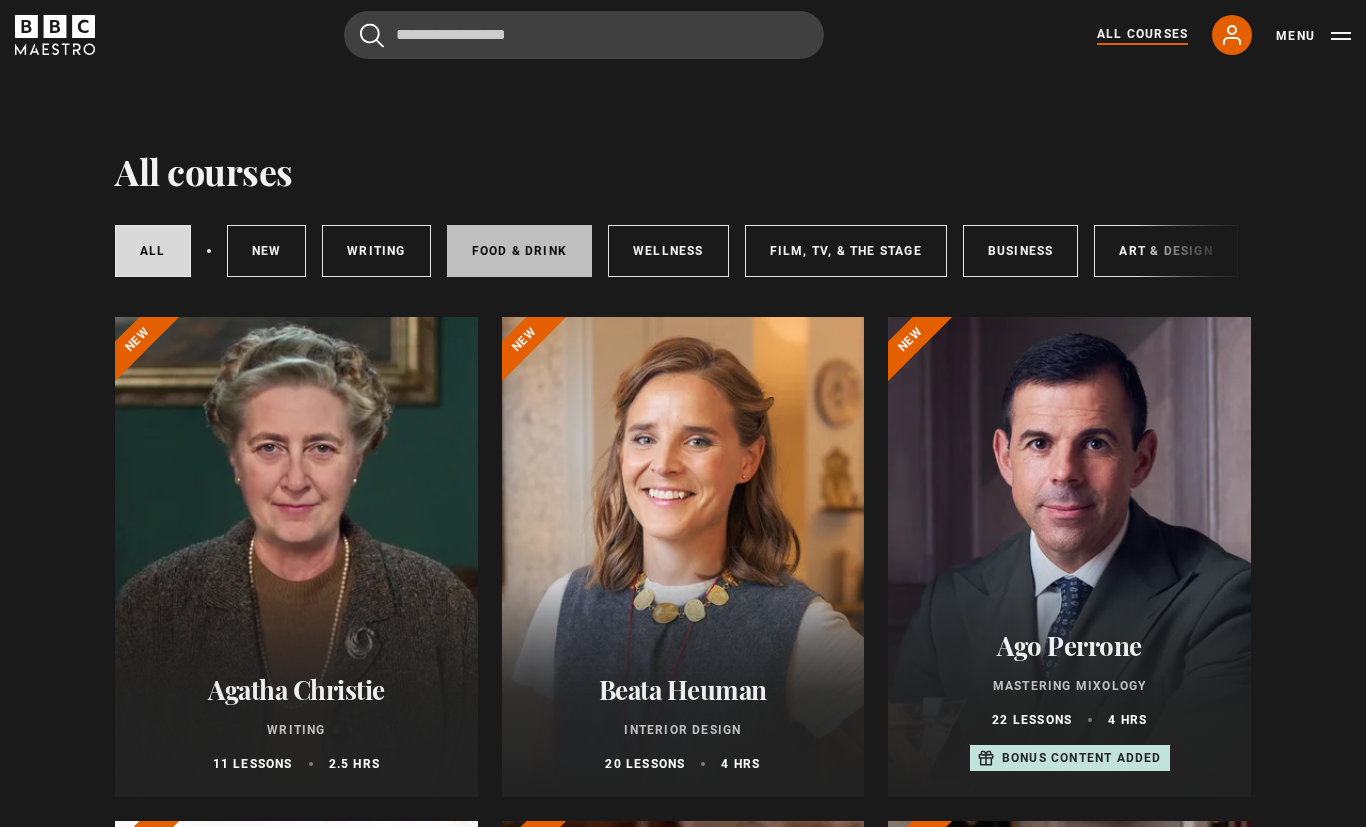 click on "Food & Drink" at bounding box center (519, 251) 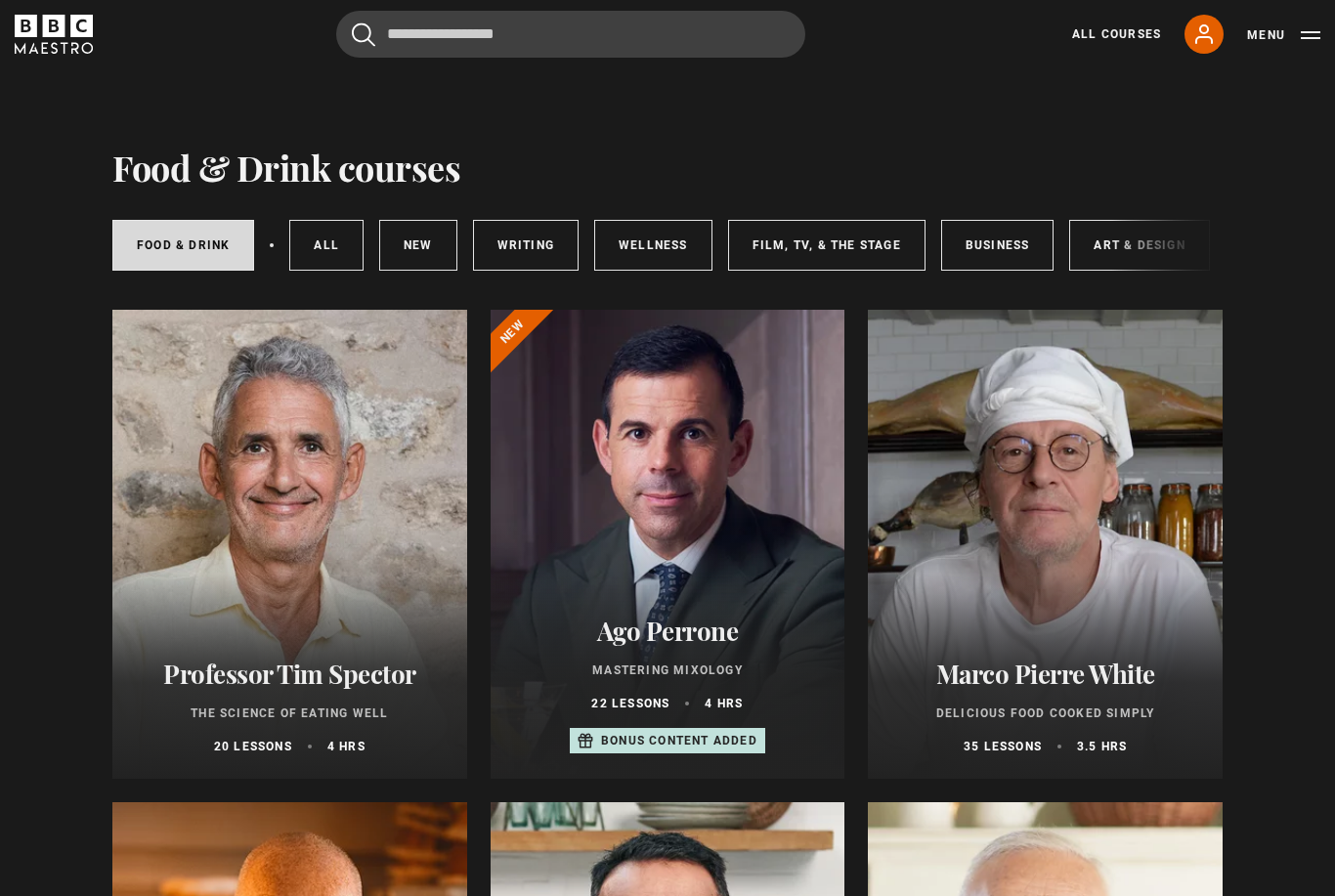 scroll, scrollTop: 0, scrollLeft: 0, axis: both 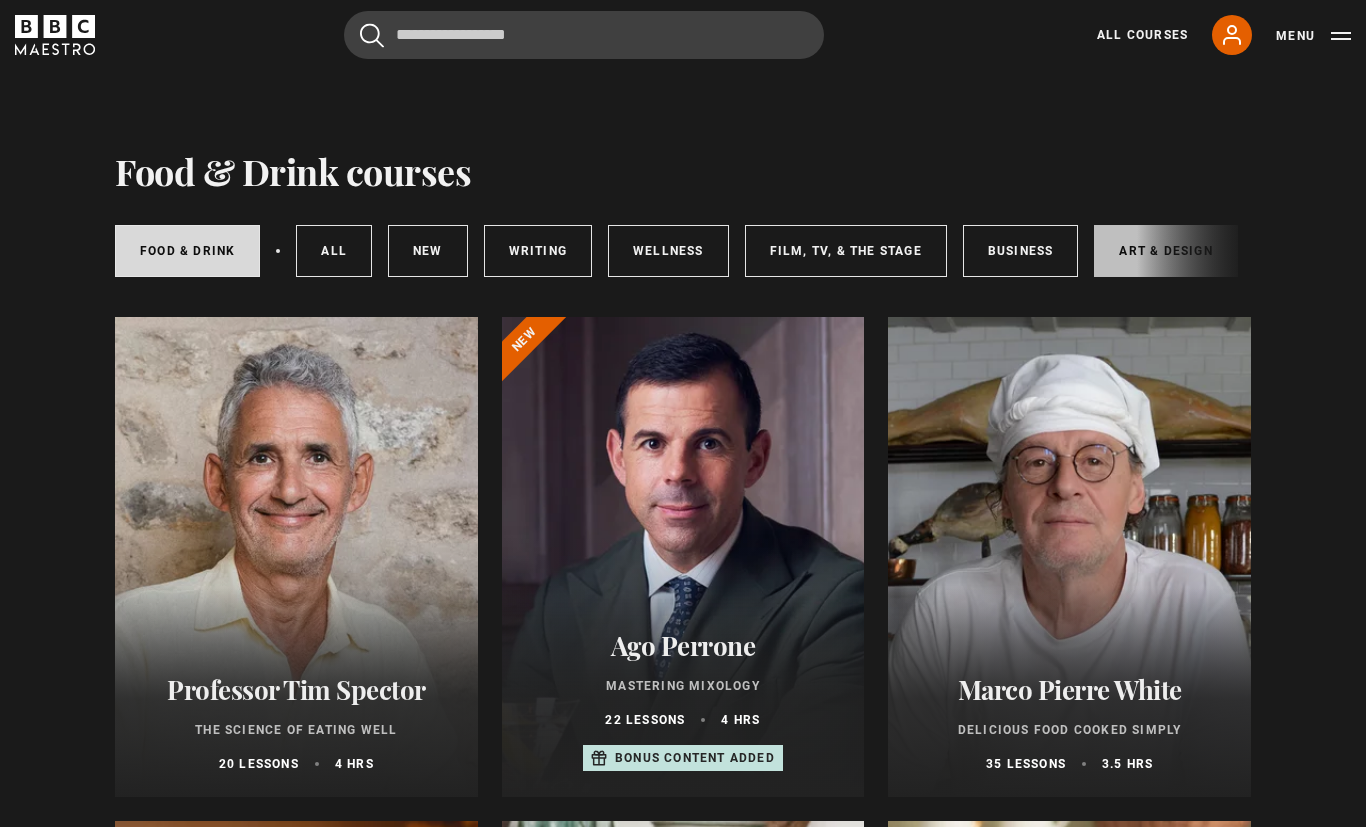 click on "Art & Design" at bounding box center [1165, 251] 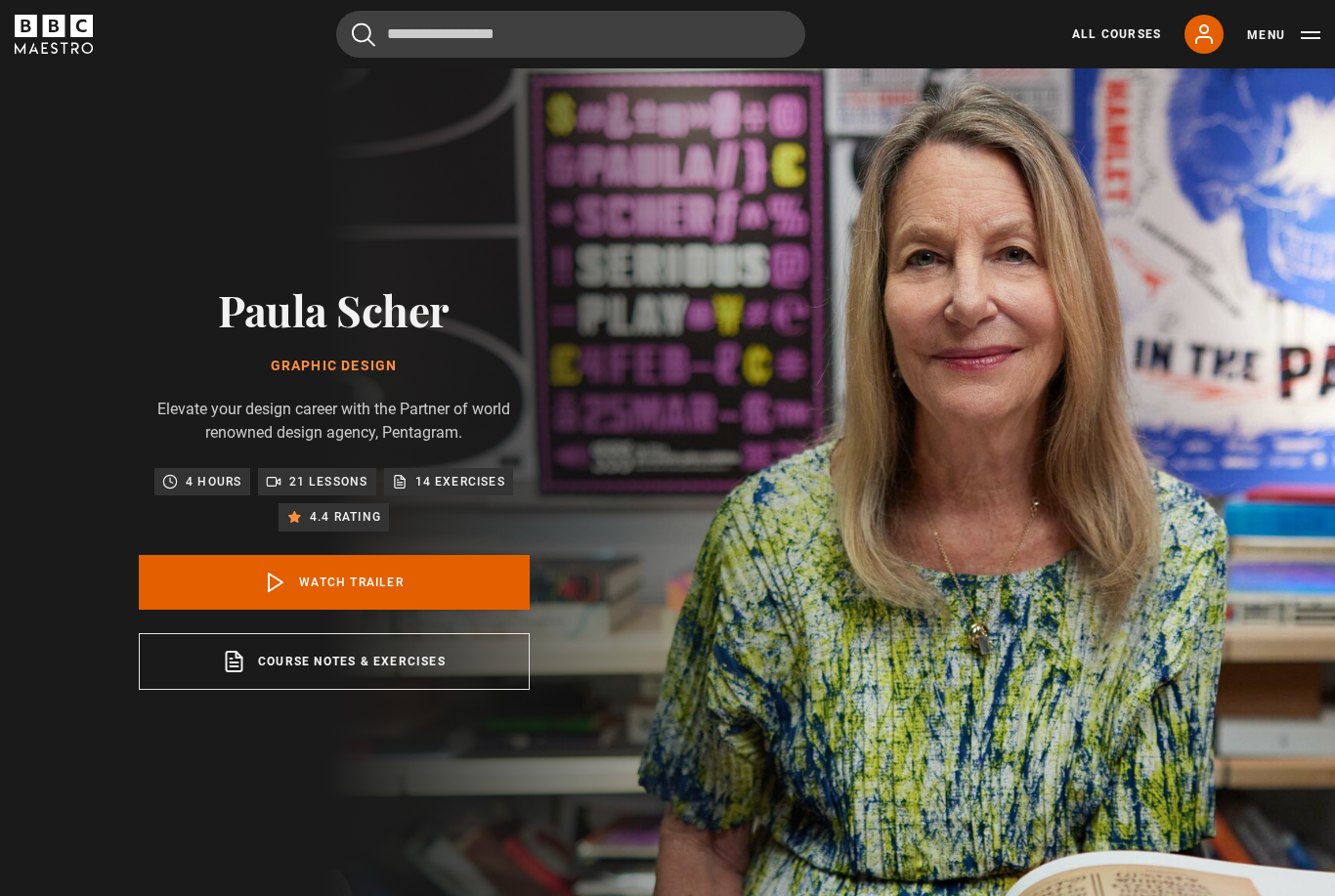 scroll, scrollTop: 1, scrollLeft: 0, axis: vertical 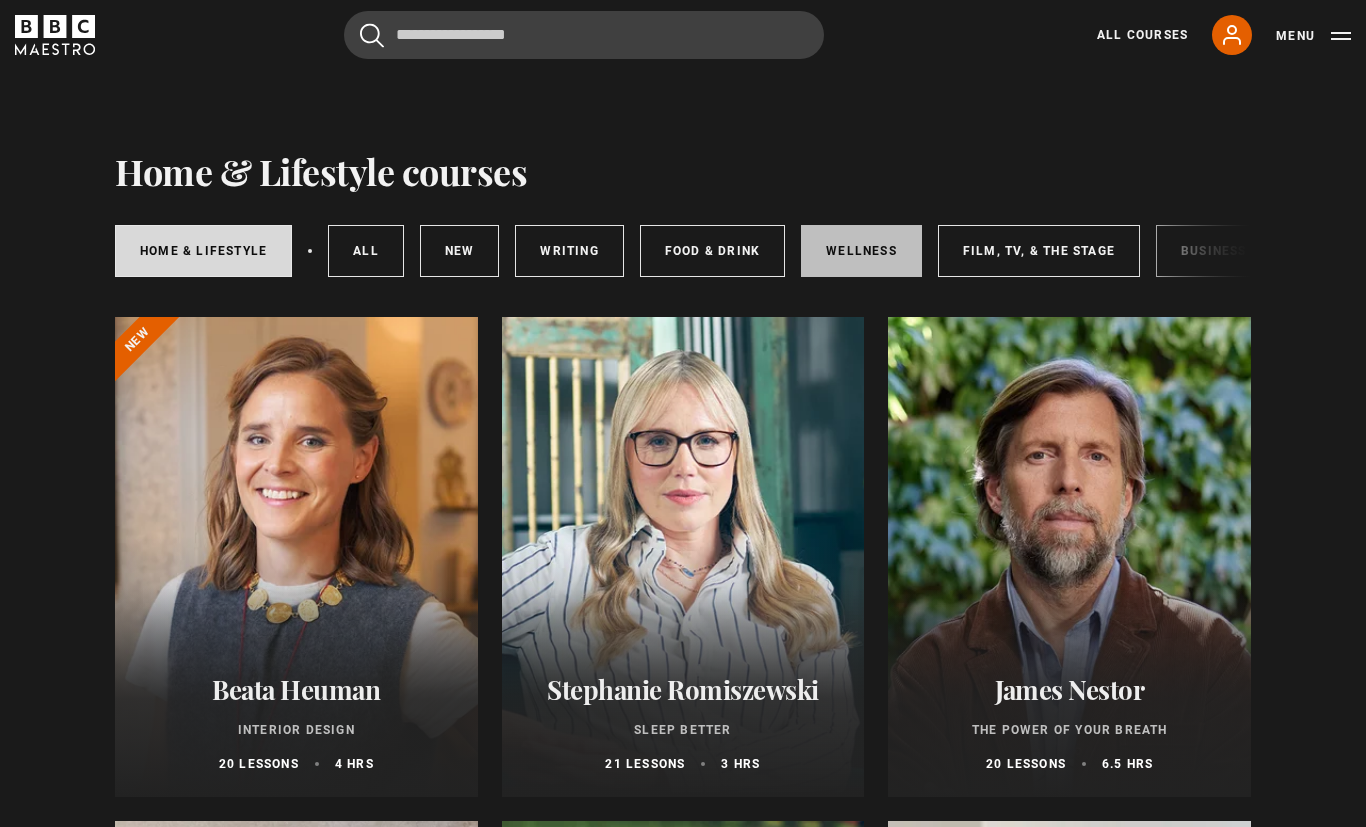 click on "Wellness" at bounding box center [861, 251] 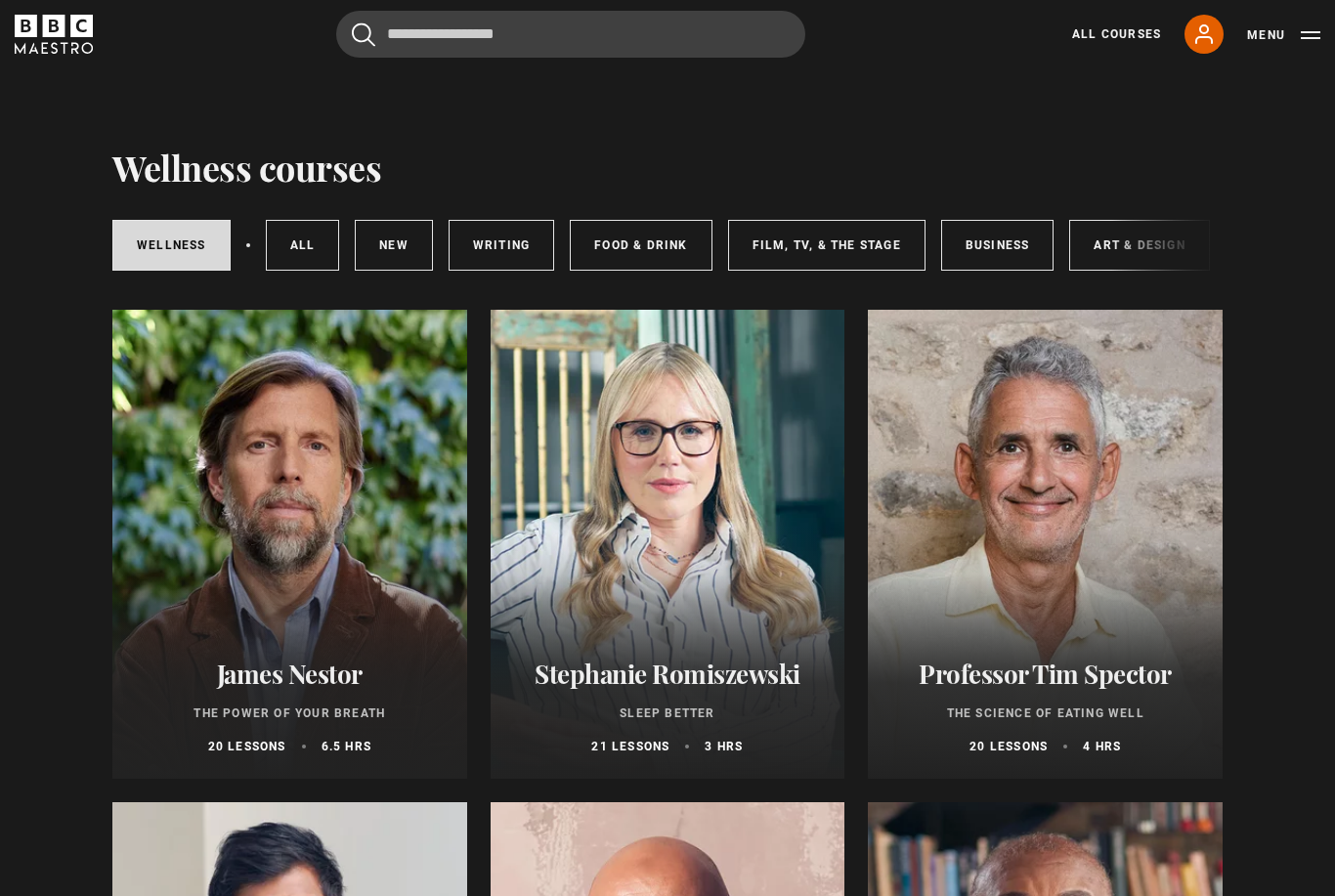 scroll, scrollTop: 0, scrollLeft: 0, axis: both 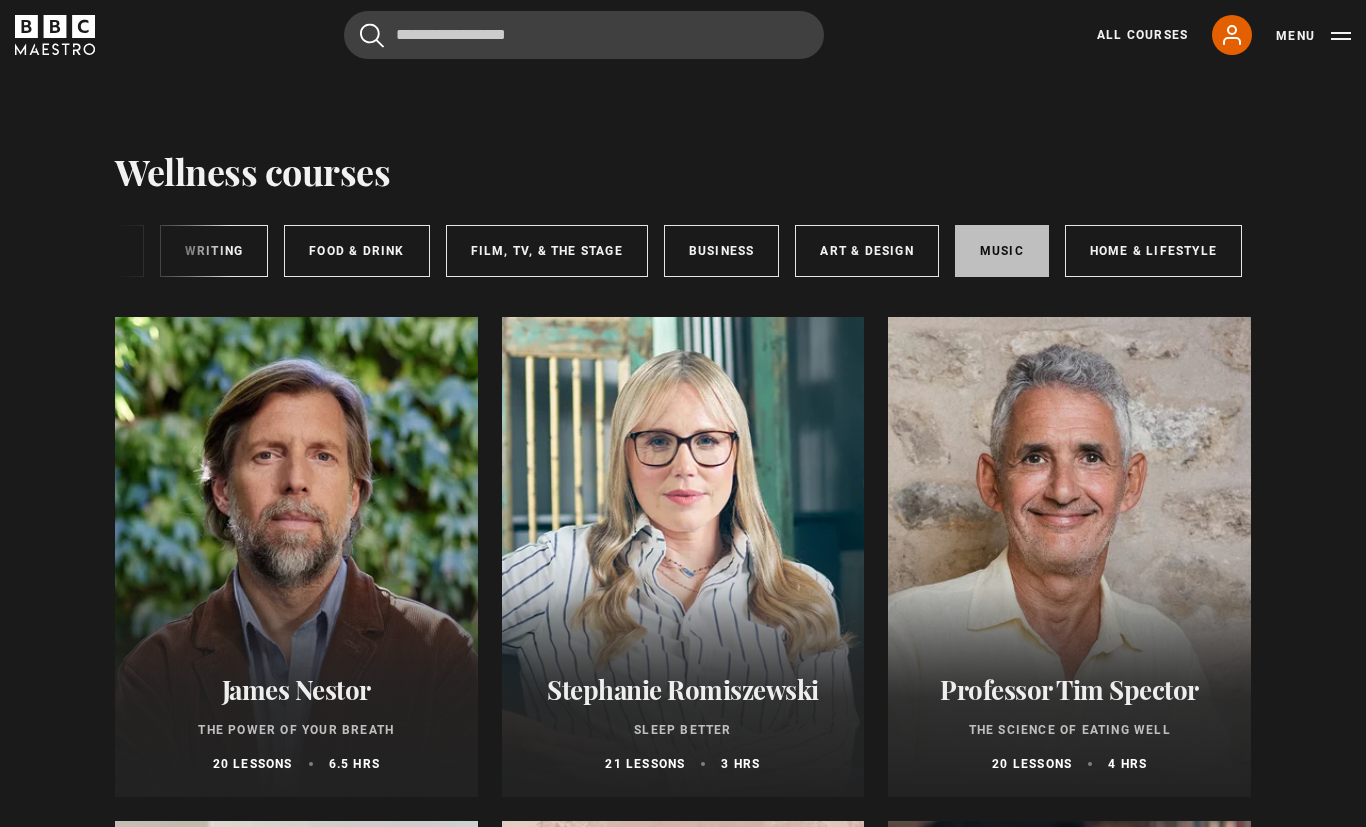 click on "Music" at bounding box center (1002, 251) 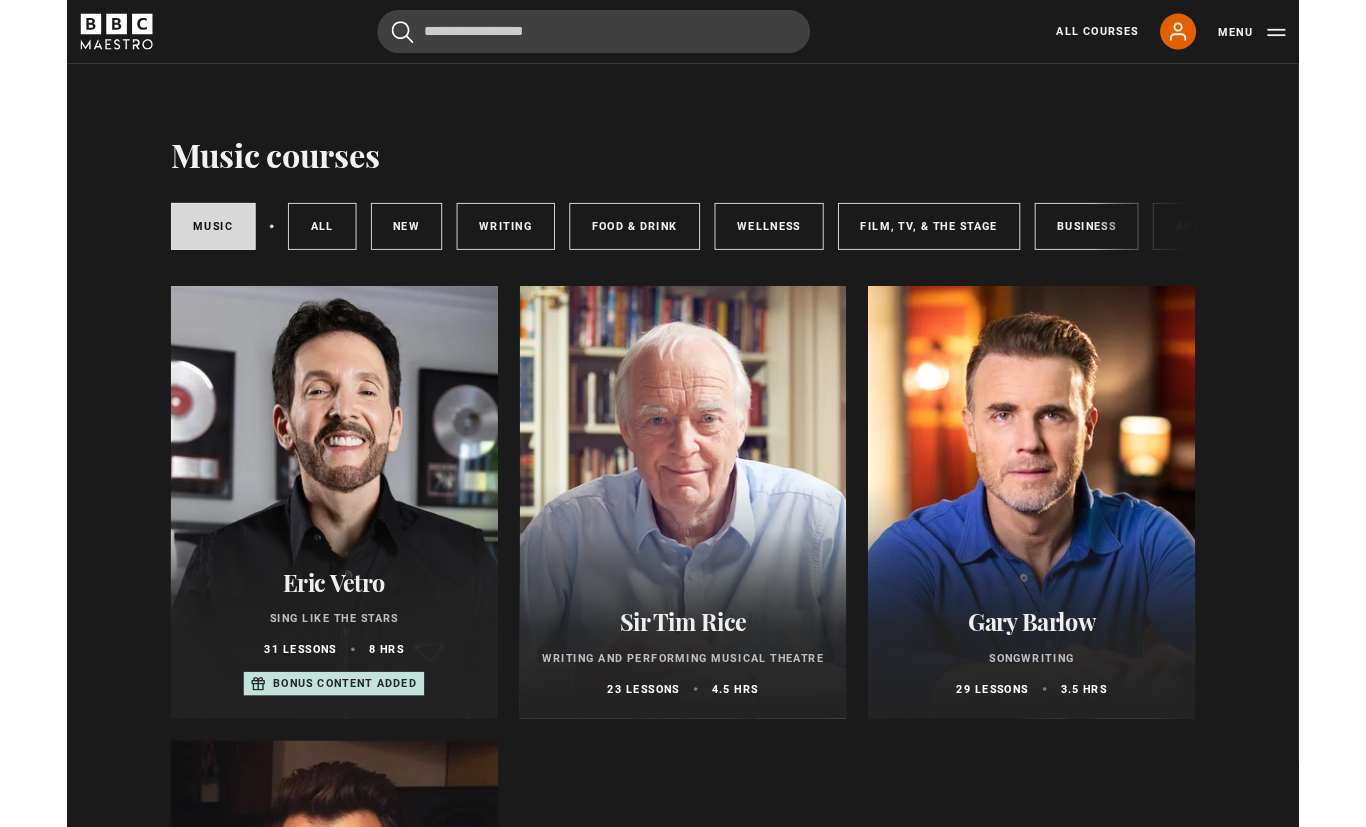 scroll, scrollTop: 0, scrollLeft: 0, axis: both 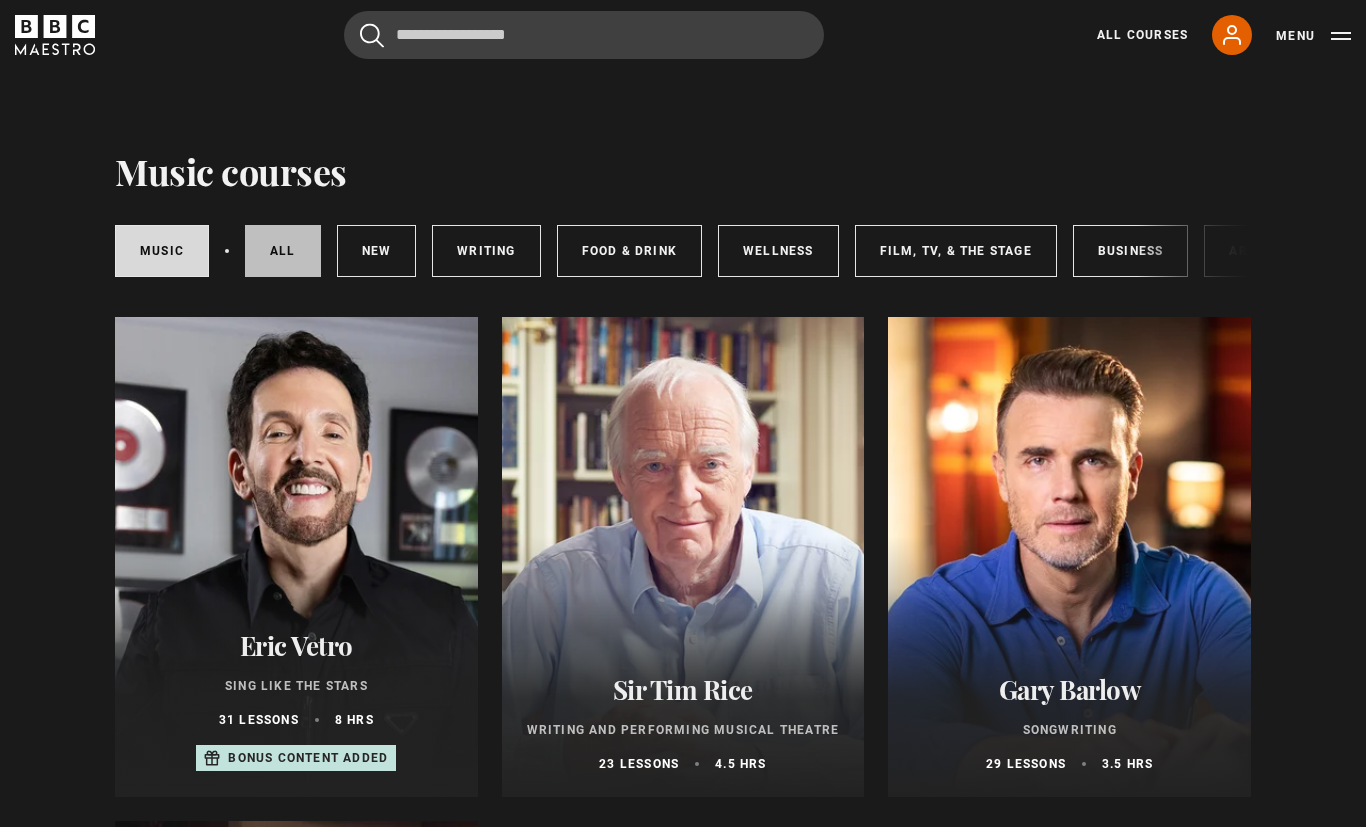 click on "All courses" 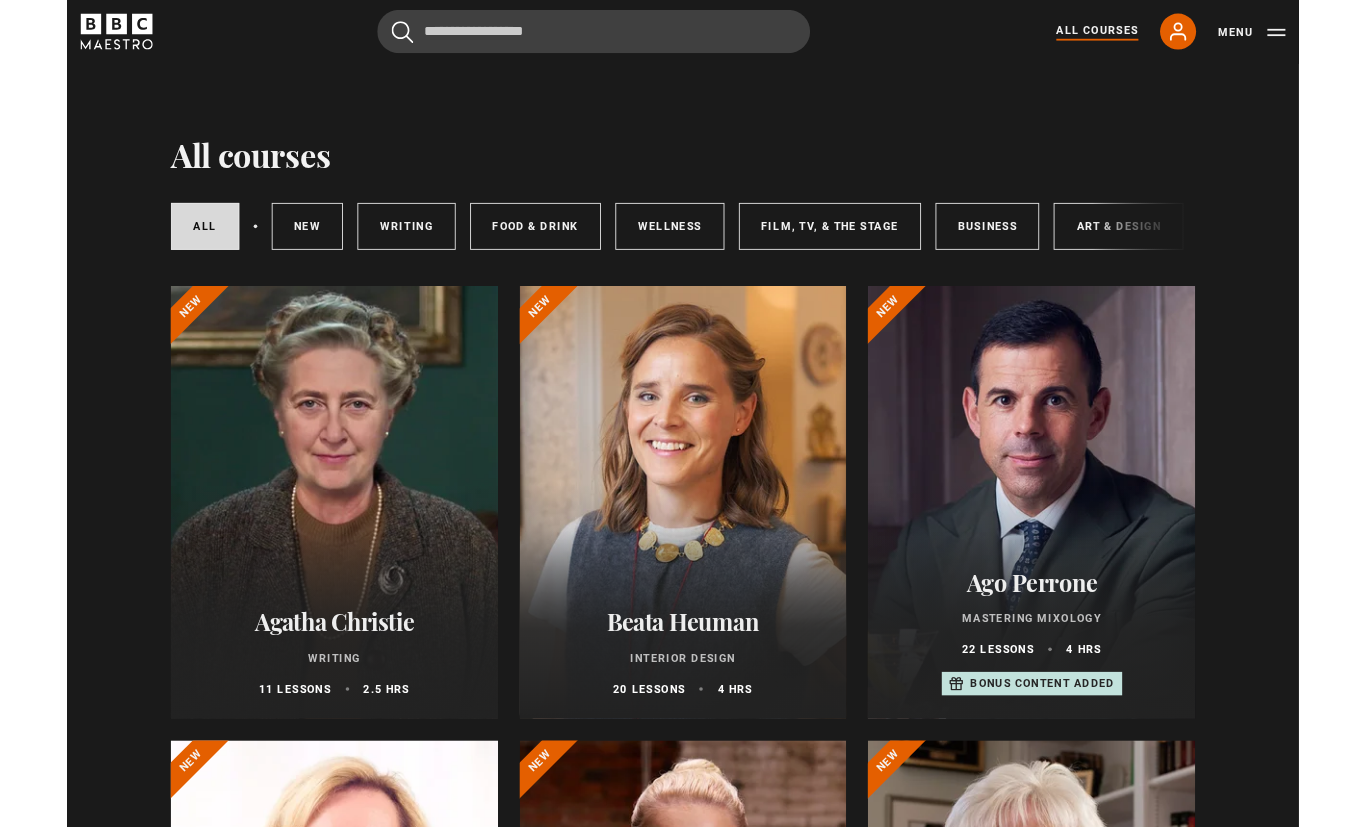 scroll, scrollTop: 0, scrollLeft: 0, axis: both 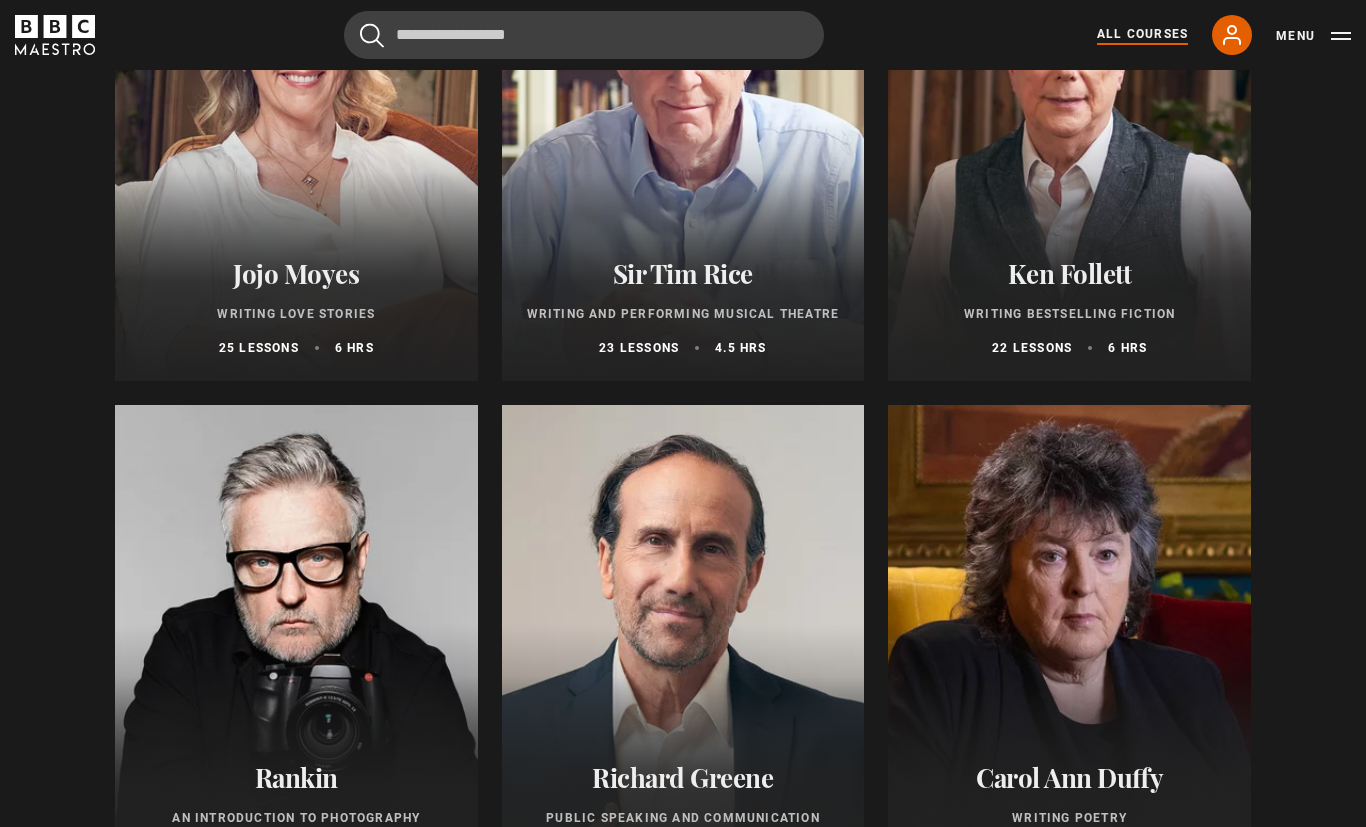 click on "Cancel
Courses
Previous courses
Next courses
Agatha Christie Writing 12  Related Lessons New Ago Perrone Mastering Mixology 22  Related Lessons New Isabel Allende Magical Storytelling 22  Related Lessons New Evy Poumpouras The Art of Influence 24  Related Lessons New Trinny Woodall Thriving in Business 24  Related Lessons Beata Heuman Interior Design 20  Related Lessons New Eric Vetro Sing Like the Stars 31  Related Lessons Stephanie Romiszewski  Sleep Better 21  Related Lessons Jo Malone CBE Think Like an Entrepreneur 19  Related Lessons New 21 7" at bounding box center (683, 35) 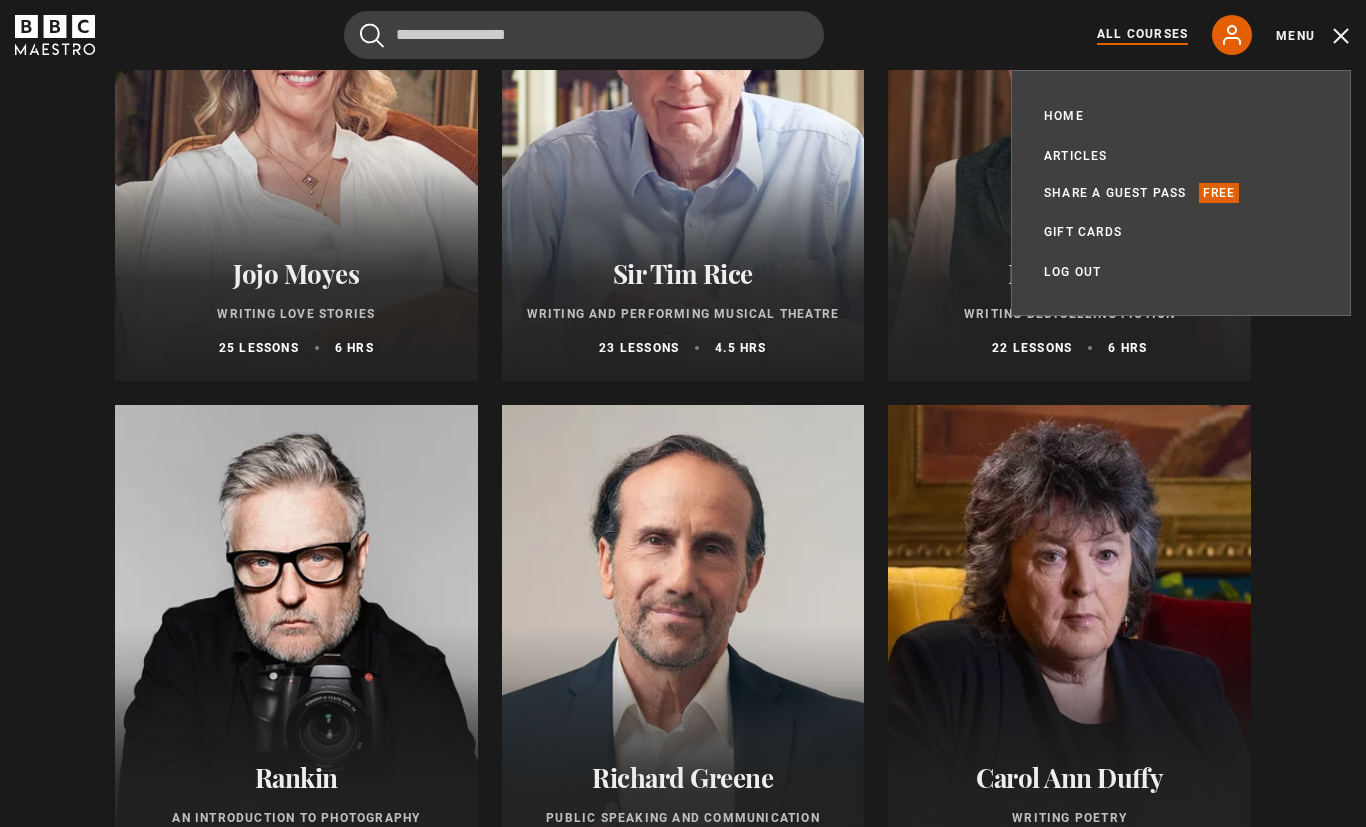 scroll, scrollTop: 3944, scrollLeft: 0, axis: vertical 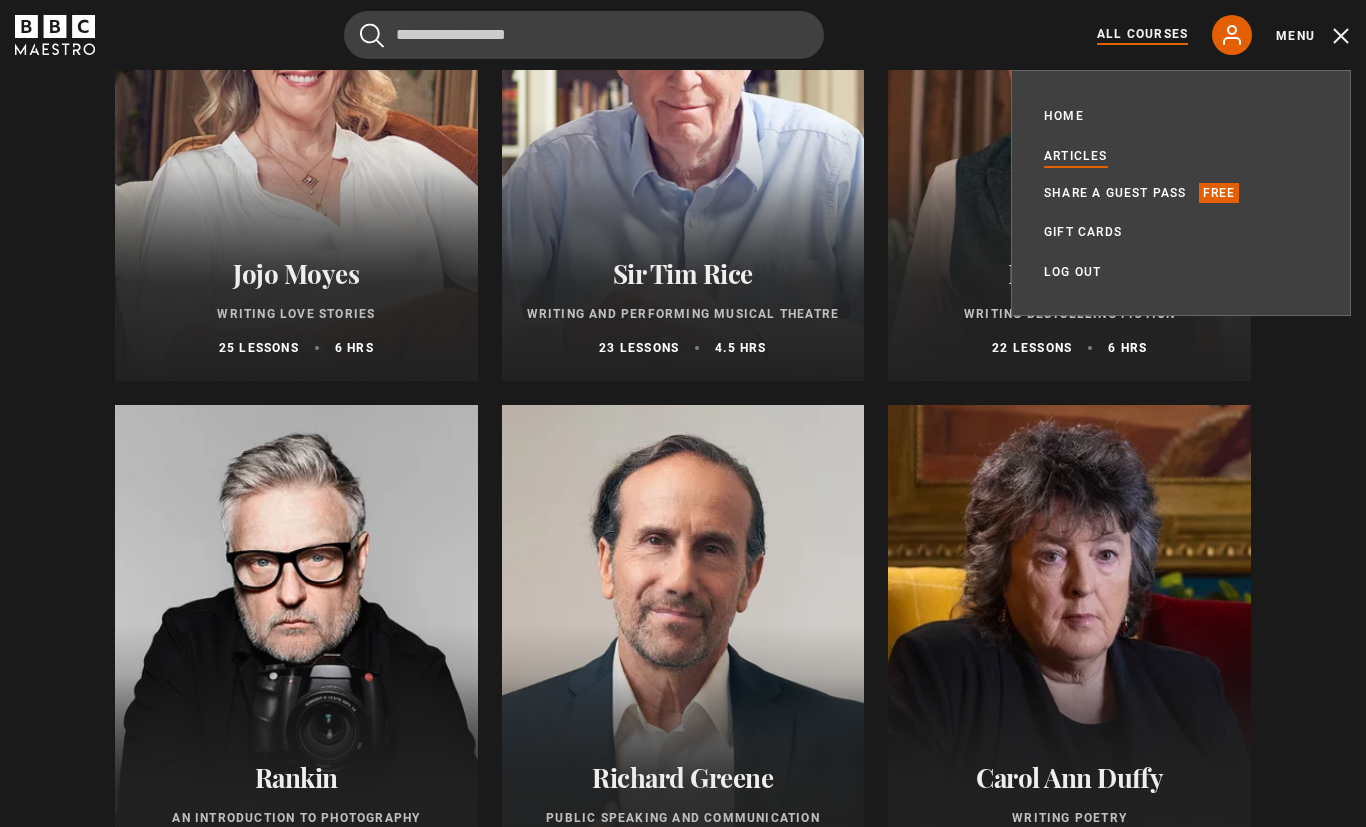 click on "Articles" at bounding box center (1076, 156) 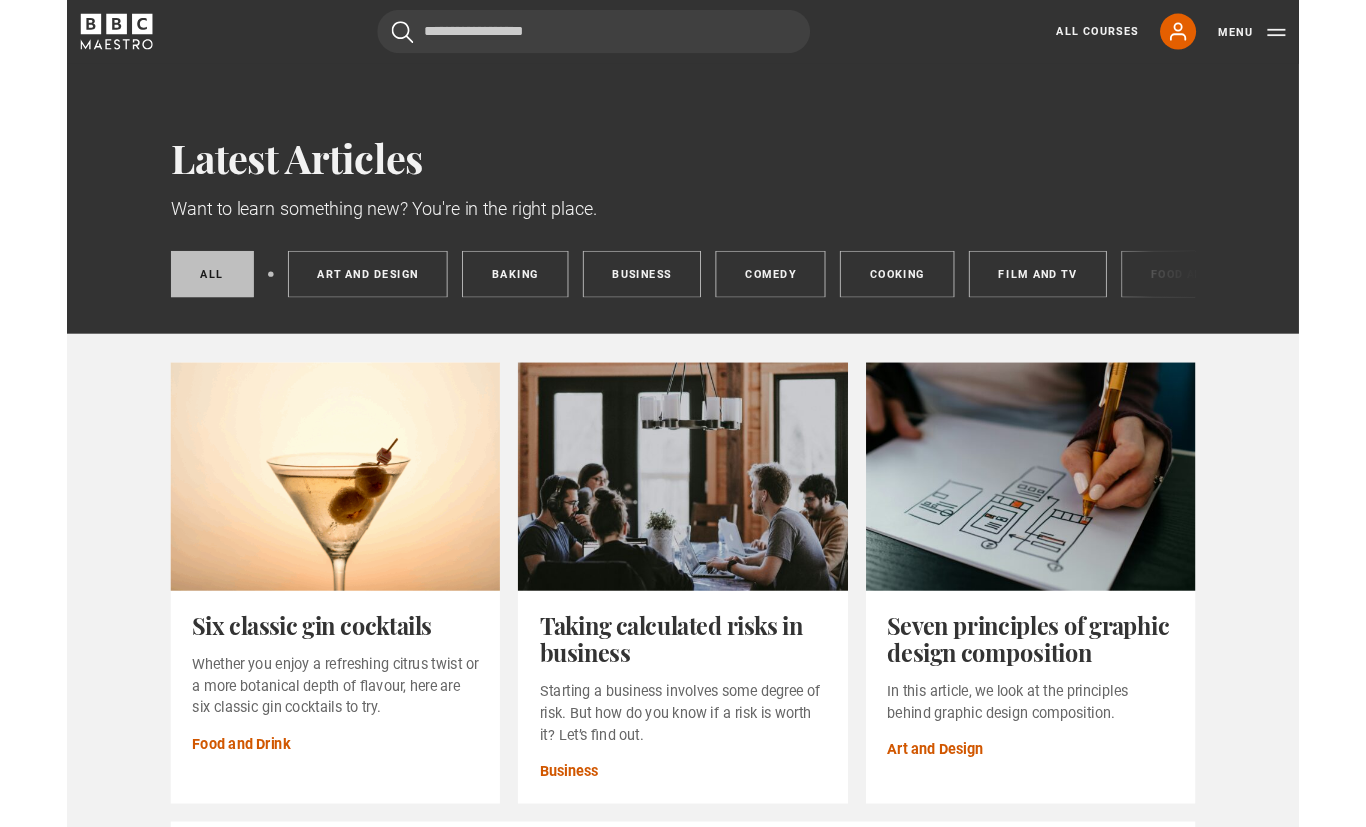 scroll, scrollTop: 0, scrollLeft: 0, axis: both 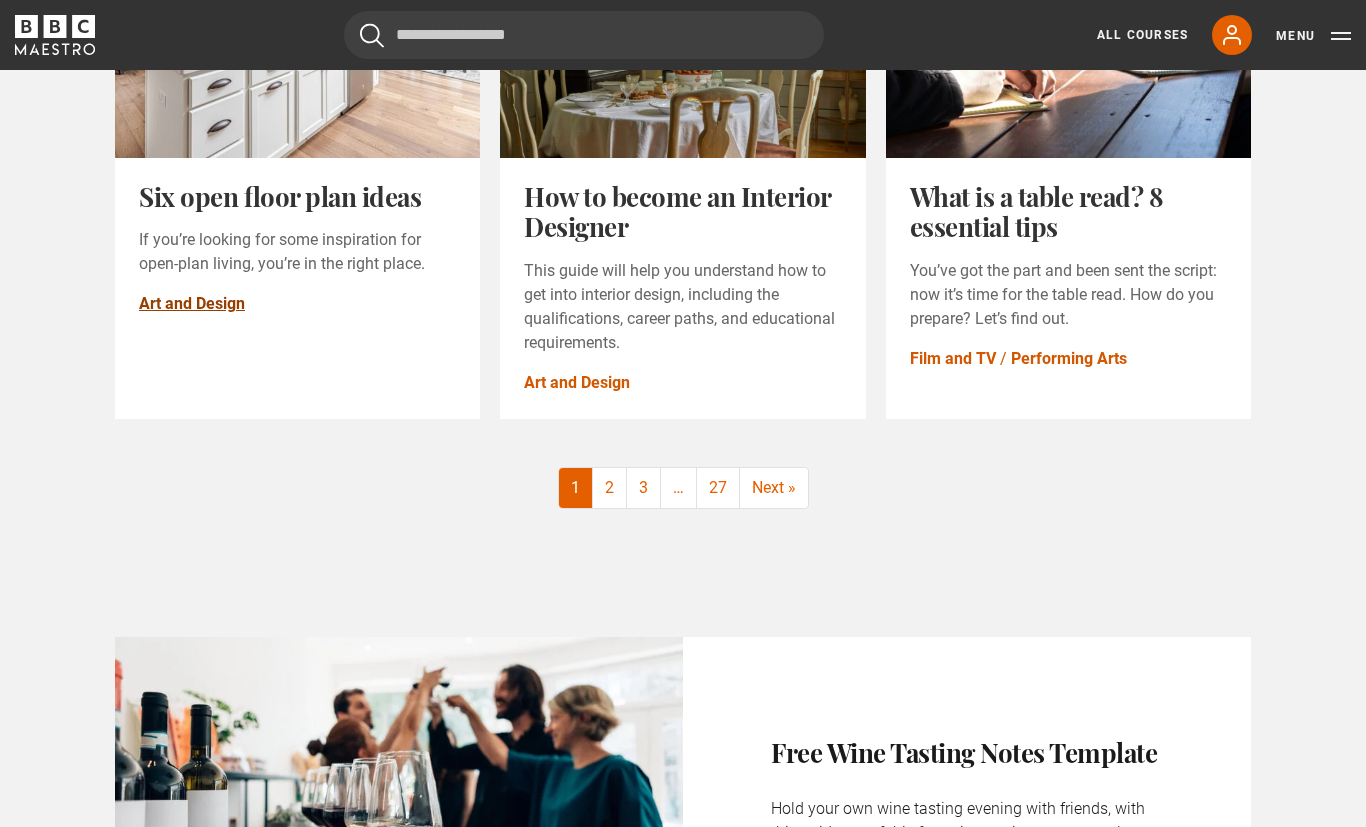 click on "Art and Design" at bounding box center (192, 304) 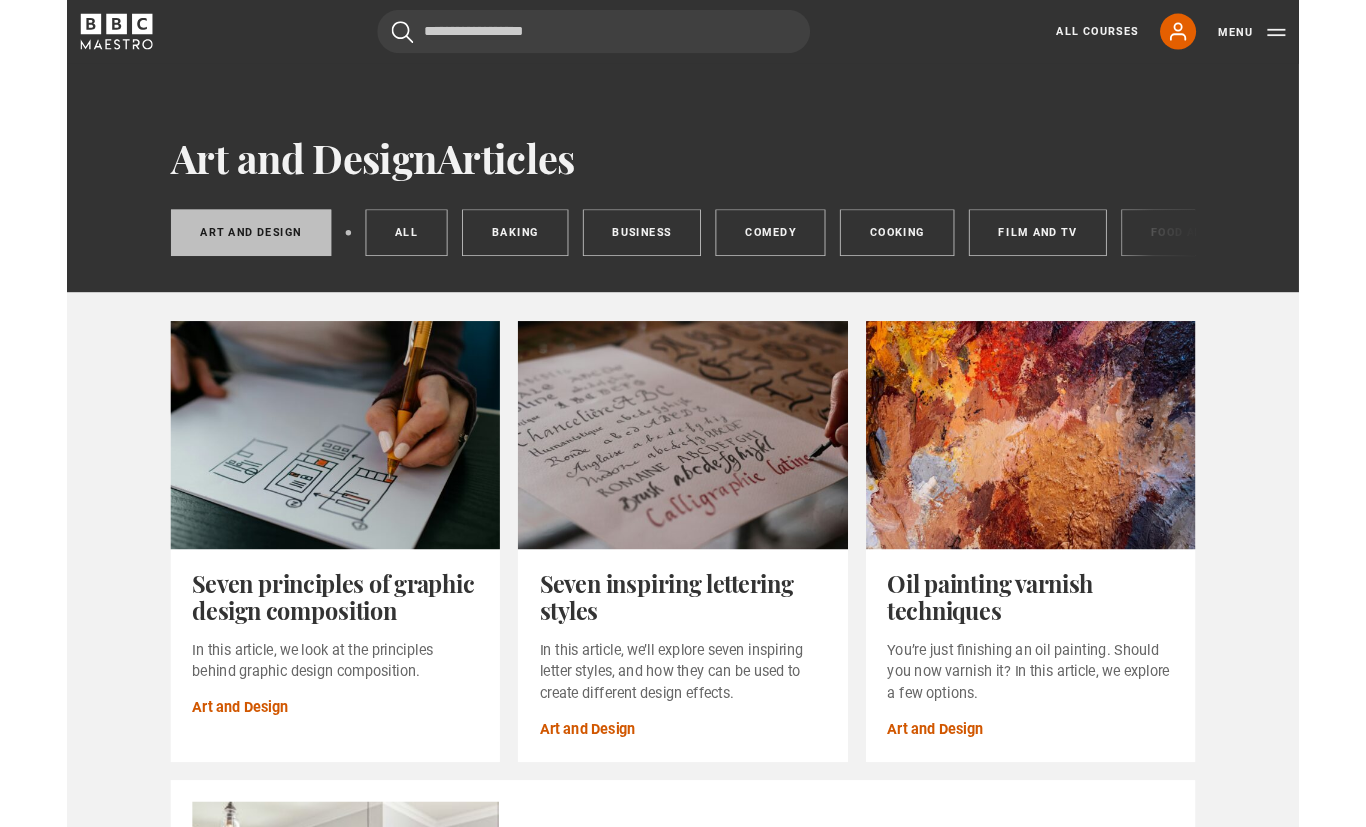 scroll, scrollTop: 0, scrollLeft: 0, axis: both 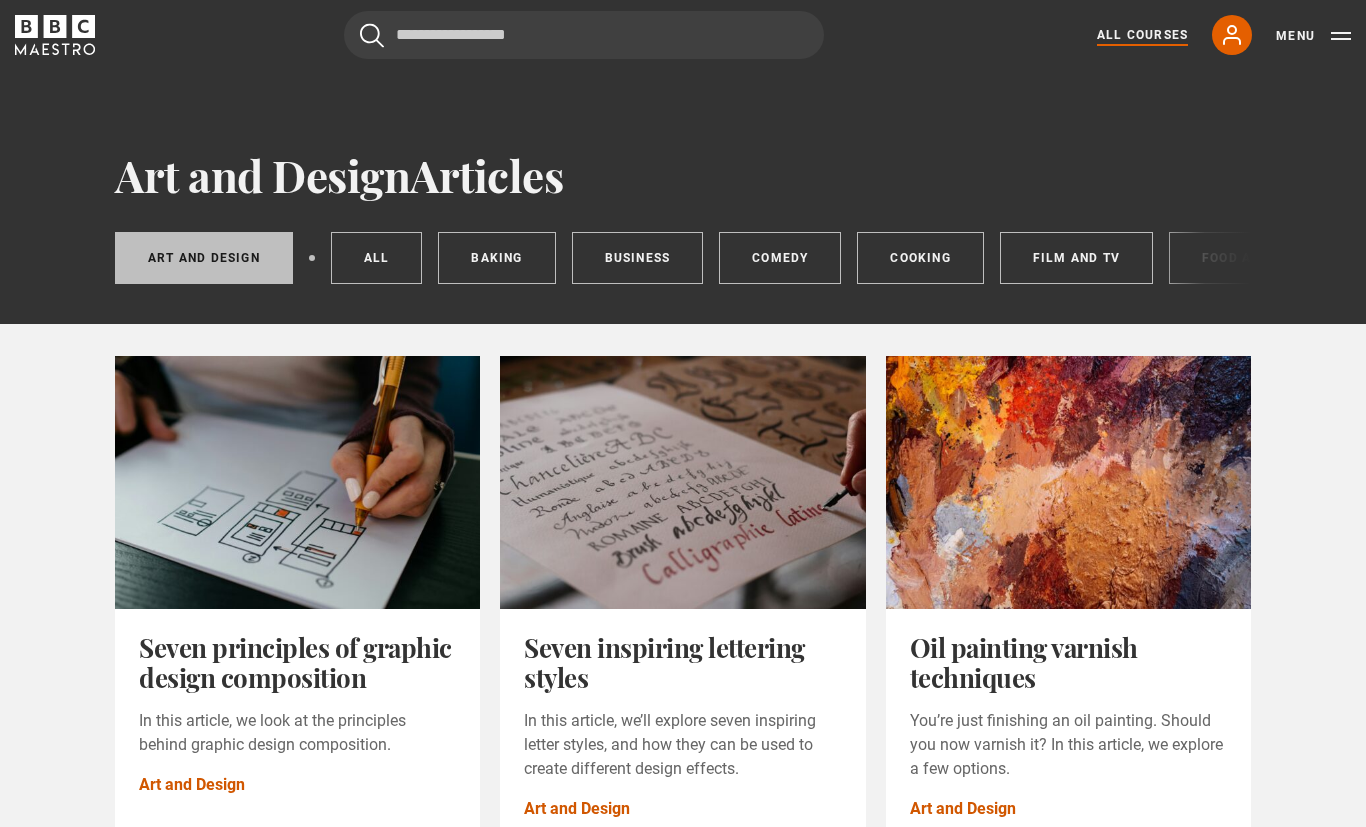 click on "All Courses" at bounding box center (1142, 35) 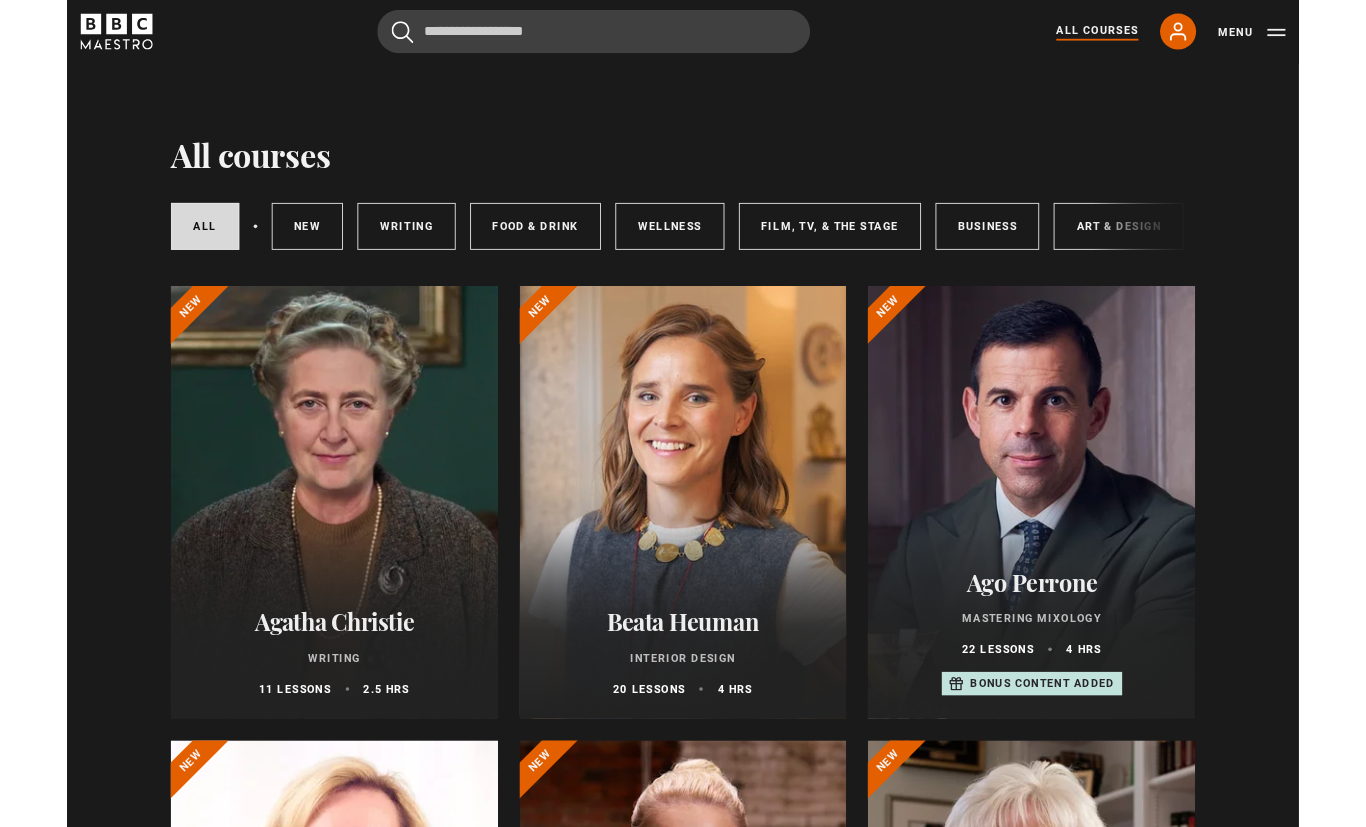 scroll, scrollTop: 0, scrollLeft: 0, axis: both 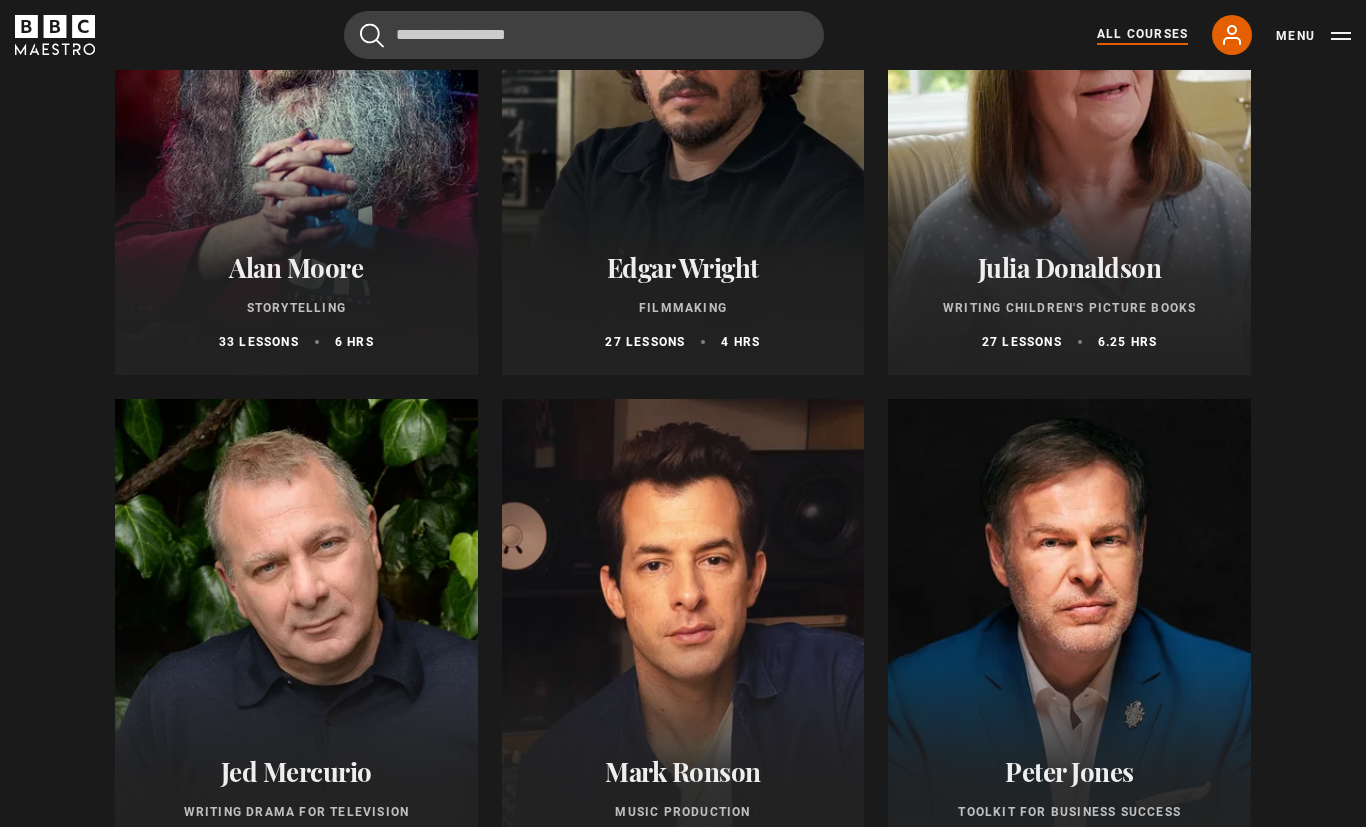 click on "Julia Donaldson" at bounding box center (1069, 267) 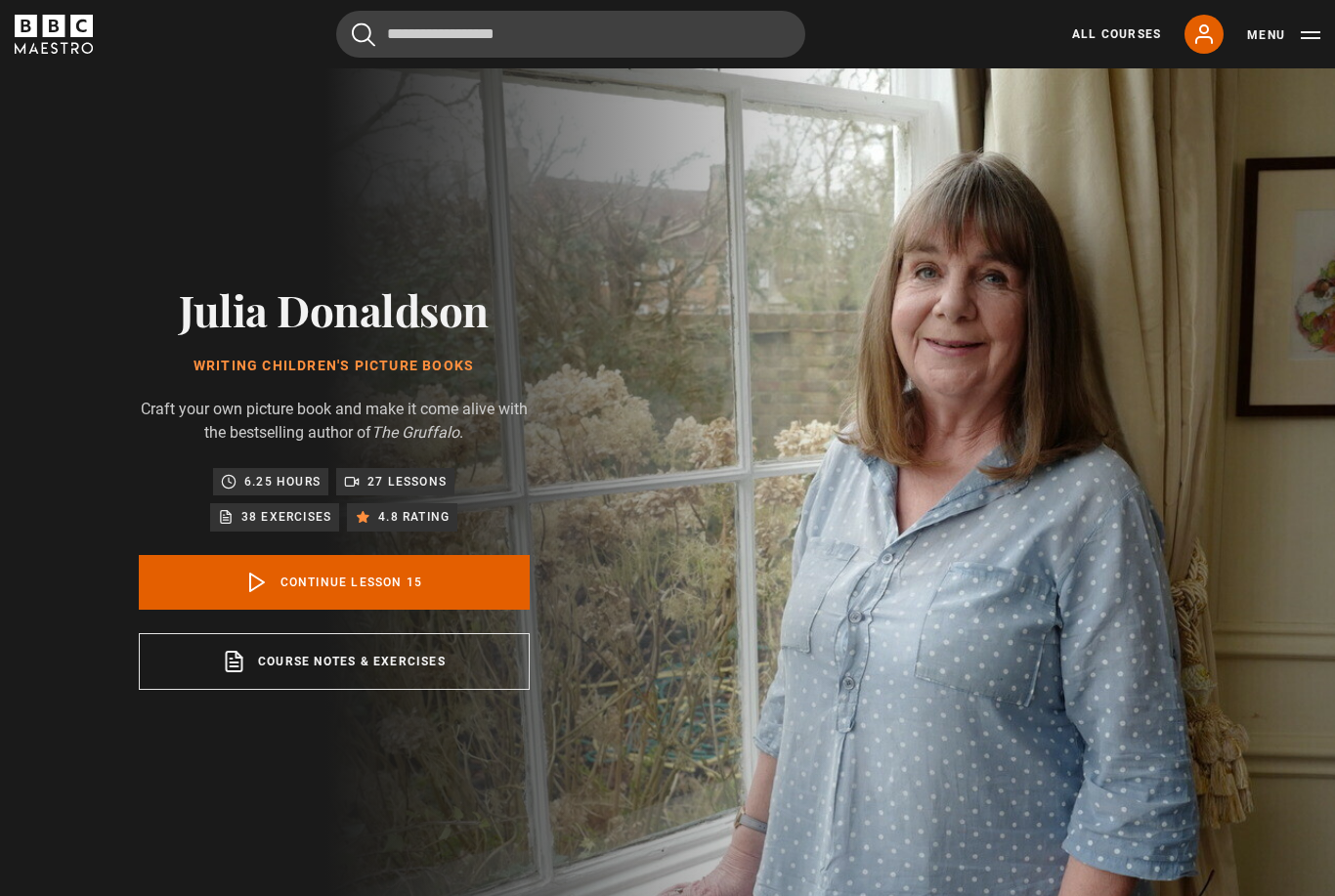 scroll, scrollTop: 968, scrollLeft: 0, axis: vertical 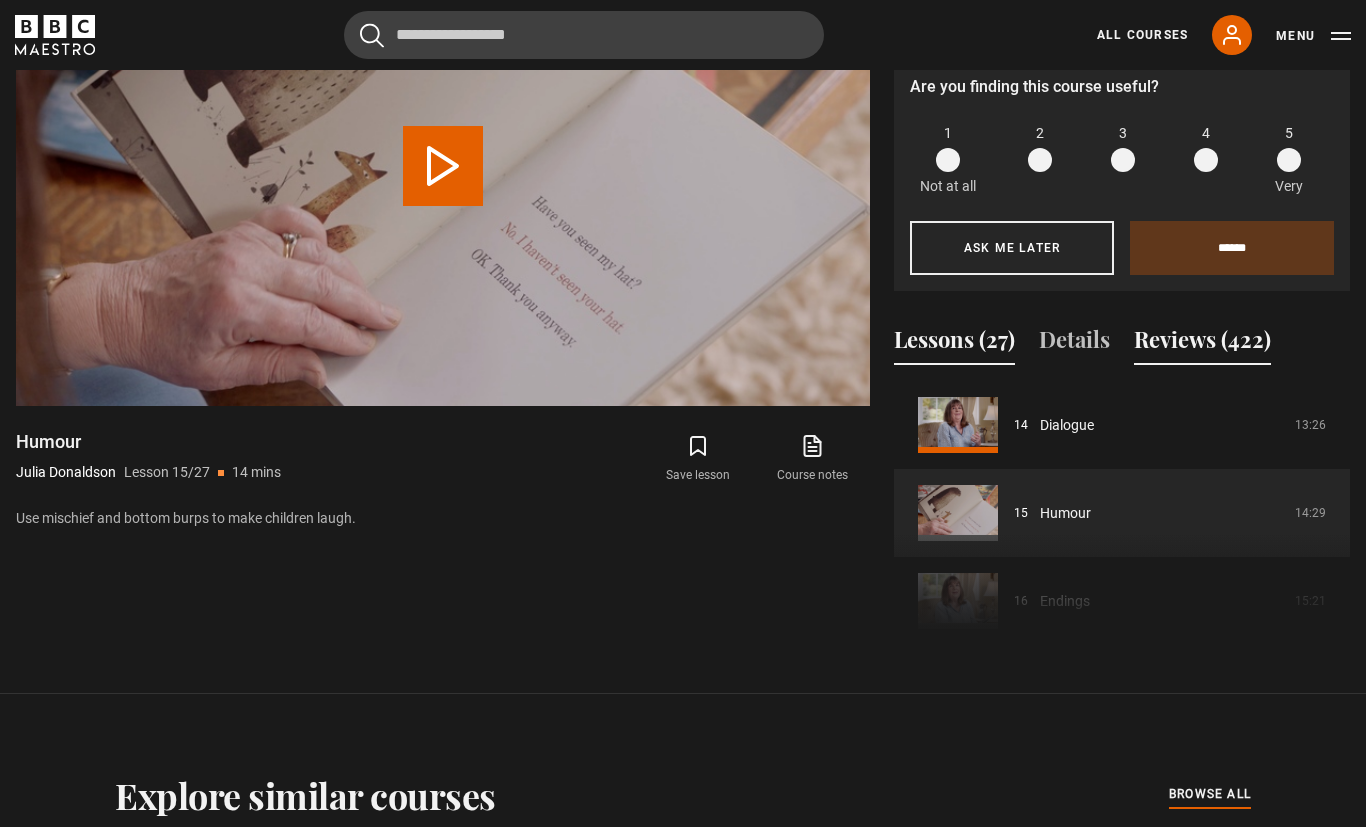 click on "Reviews (422)" at bounding box center (1202, 344) 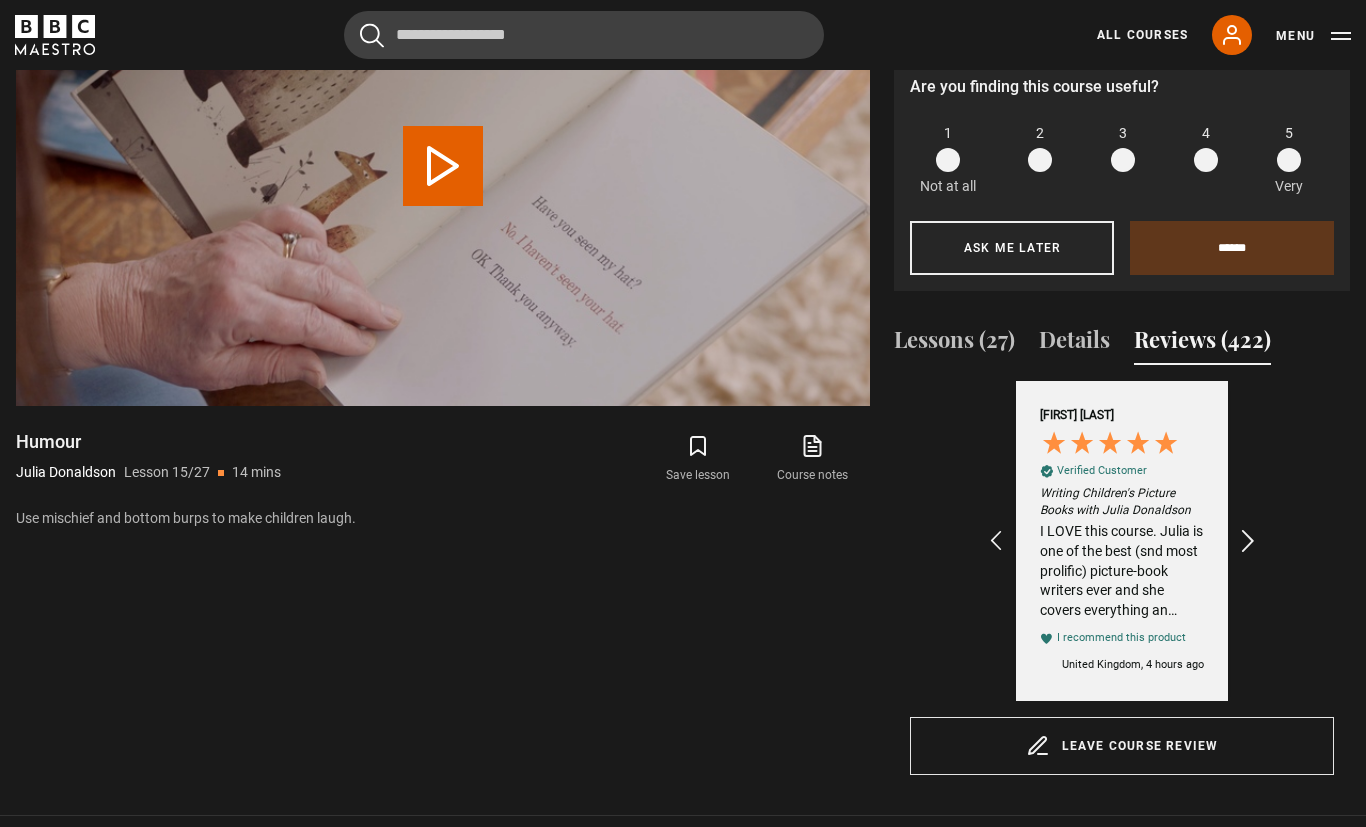 click at bounding box center [1249, 541] 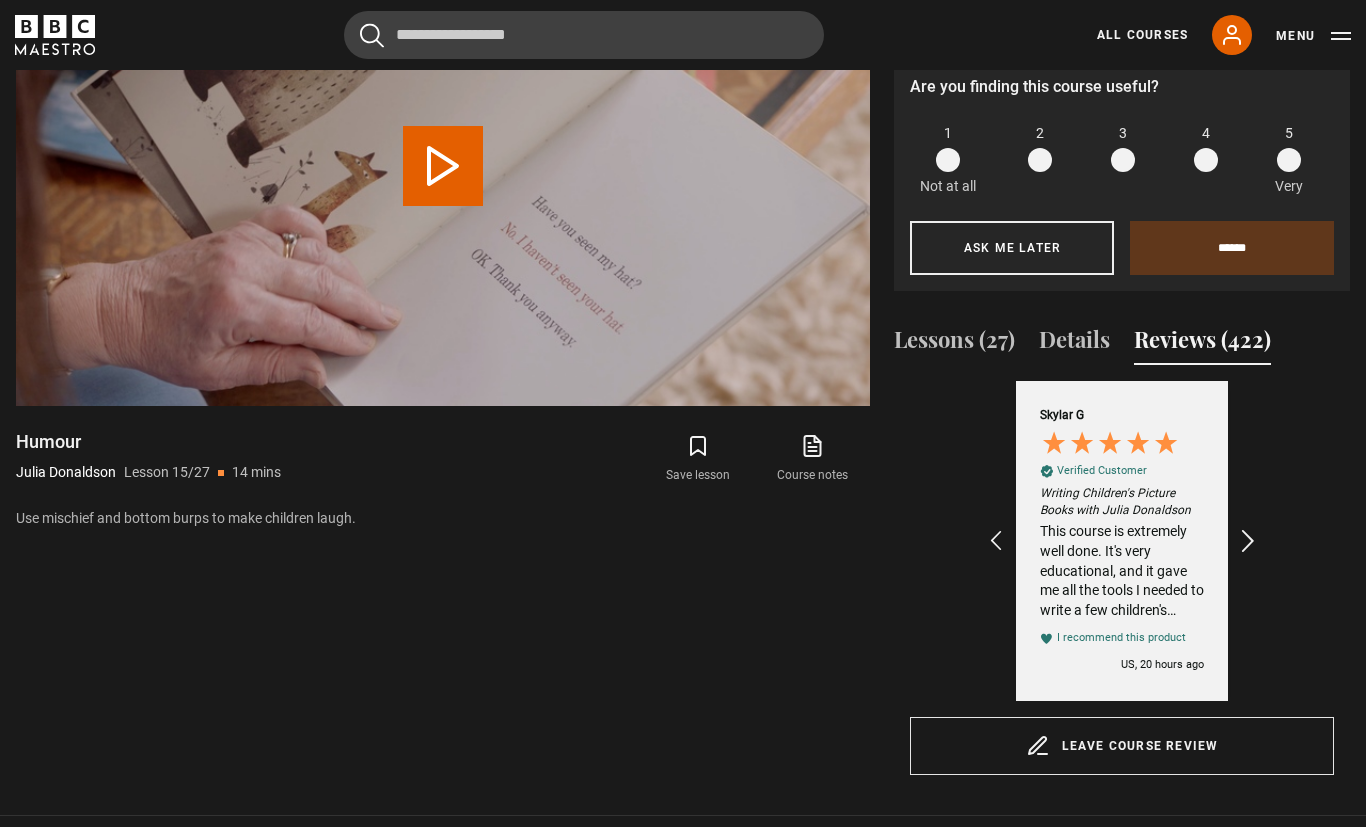 click at bounding box center (1249, 541) 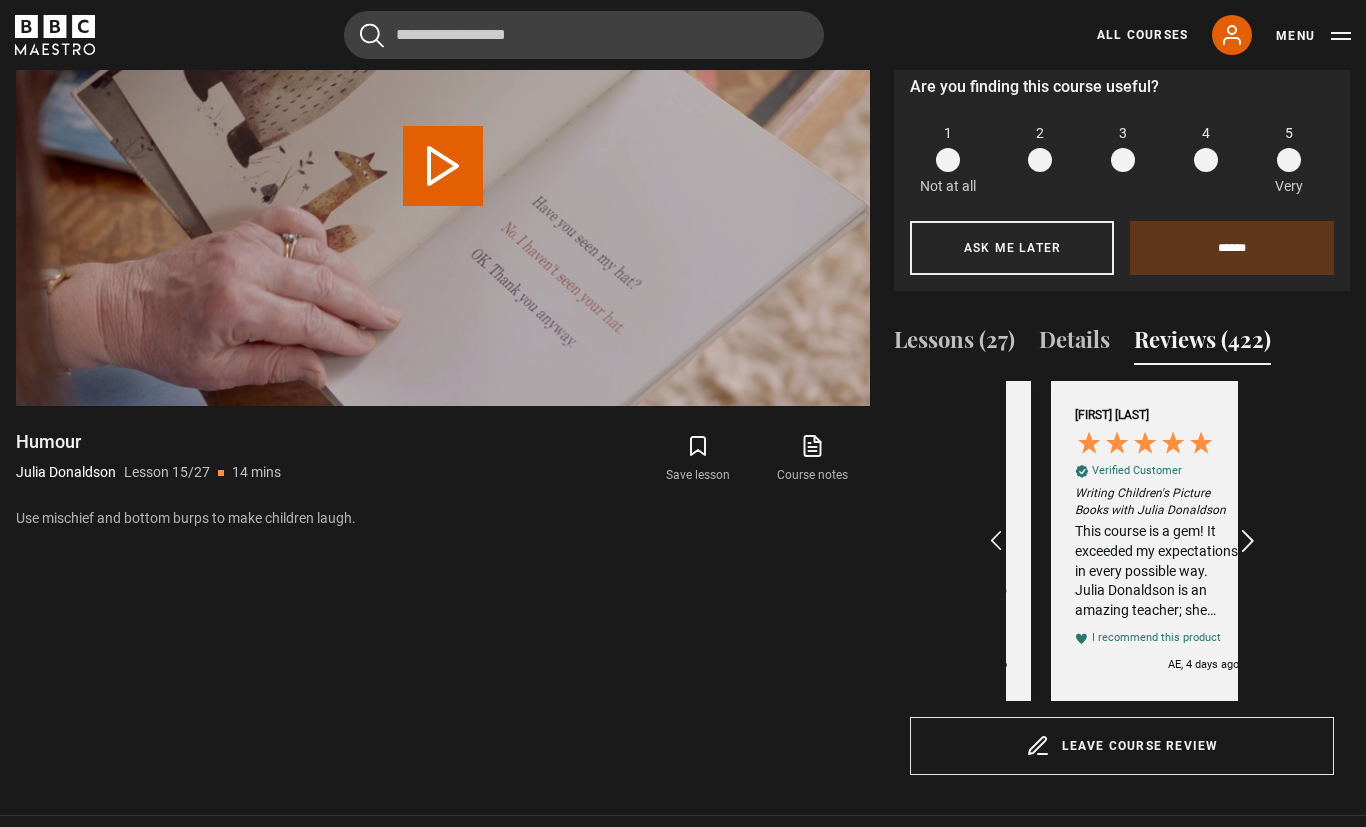 scroll, scrollTop: 0, scrollLeft: 464, axis: horizontal 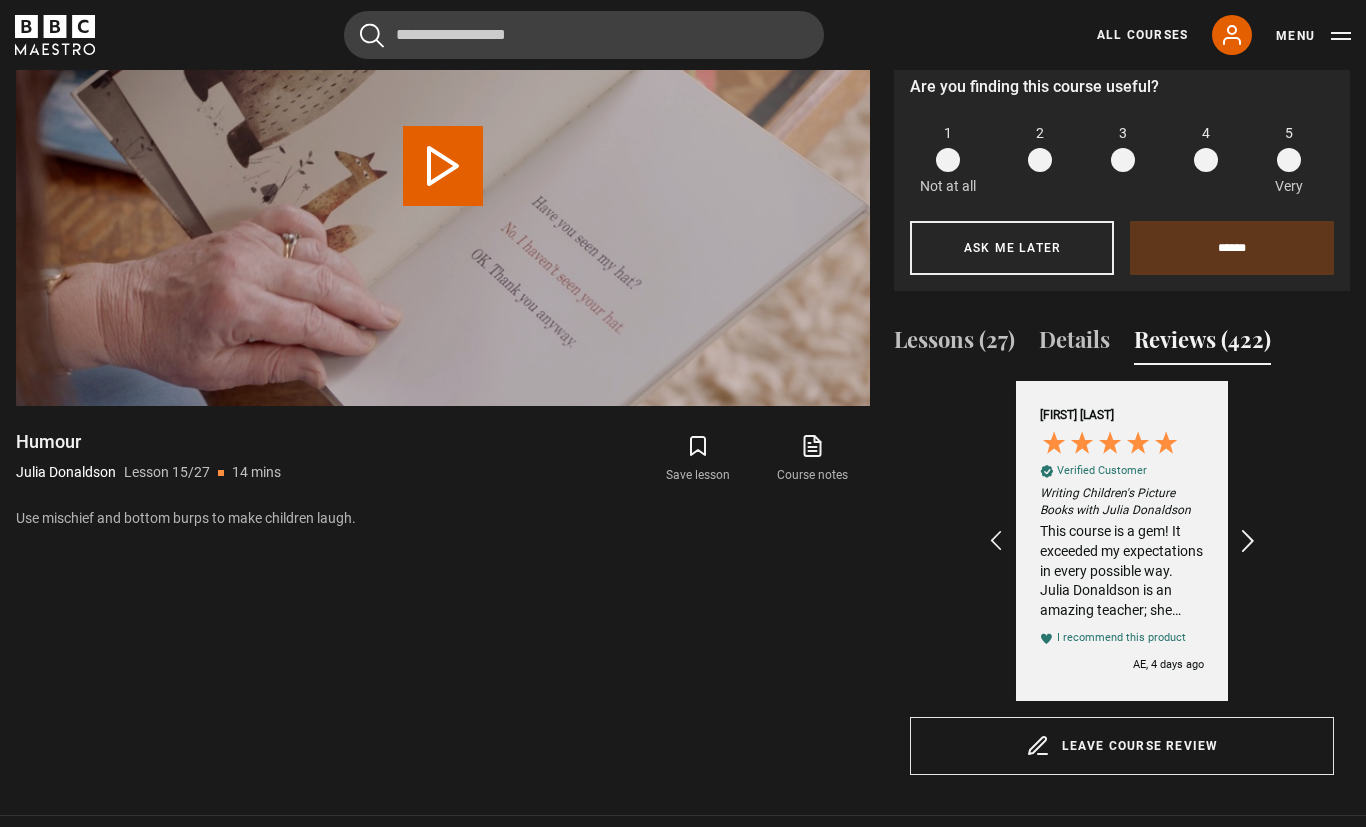 click at bounding box center [1249, 541] 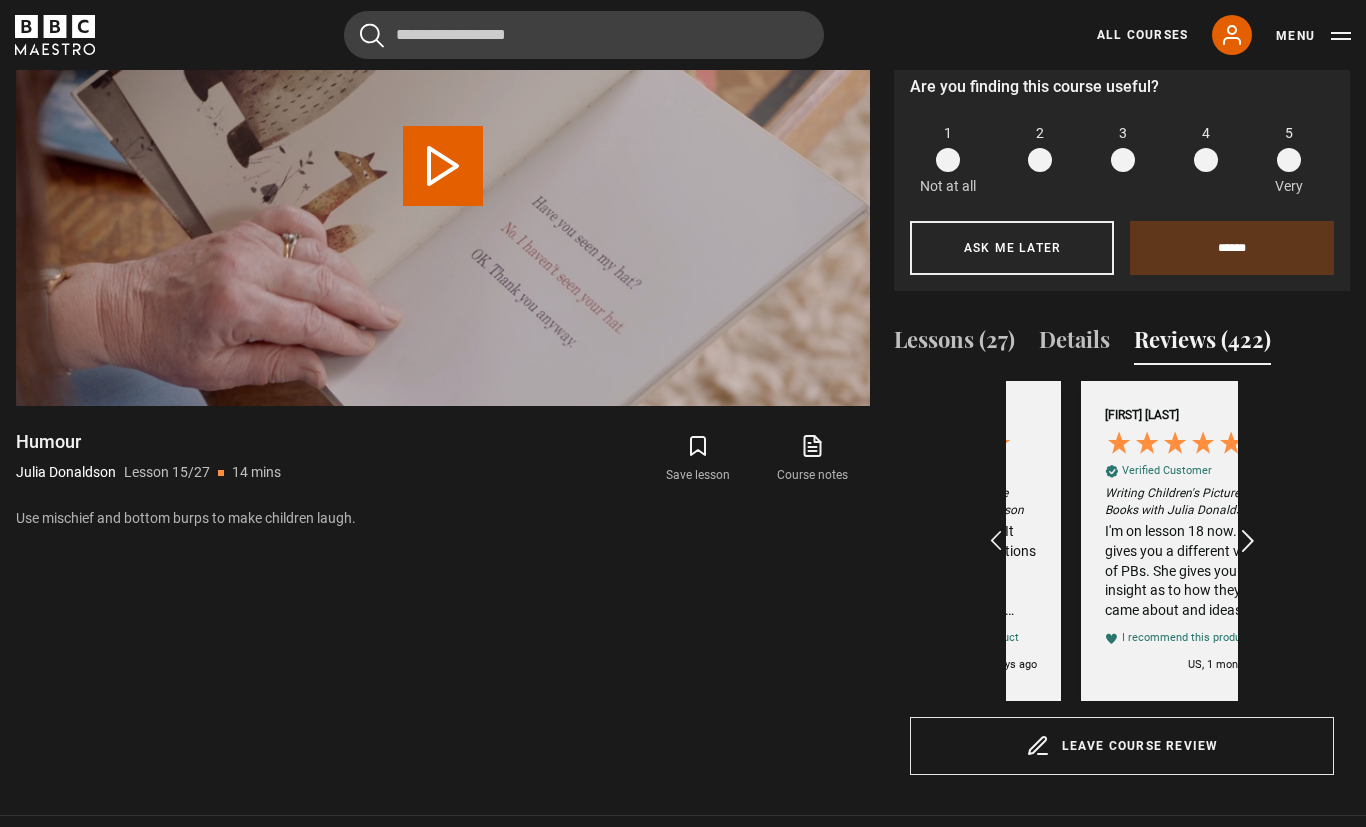 scroll, scrollTop: 0, scrollLeft: 696, axis: horizontal 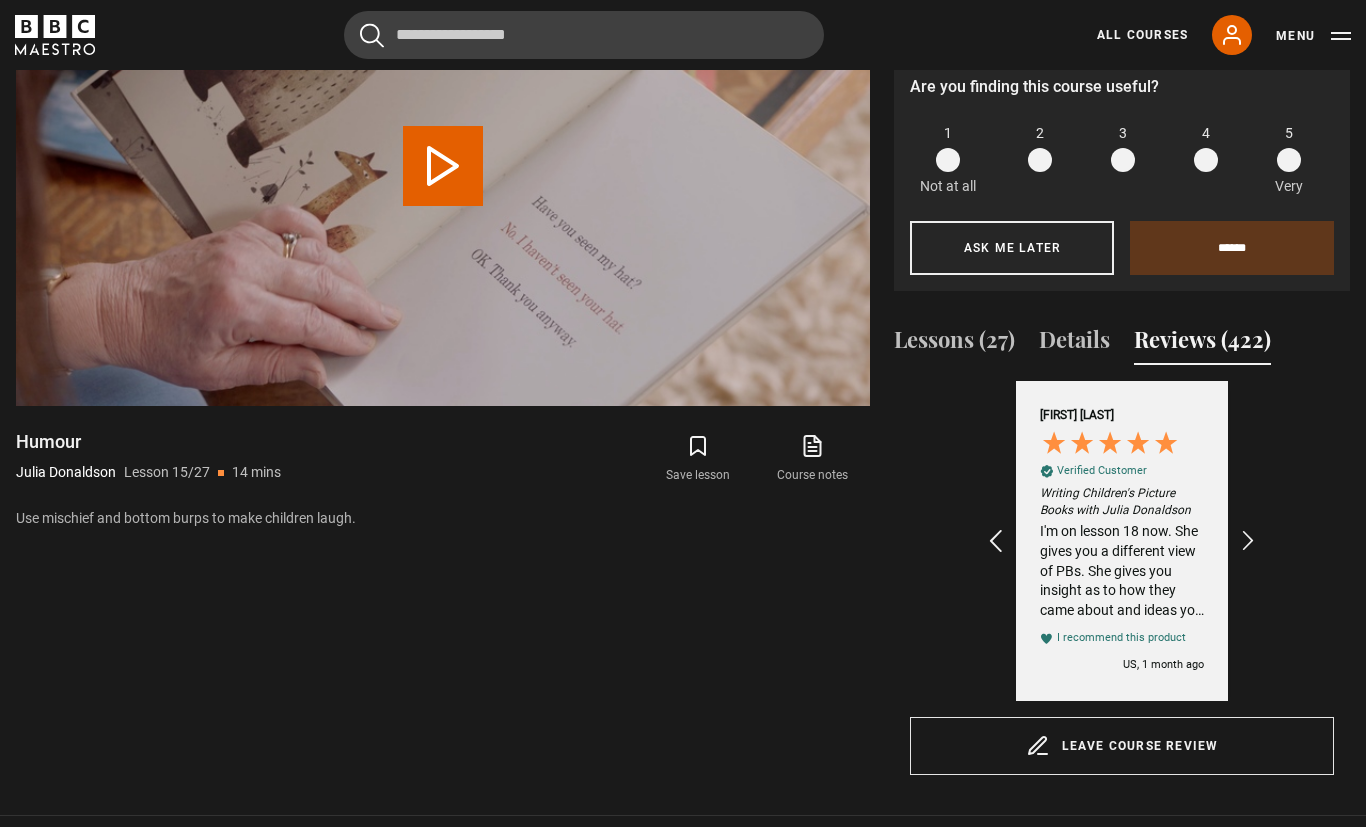 click at bounding box center [996, 541] 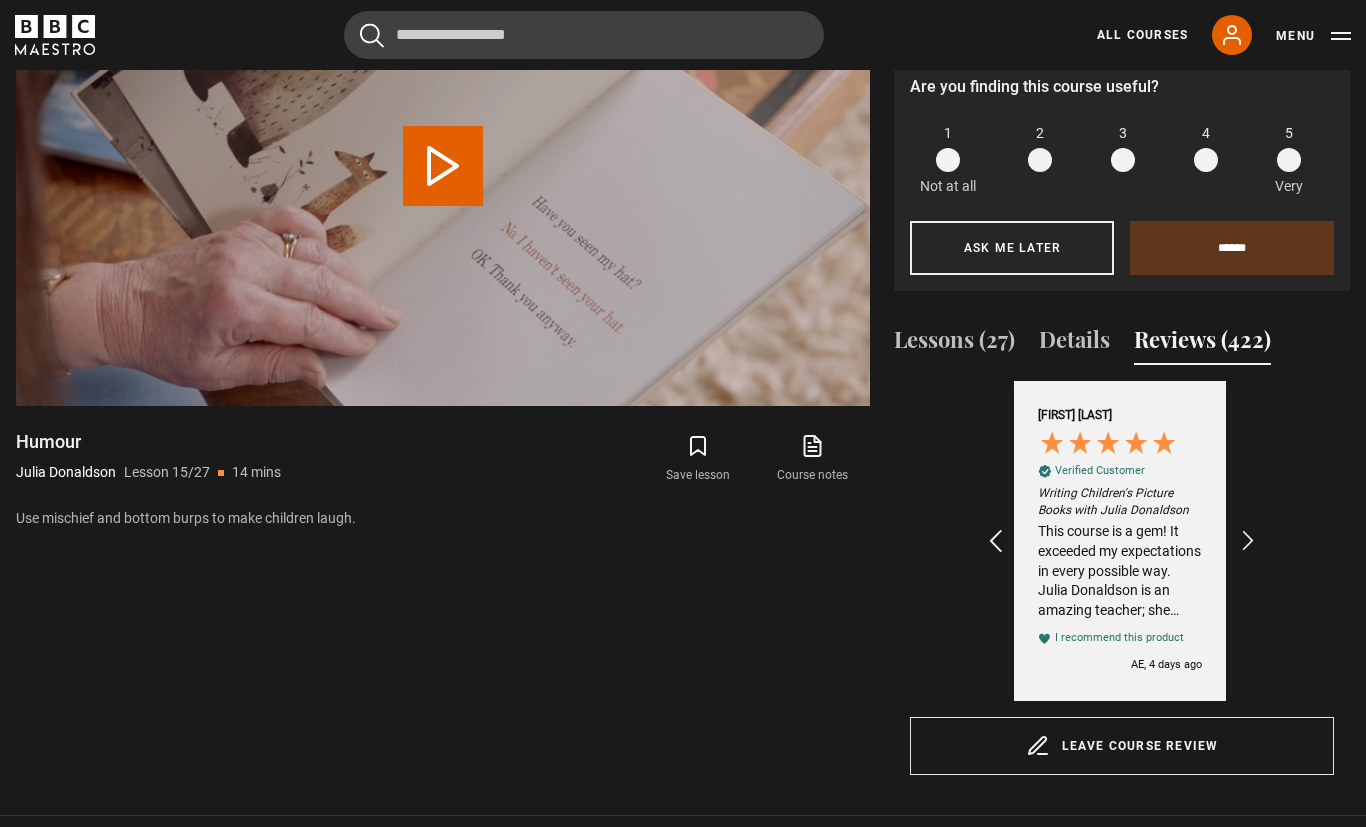 scroll, scrollTop: 0, scrollLeft: 464, axis: horizontal 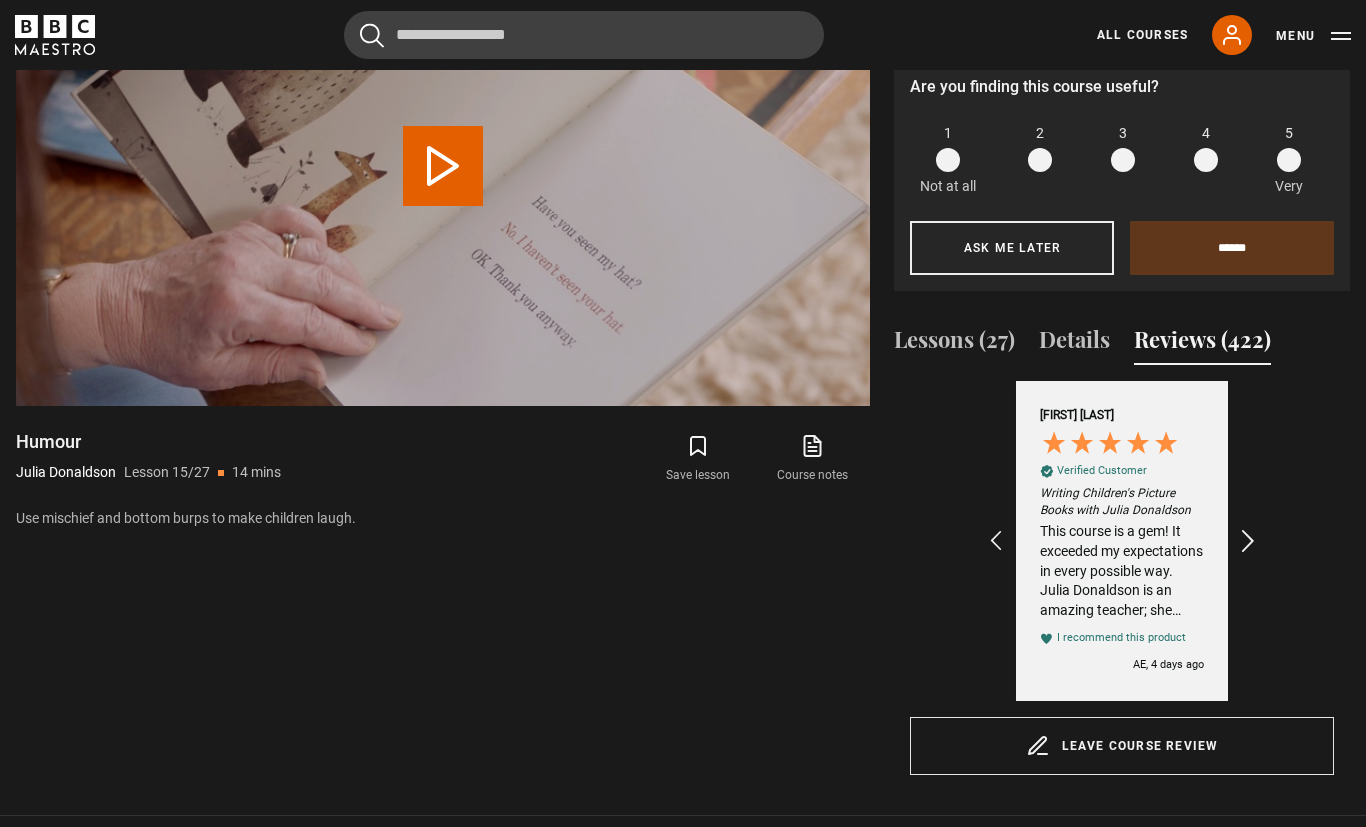 click at bounding box center (1247, 541) 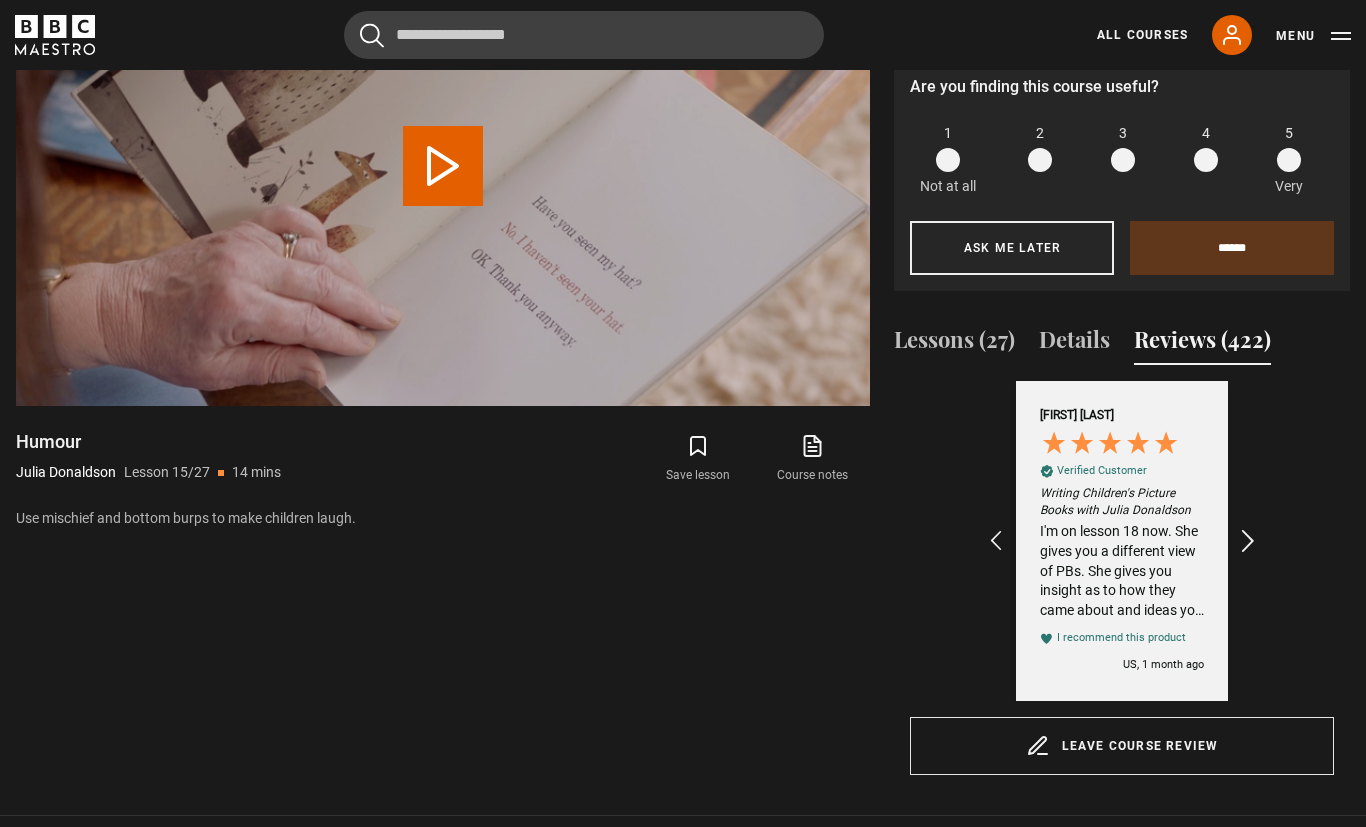 click at bounding box center [1249, 541] 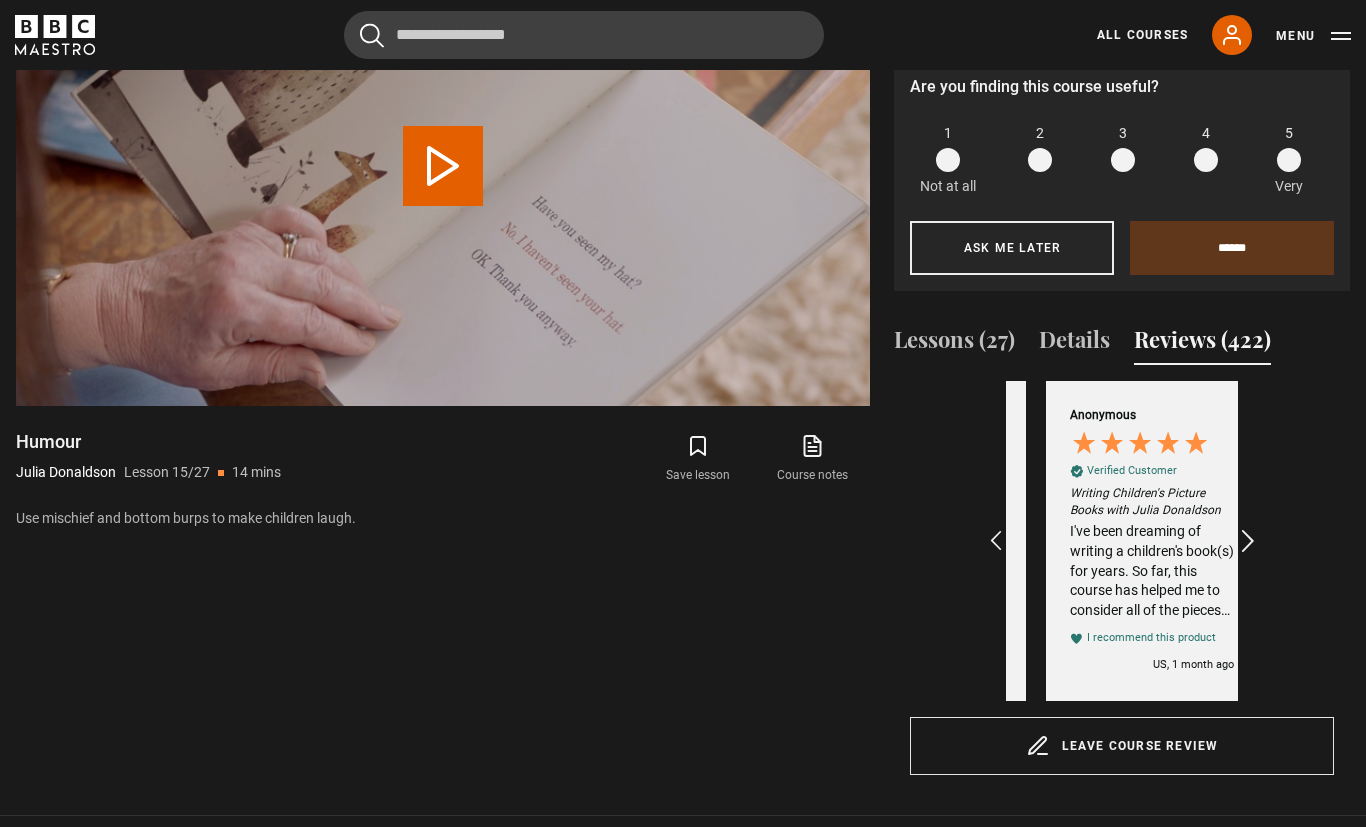 scroll, scrollTop: 0, scrollLeft: 928, axis: horizontal 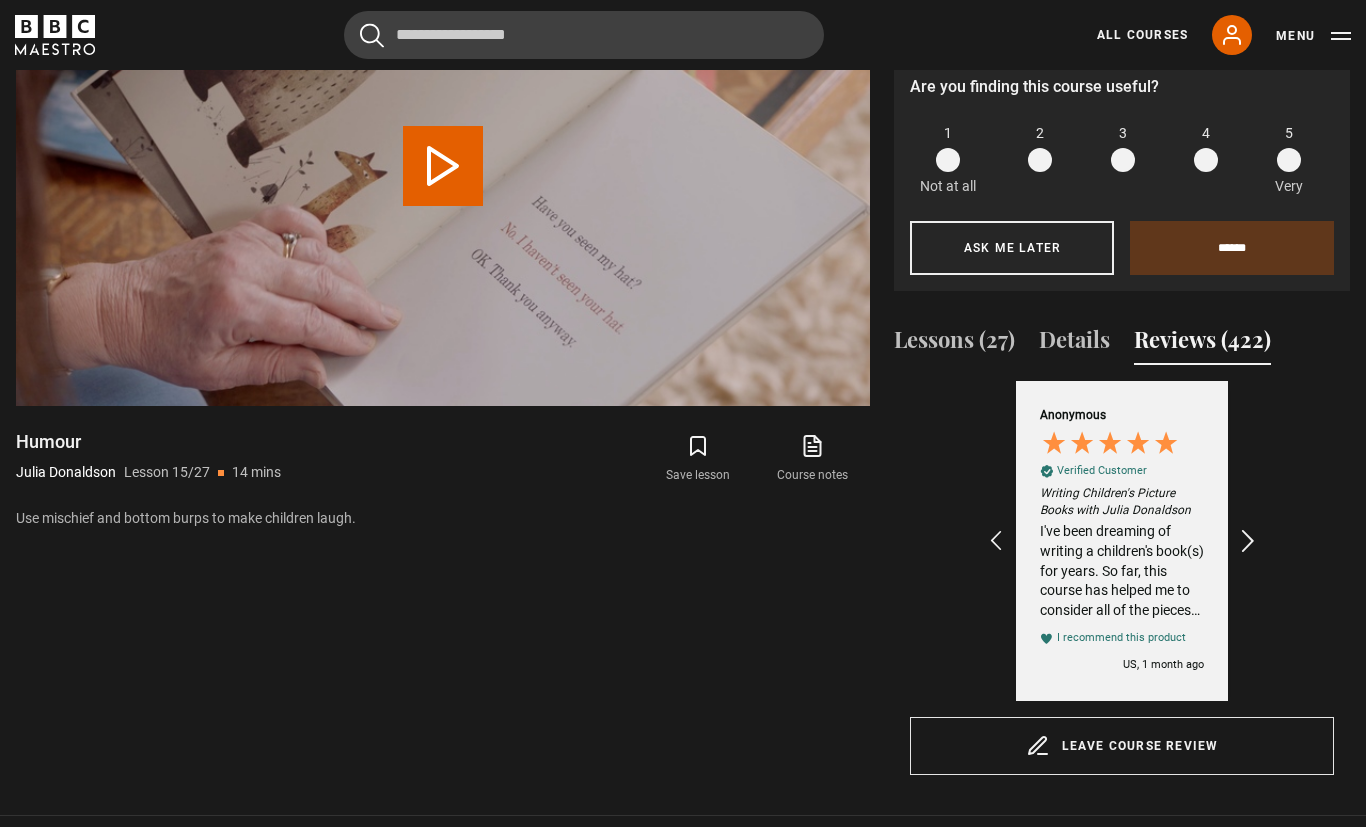 click at bounding box center (1249, 541) 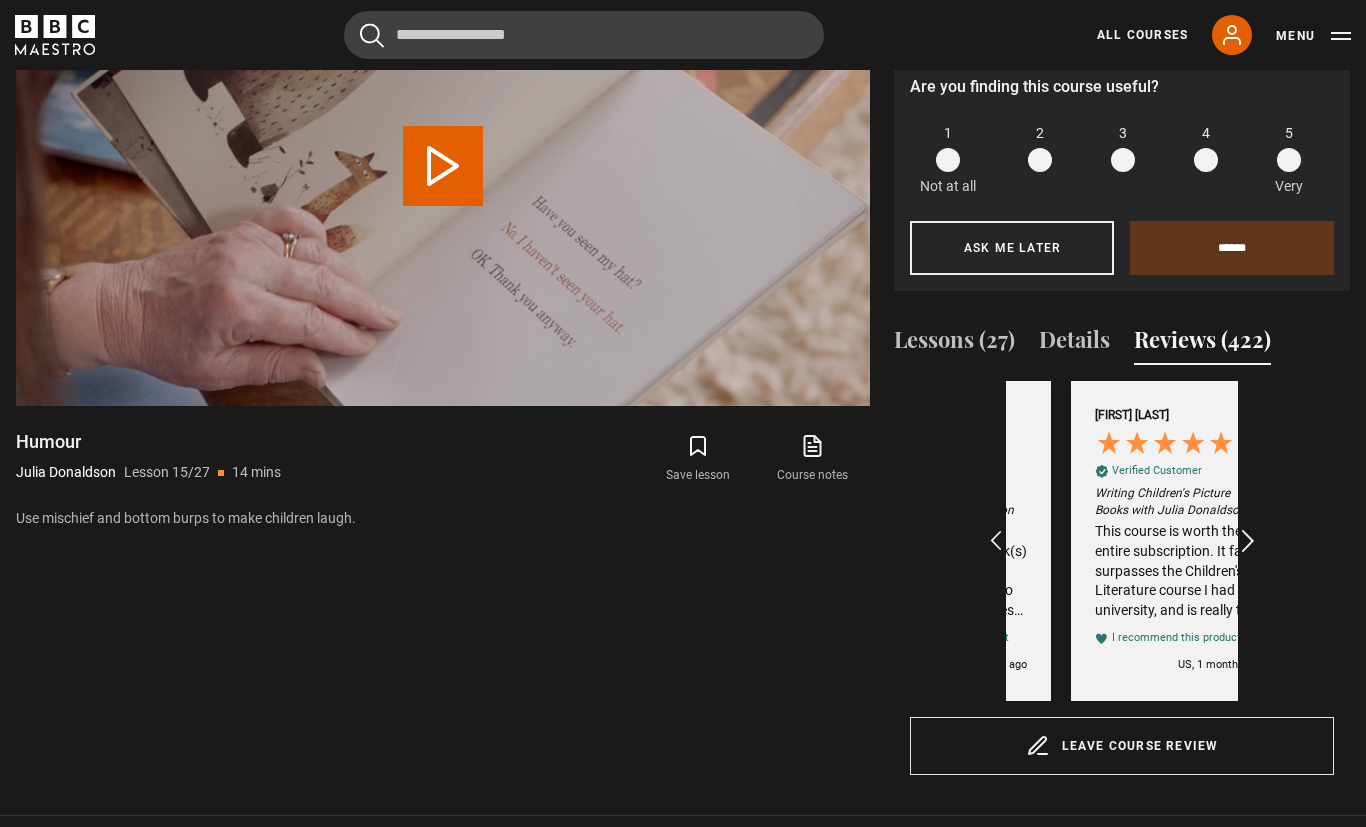 scroll, scrollTop: 0, scrollLeft: 1160, axis: horizontal 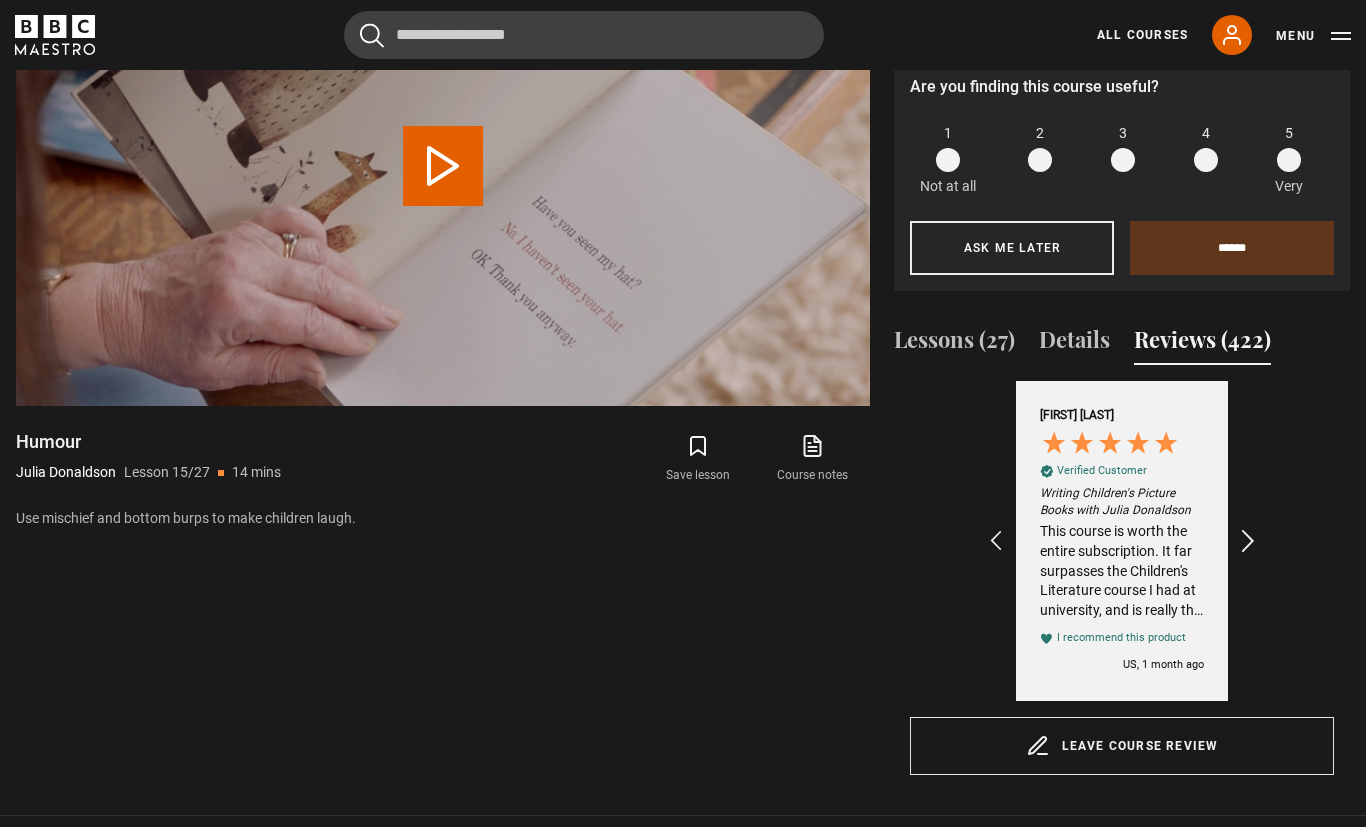 click at bounding box center (1249, 541) 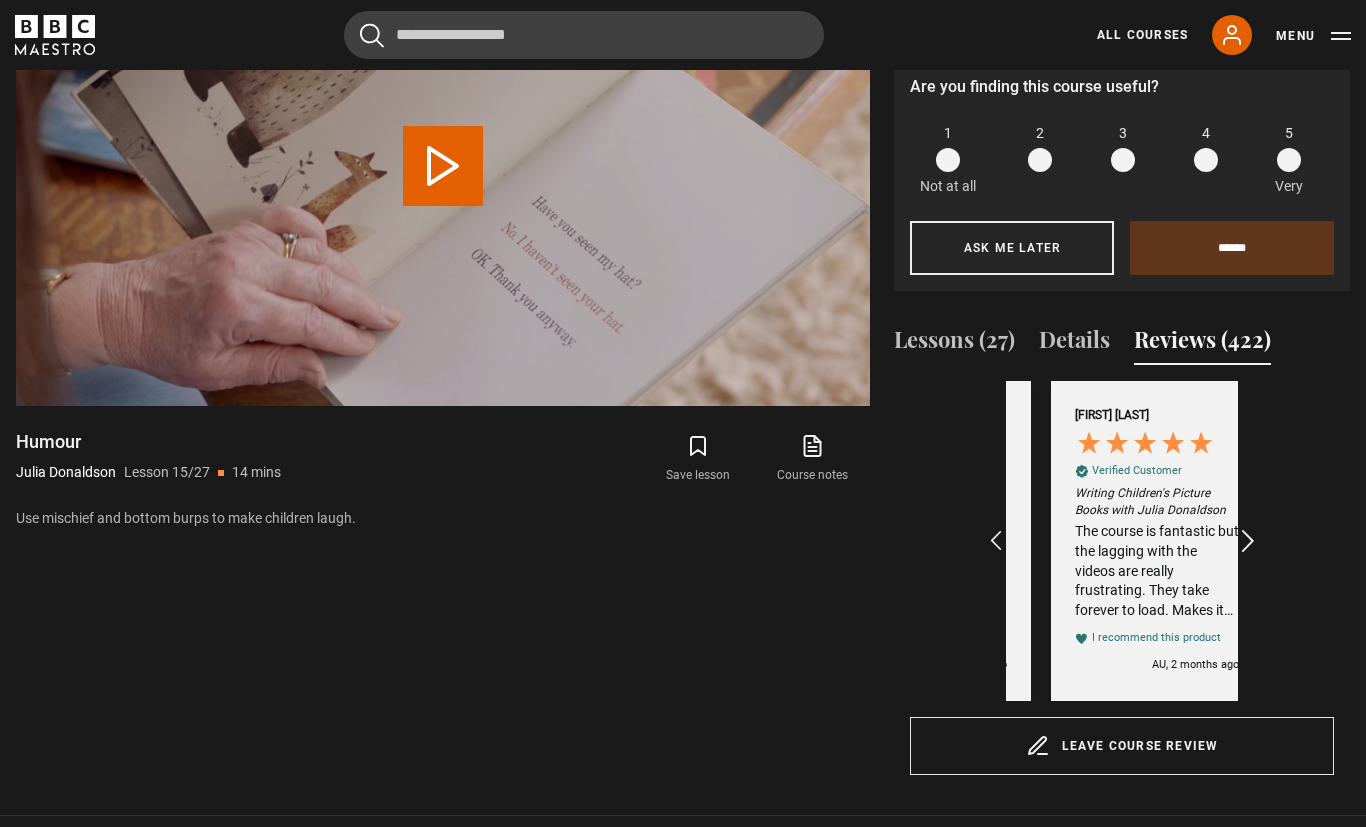 scroll, scrollTop: 0, scrollLeft: 1392, axis: horizontal 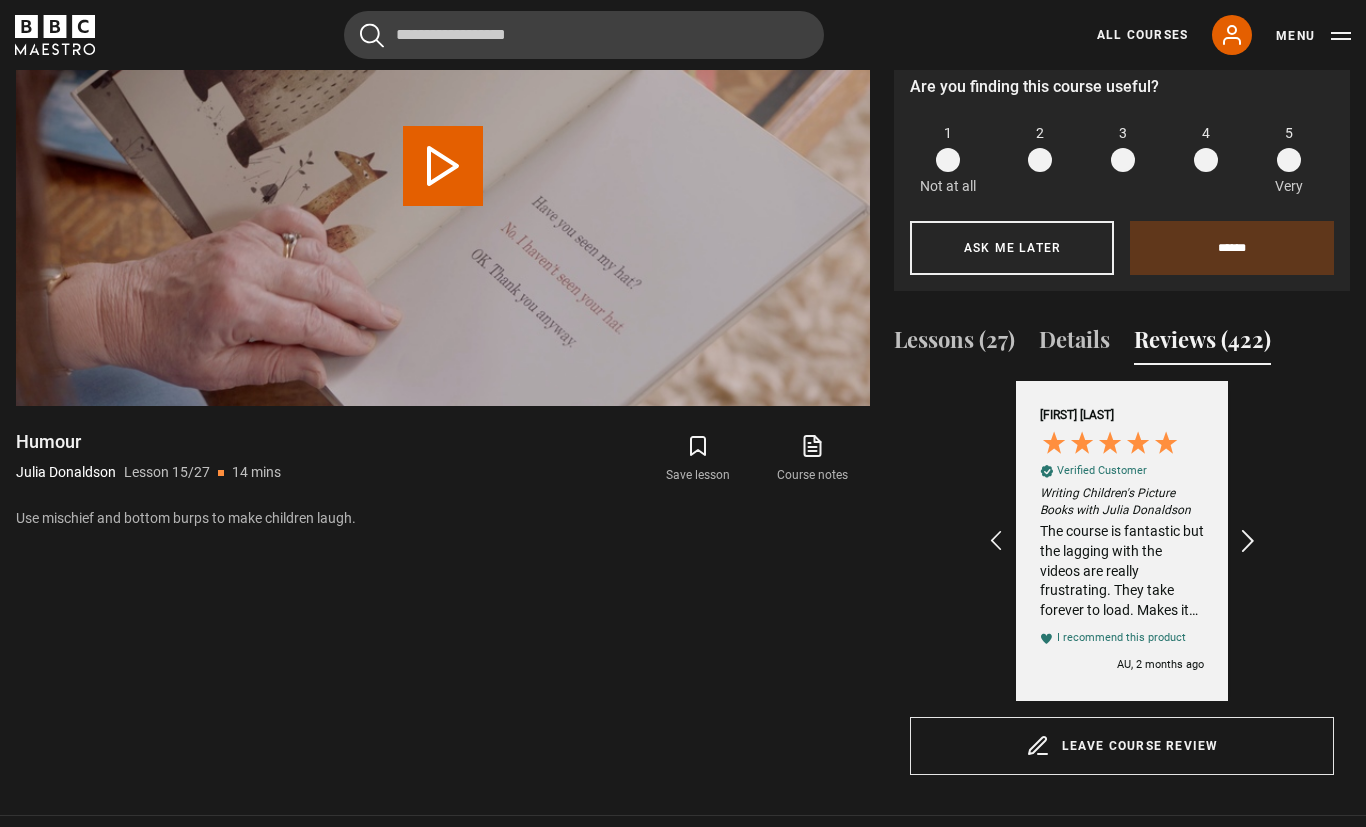 click at bounding box center (1249, 541) 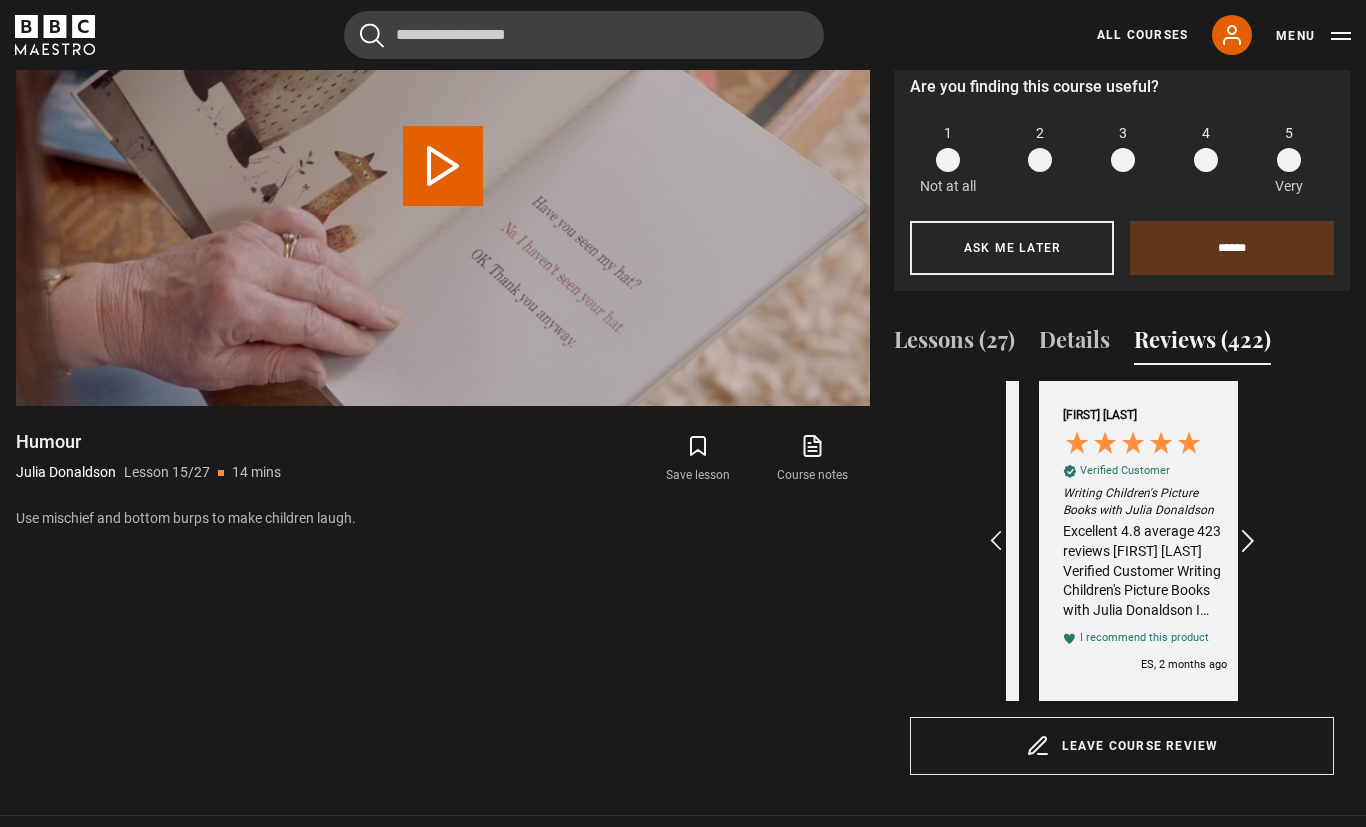 scroll, scrollTop: 0, scrollLeft: 1624, axis: horizontal 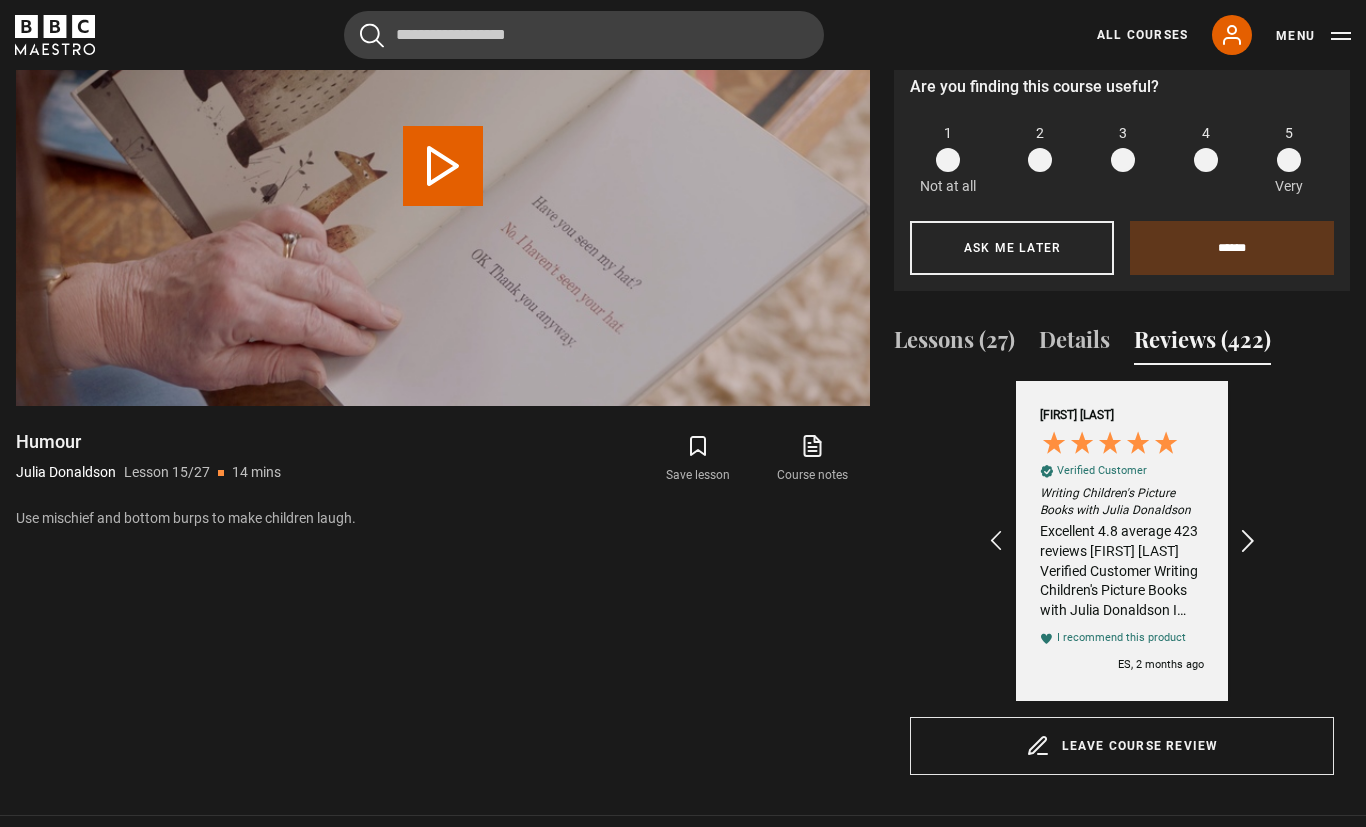 click at bounding box center (1249, 541) 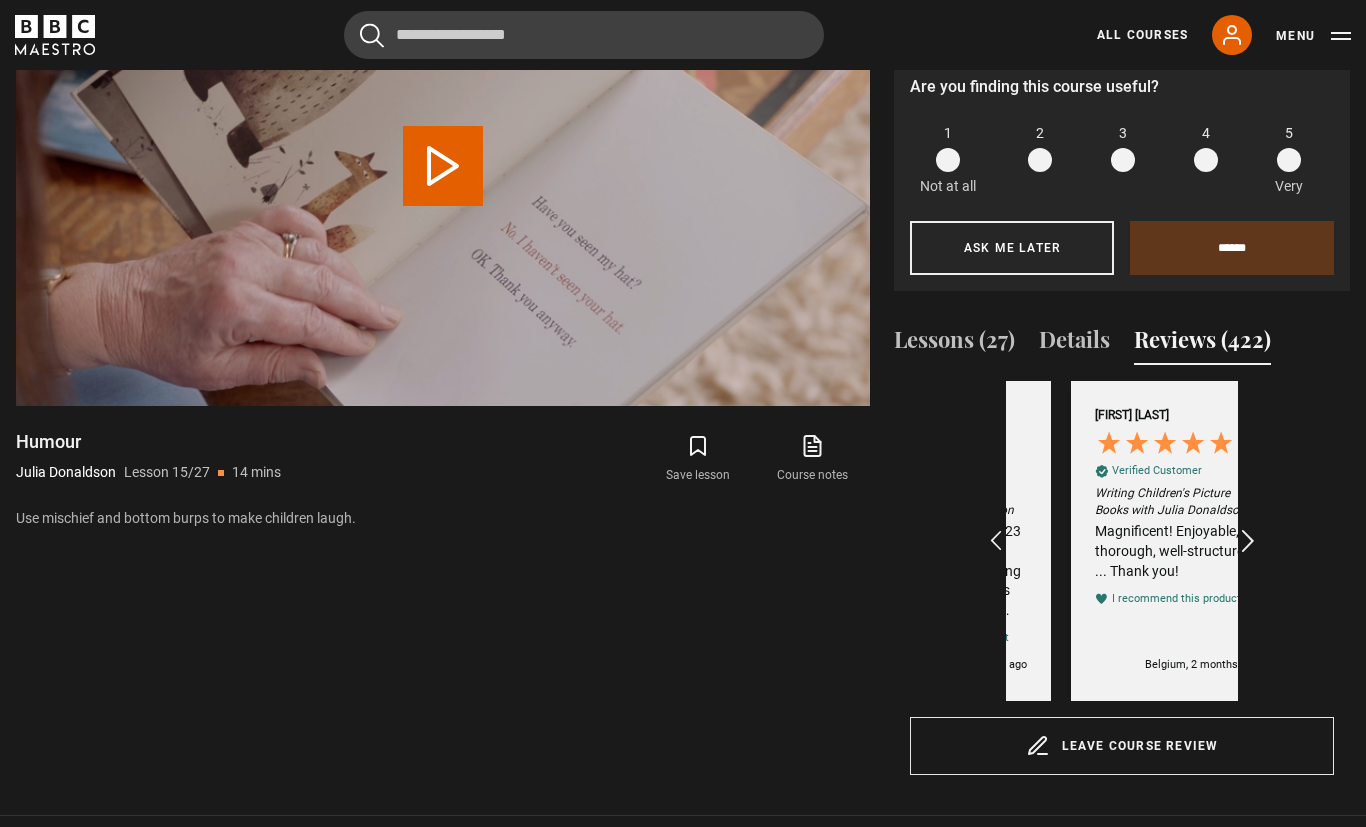scroll, scrollTop: 0, scrollLeft: 1856, axis: horizontal 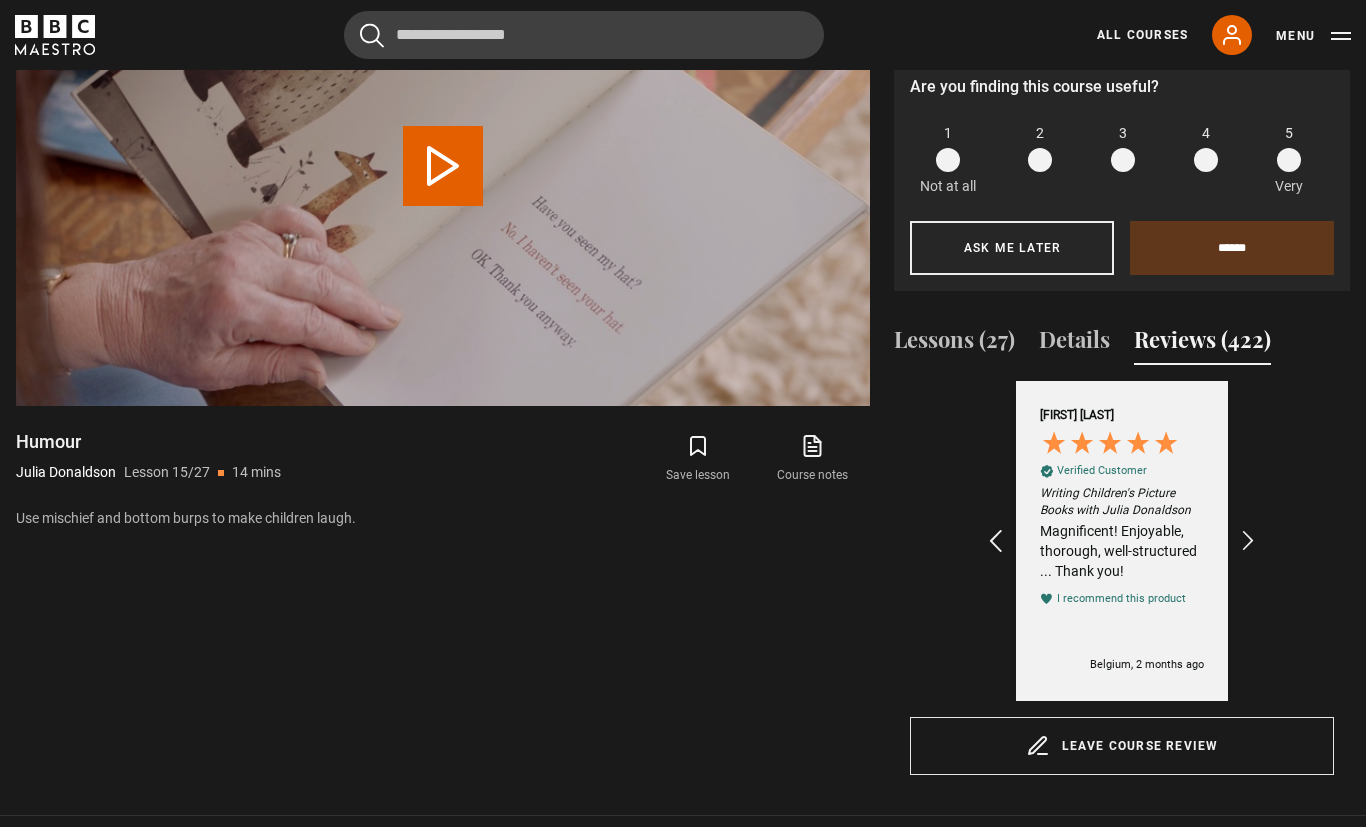 click at bounding box center (996, 541) 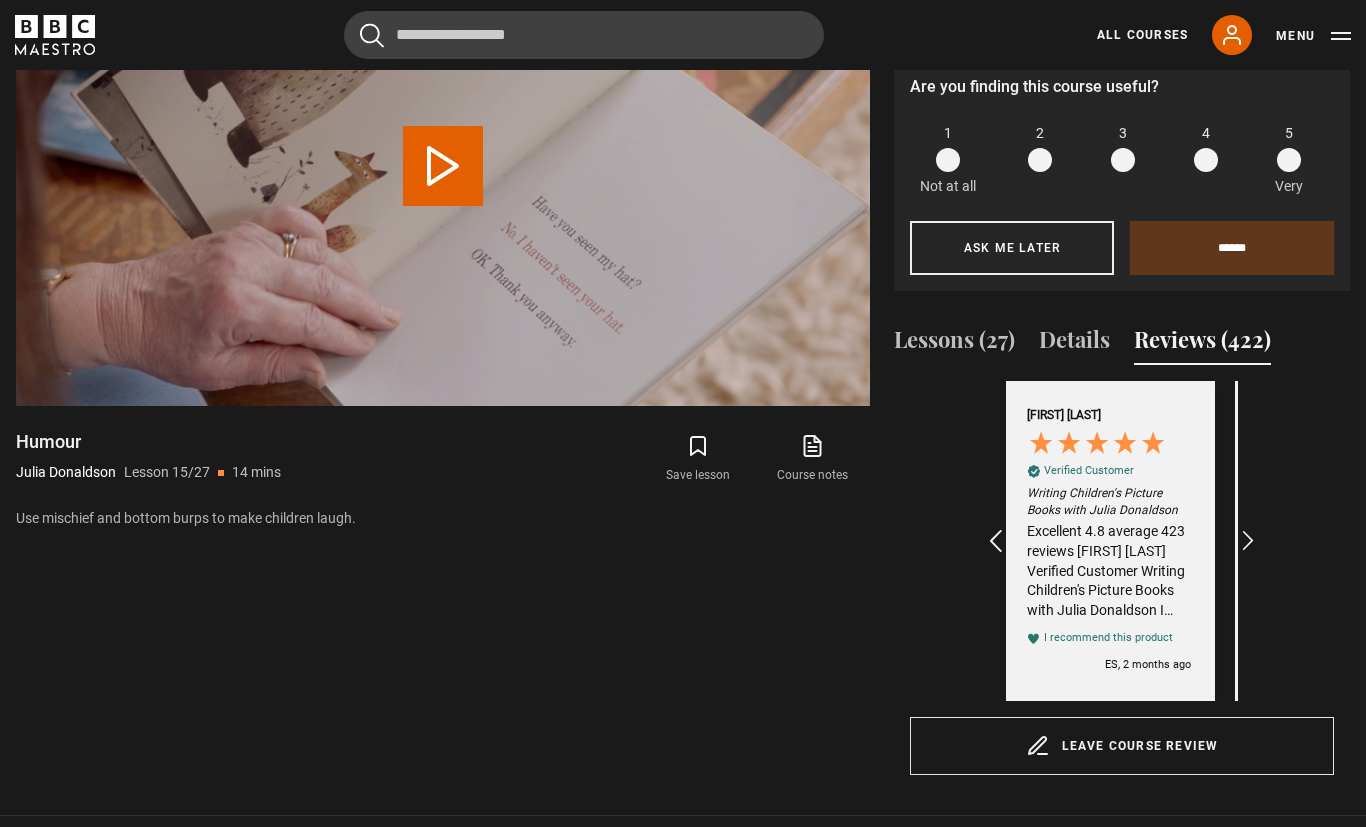 scroll, scrollTop: 0, scrollLeft: 1624, axis: horizontal 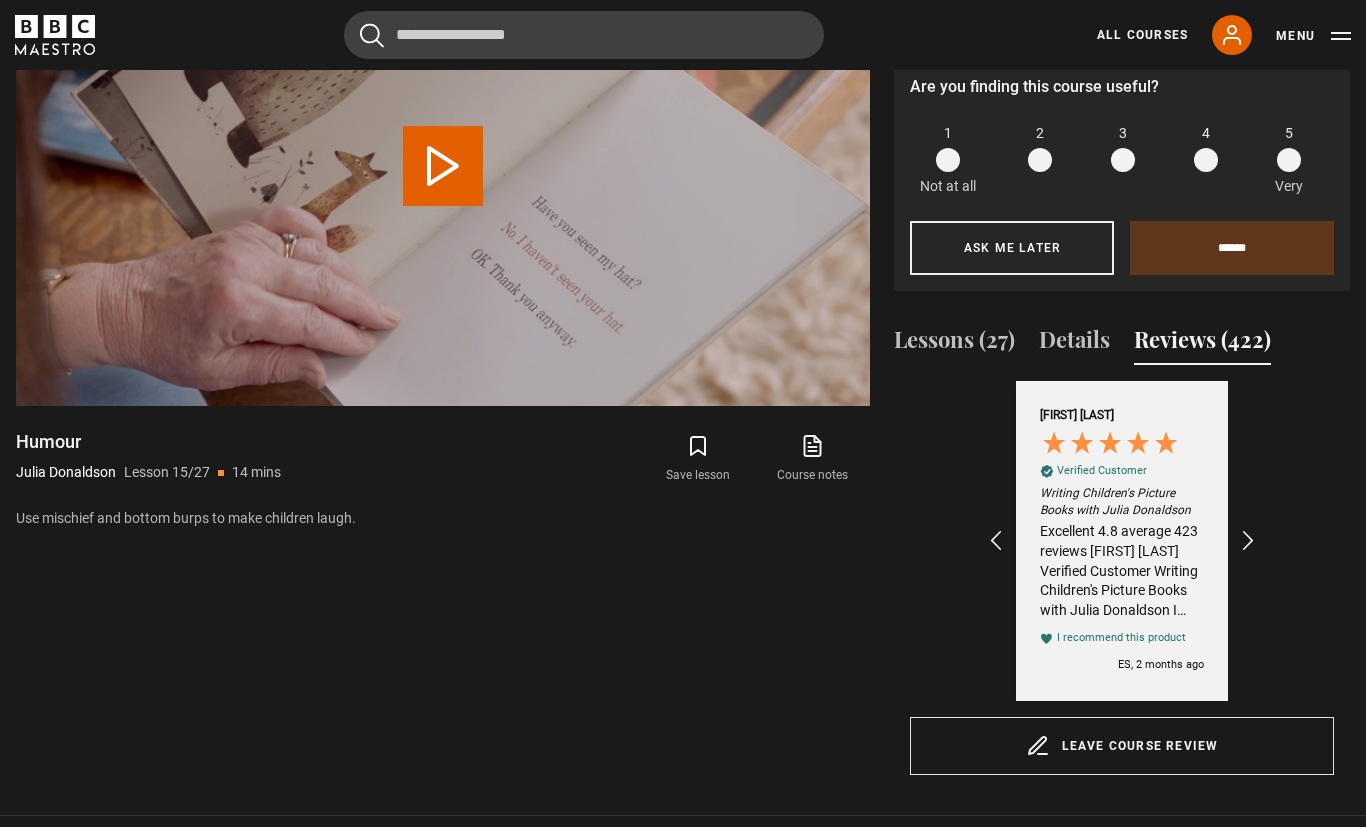 click on "Excellent 4.8  average 423  reviews
Sarah D
Verified Customer Writing Children's Picture Books with Julia Donaldson I LOVE this course. Julia is one of the best (snd most prolific) picture-book writers ever and she covers everything an aspiring writer needs to know, using loads of wonderful examples from her own and others' p/bs. She also has guest appearances from her agent and Gruffalo artist Axel Scheffler. Can't recommend it enough.  I recommend this product  United Kingdom, 4 hours ago
Skylar G
Verified Customer I recommend this product  Eva M" at bounding box center (1122, 541) 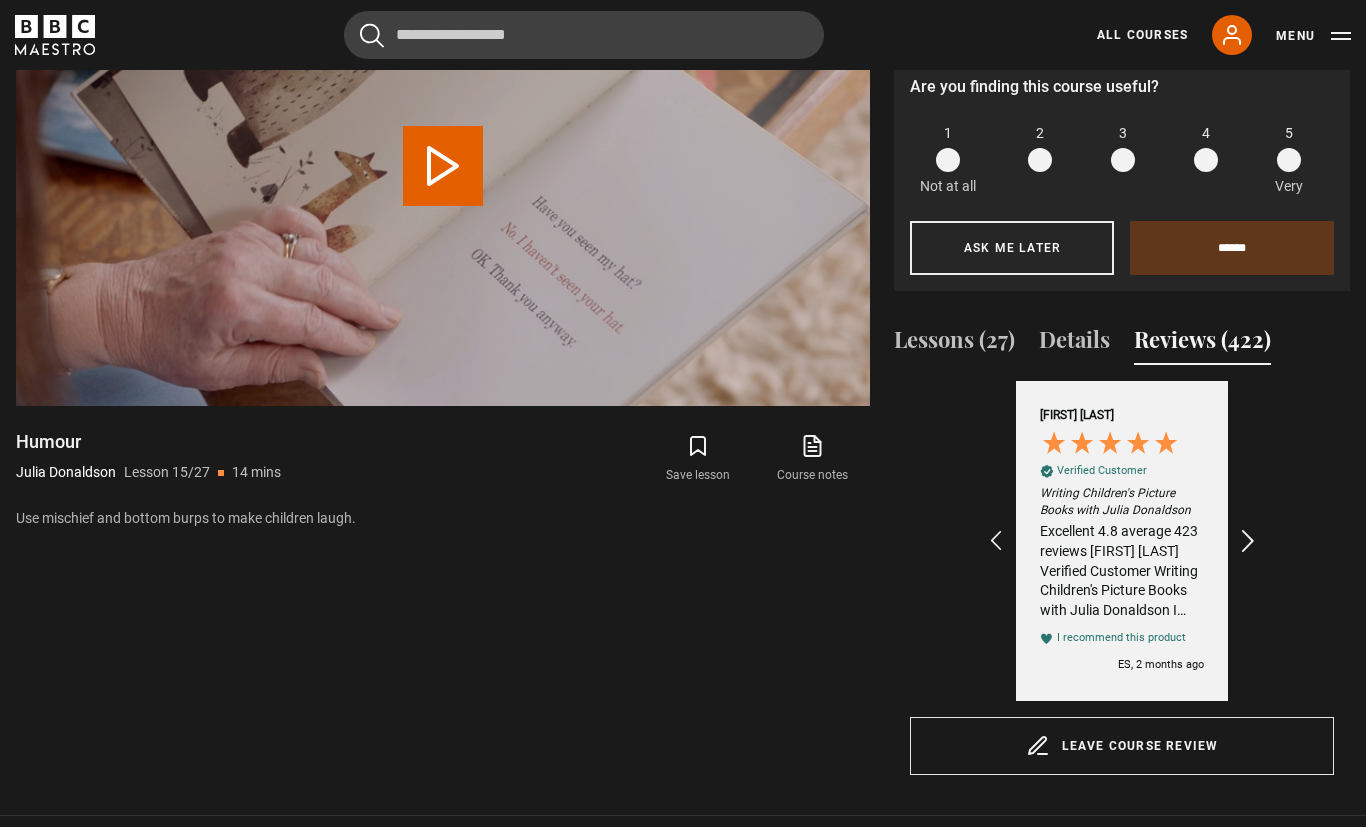 click at bounding box center (1249, 541) 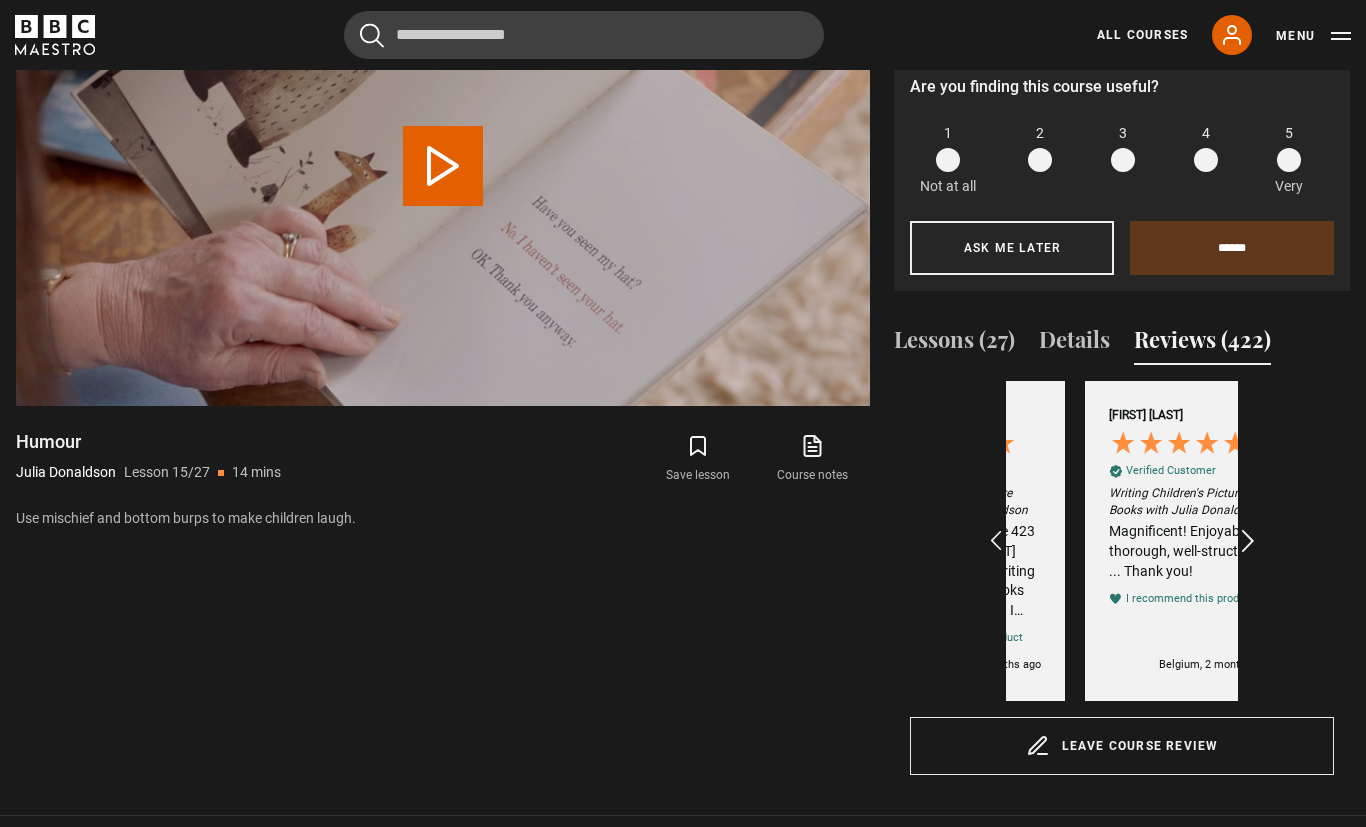 scroll, scrollTop: 0, scrollLeft: 1856, axis: horizontal 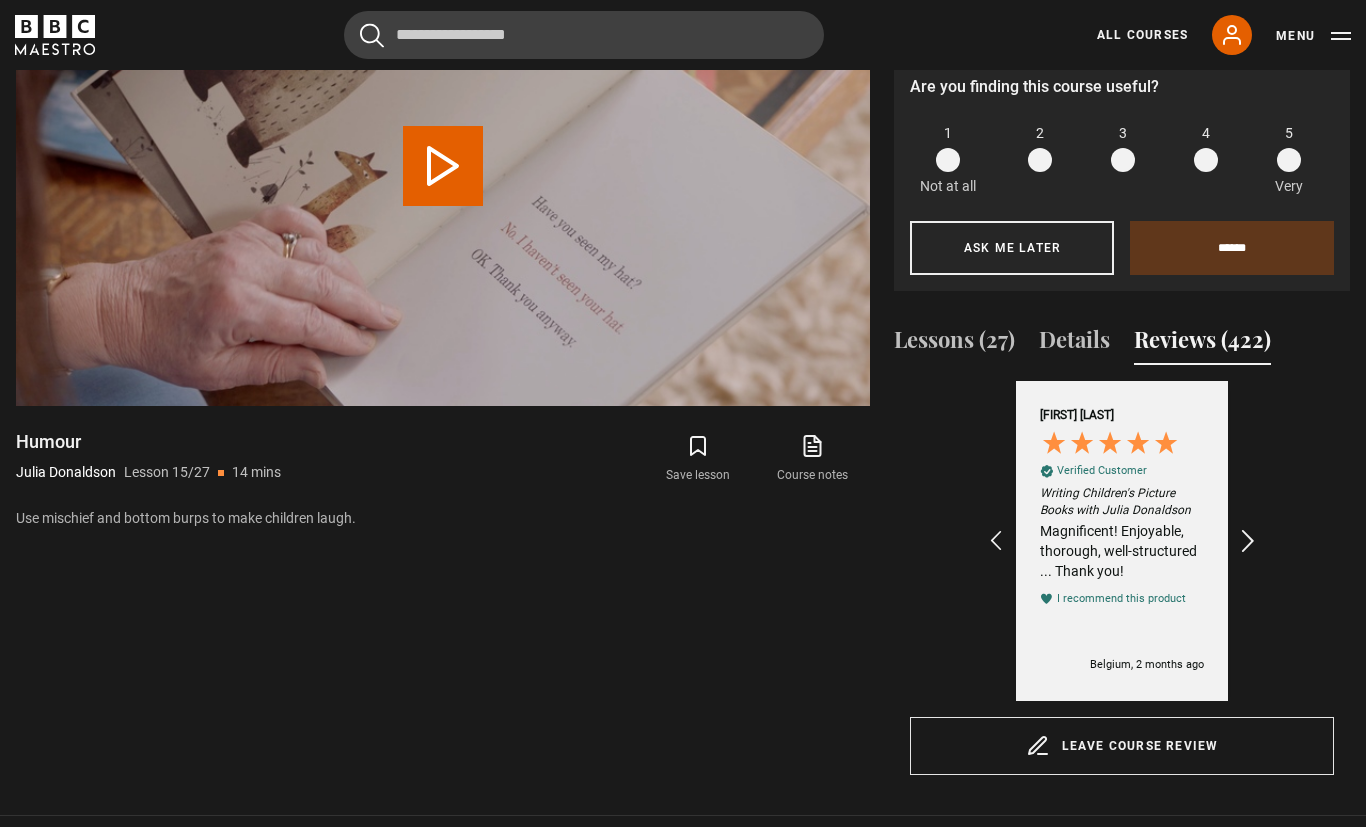 click at bounding box center [1249, 541] 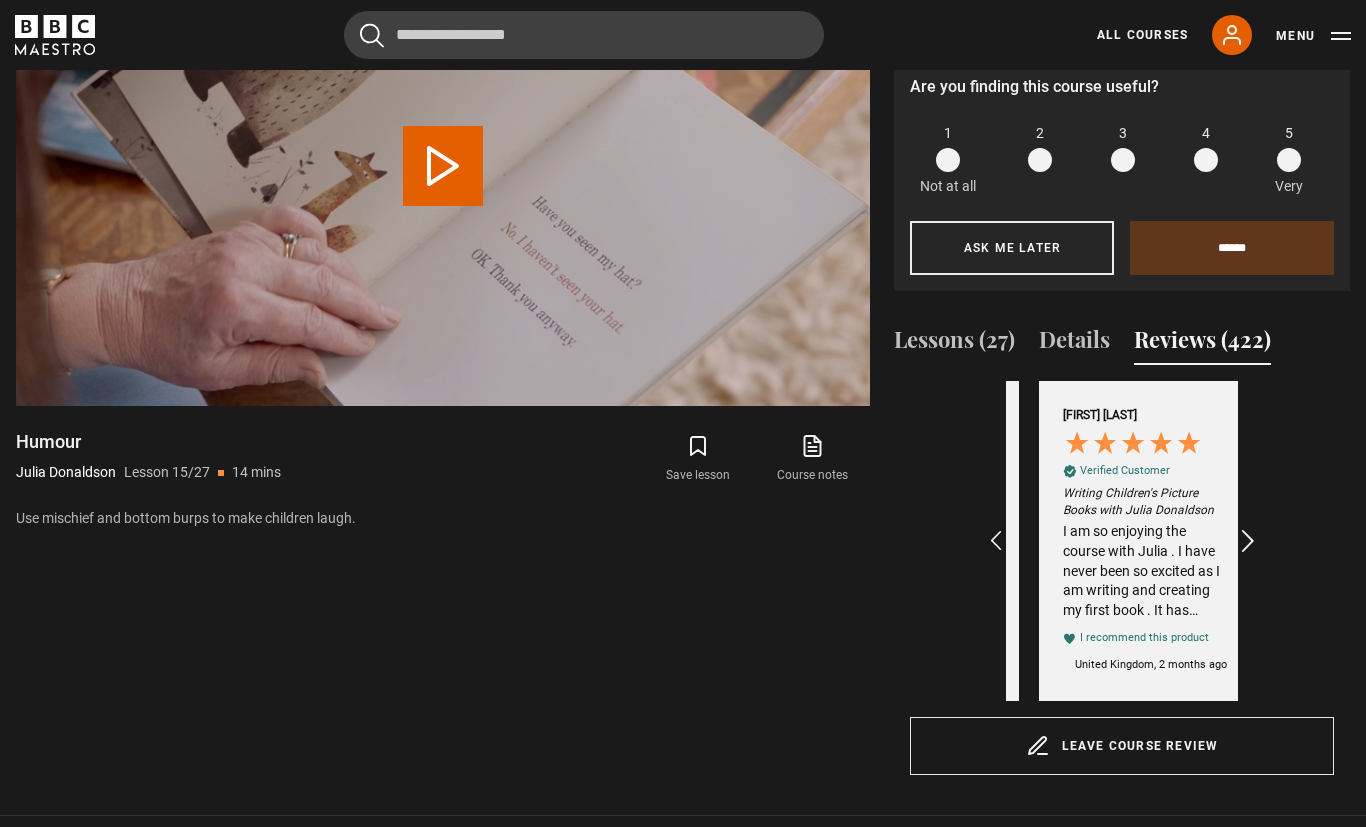 scroll, scrollTop: 0, scrollLeft: 2088, axis: horizontal 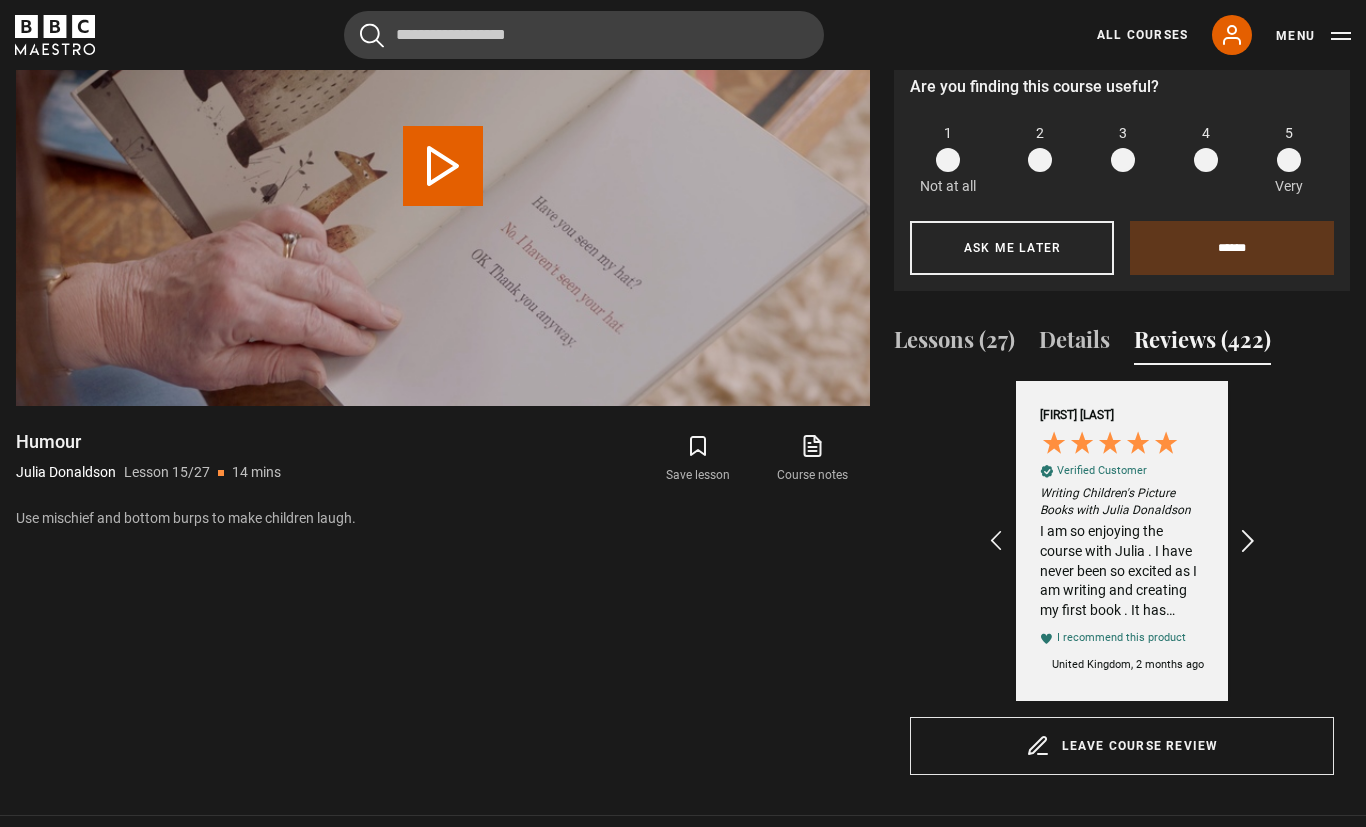 click at bounding box center (1249, 541) 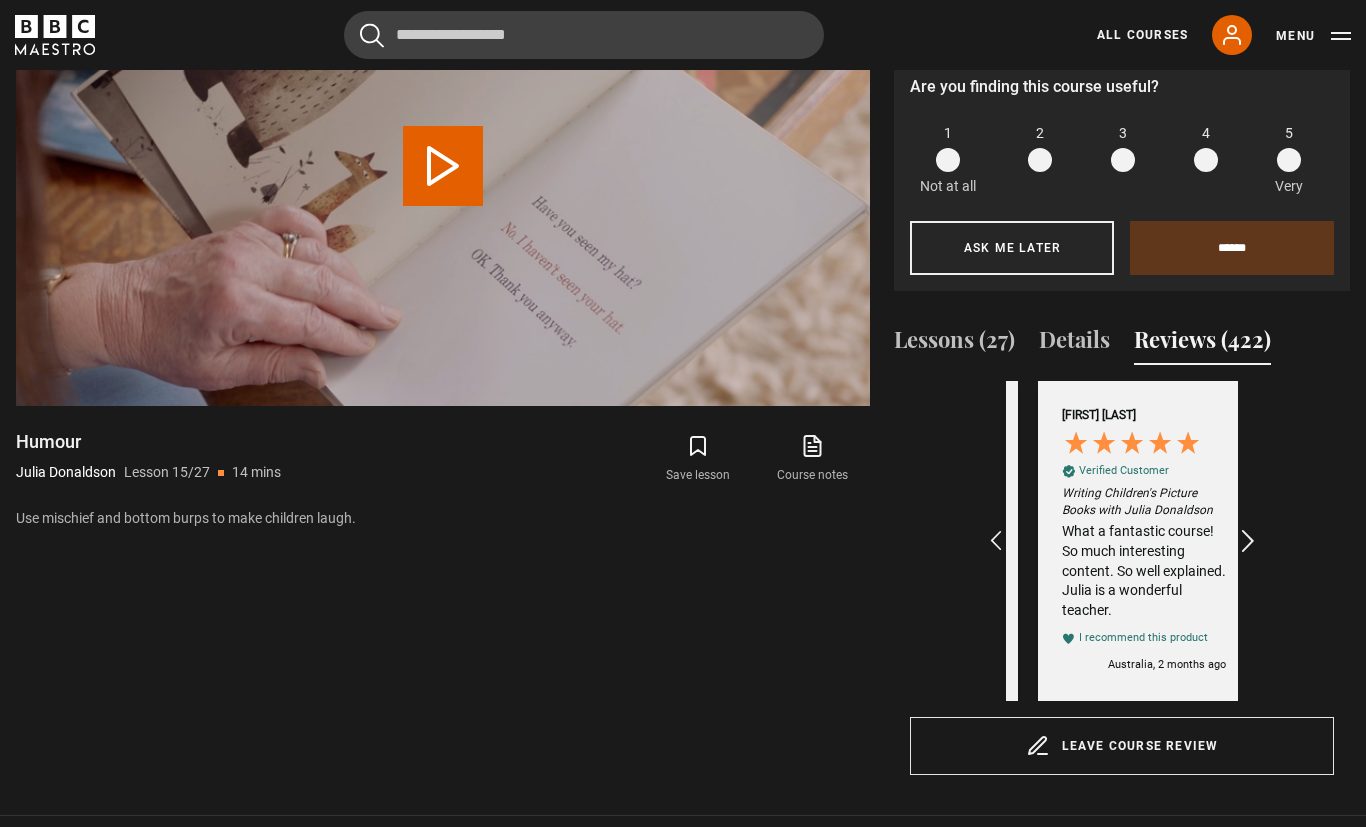 scroll, scrollTop: 0, scrollLeft: 2320, axis: horizontal 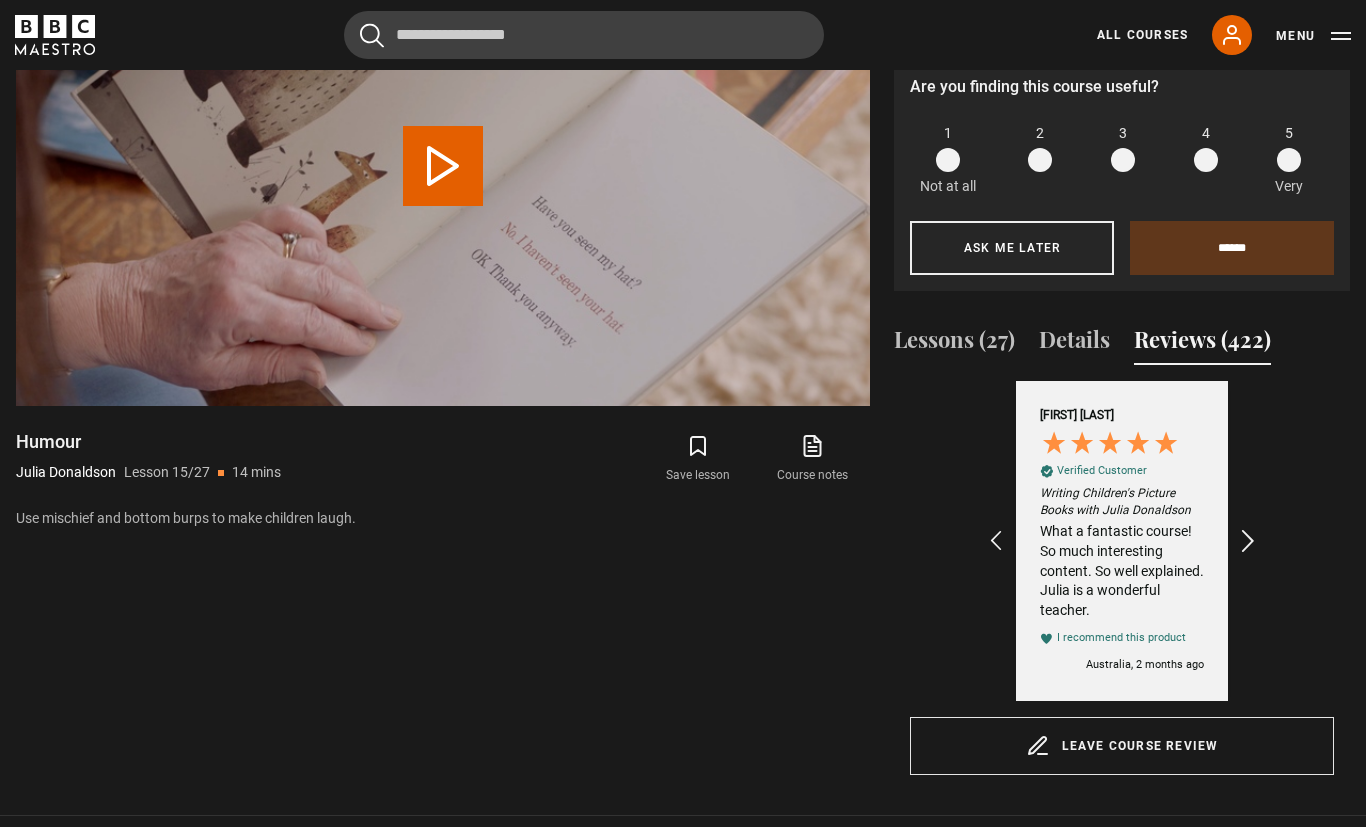 click at bounding box center (1249, 541) 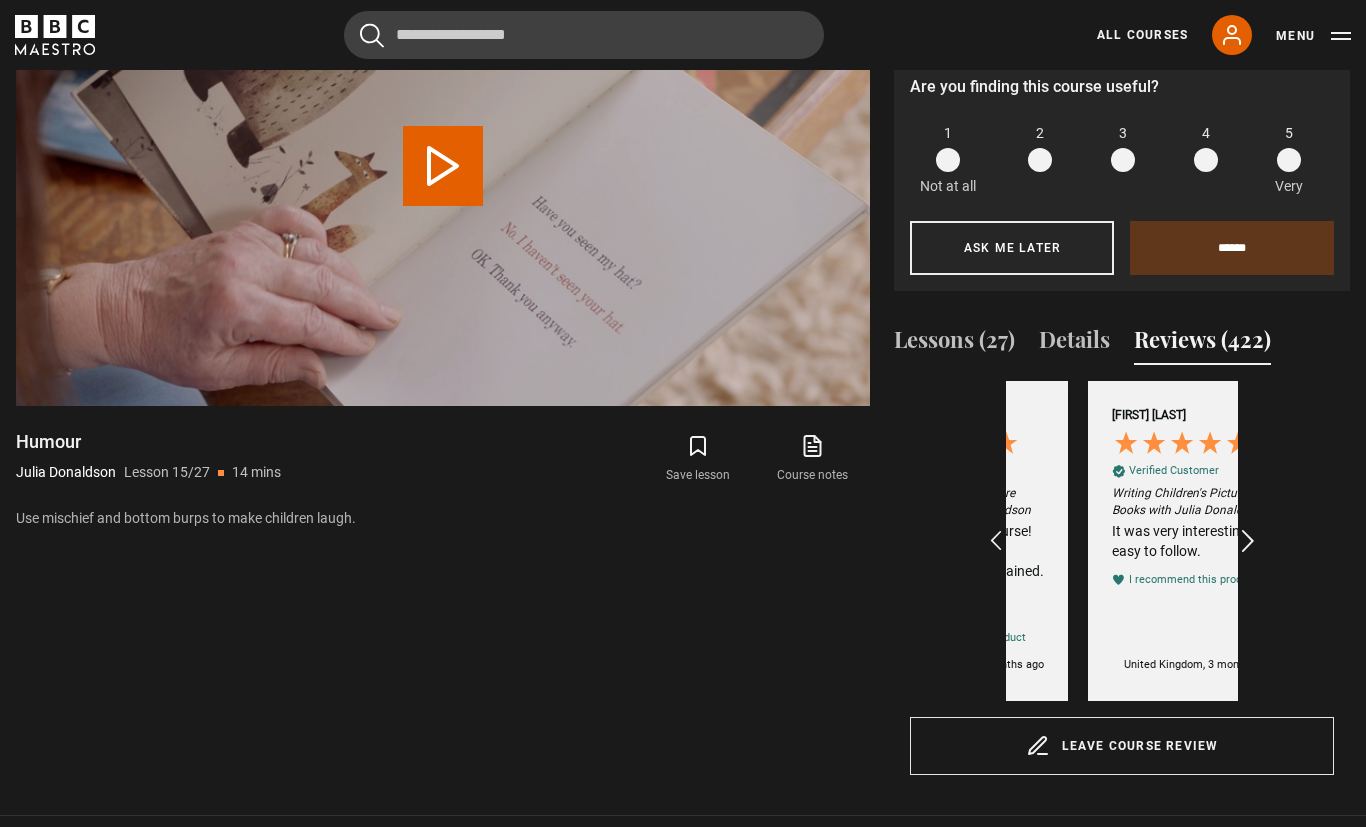 scroll, scrollTop: 0, scrollLeft: 2552, axis: horizontal 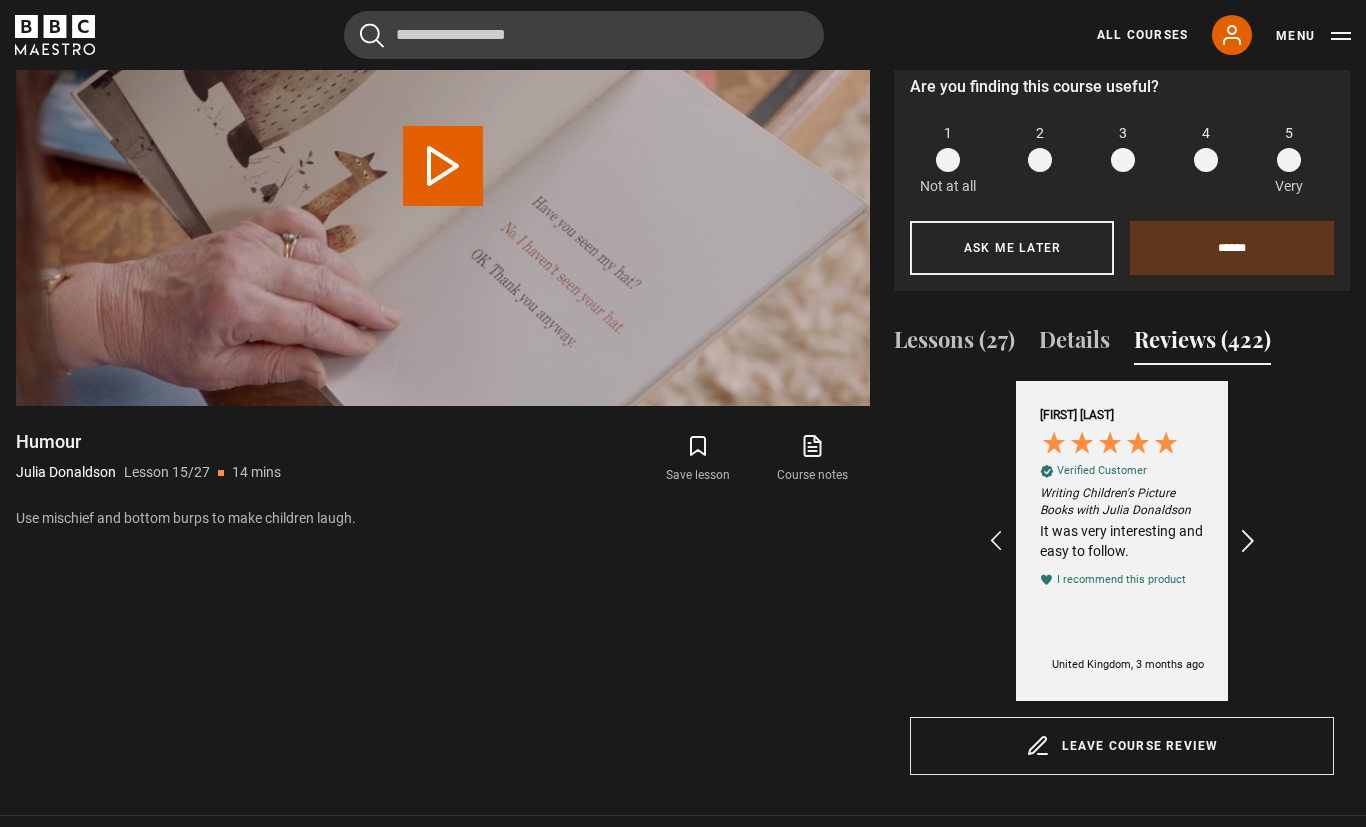 click at bounding box center [1249, 541] 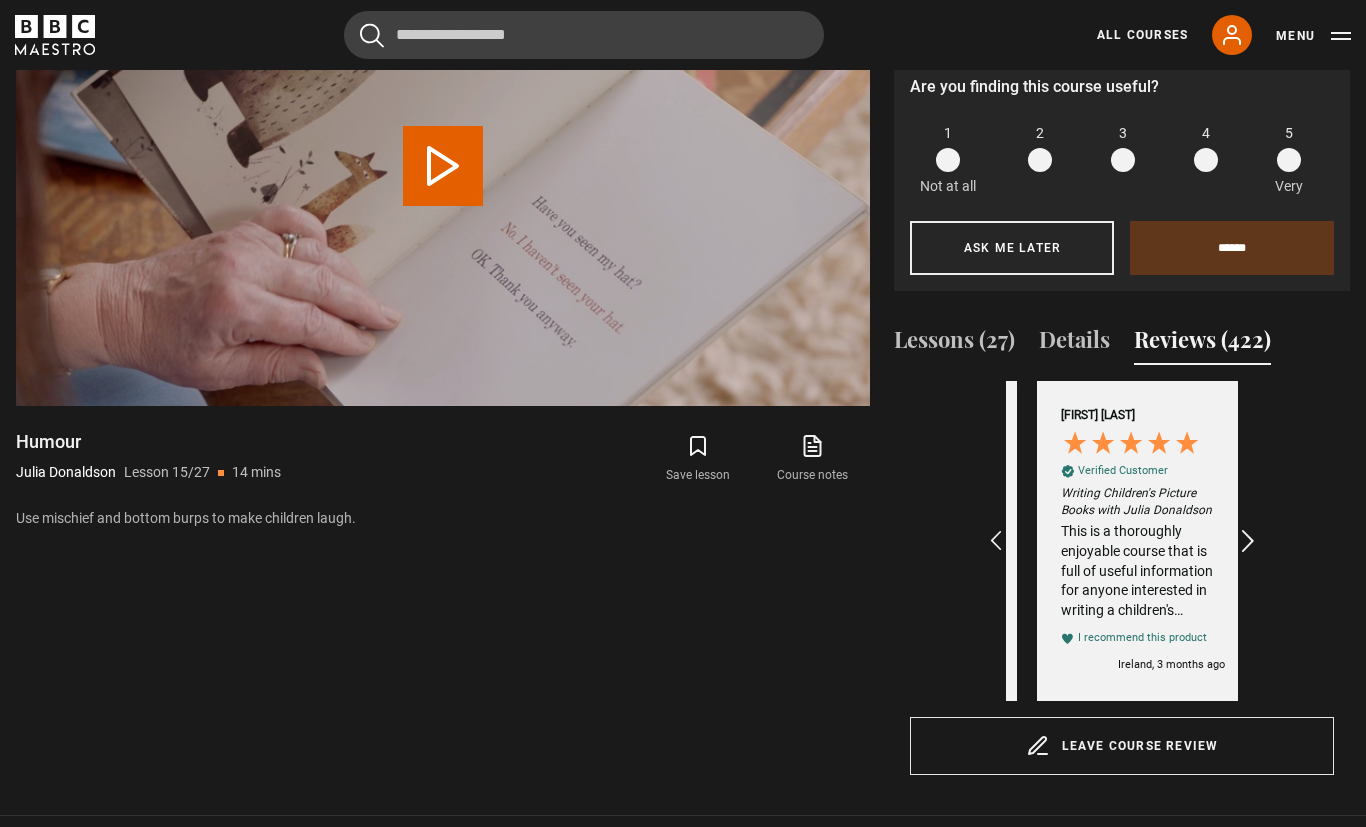scroll, scrollTop: 0, scrollLeft: 2784, axis: horizontal 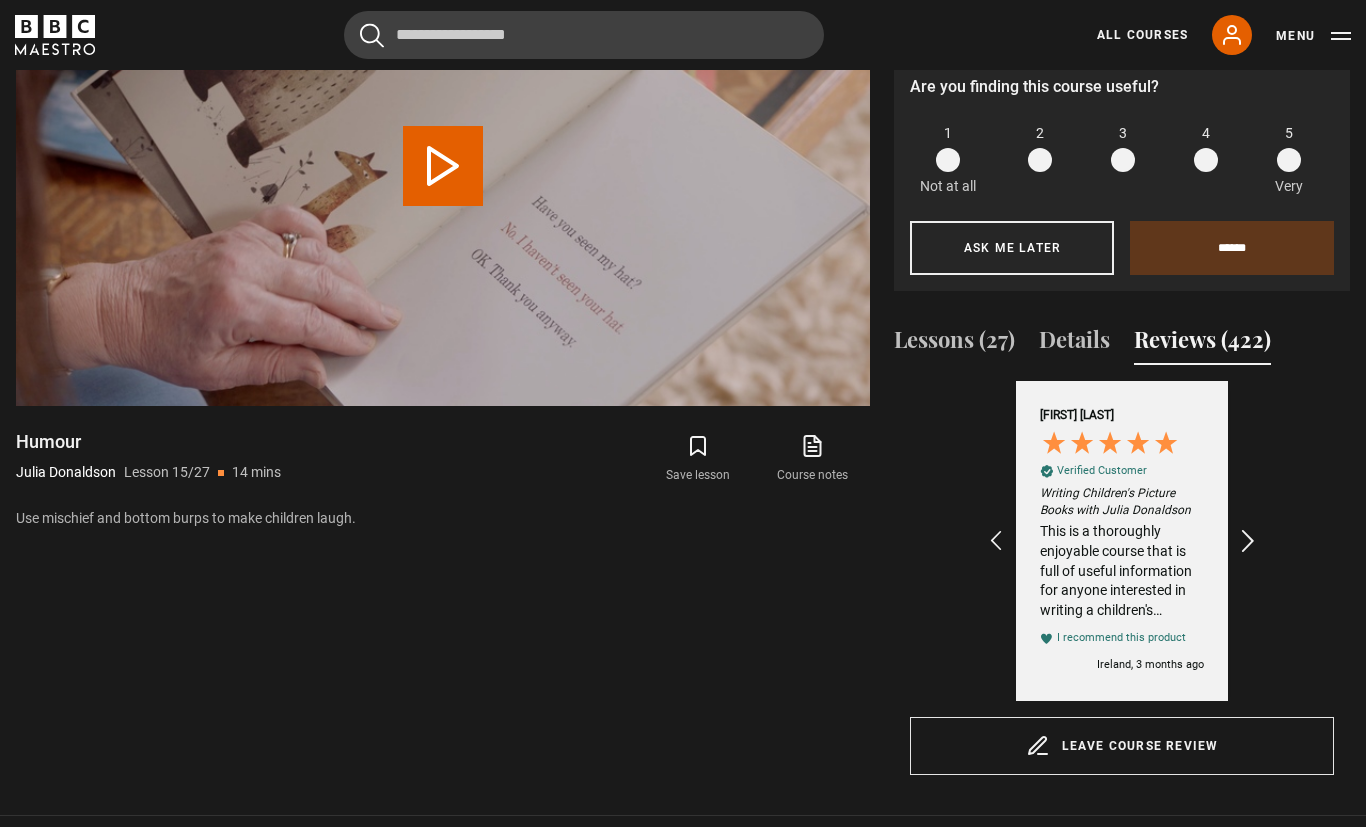 click at bounding box center (1249, 541) 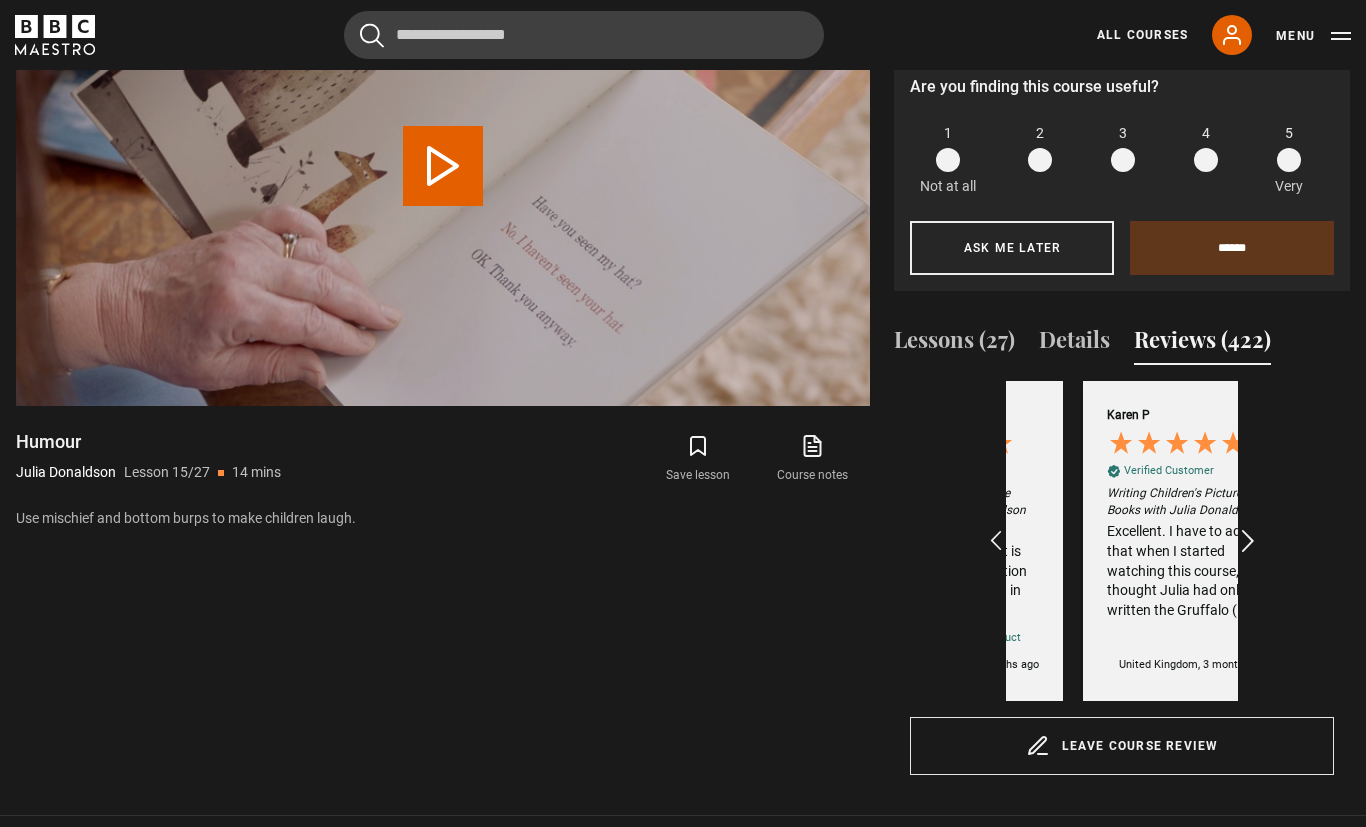 scroll, scrollTop: 0, scrollLeft: 3016, axis: horizontal 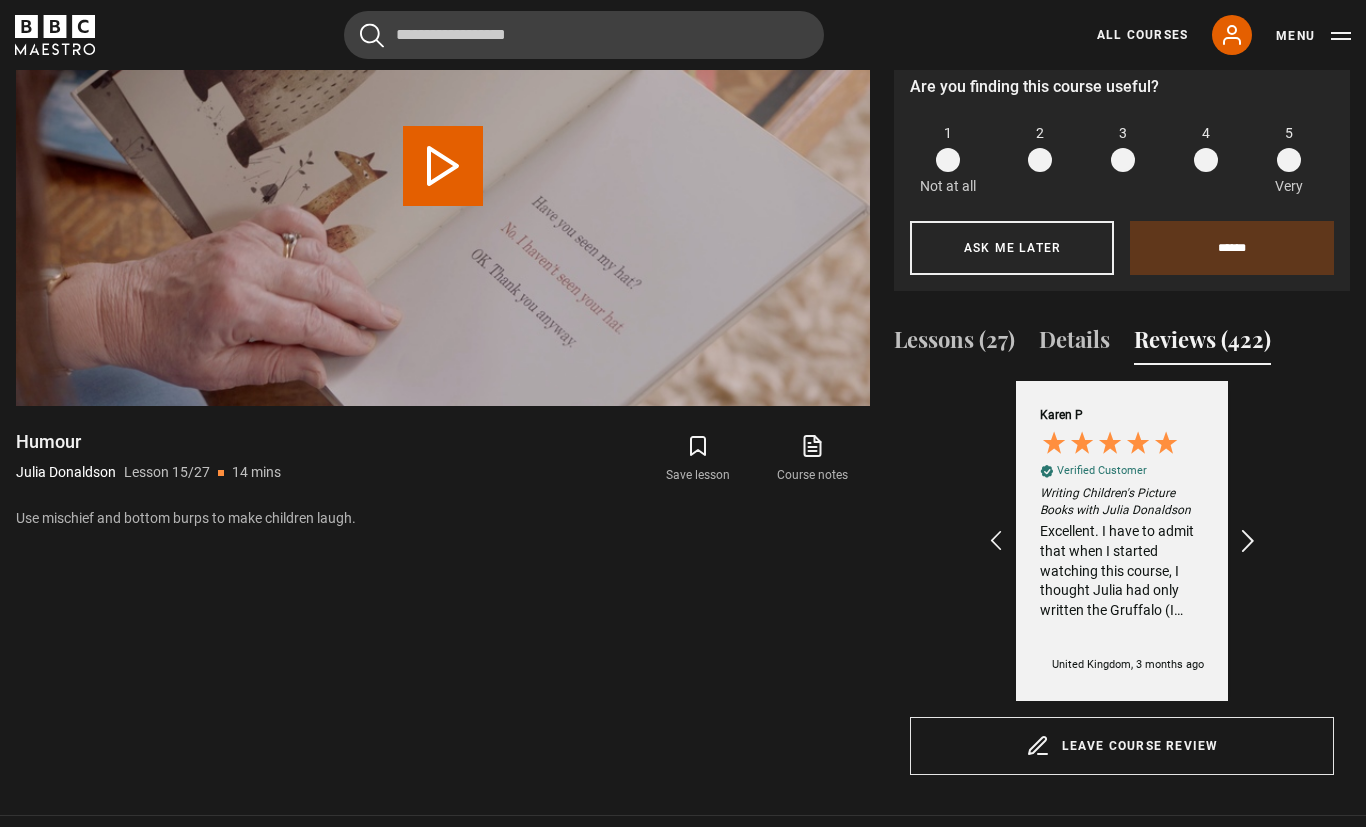click at bounding box center (1249, 541) 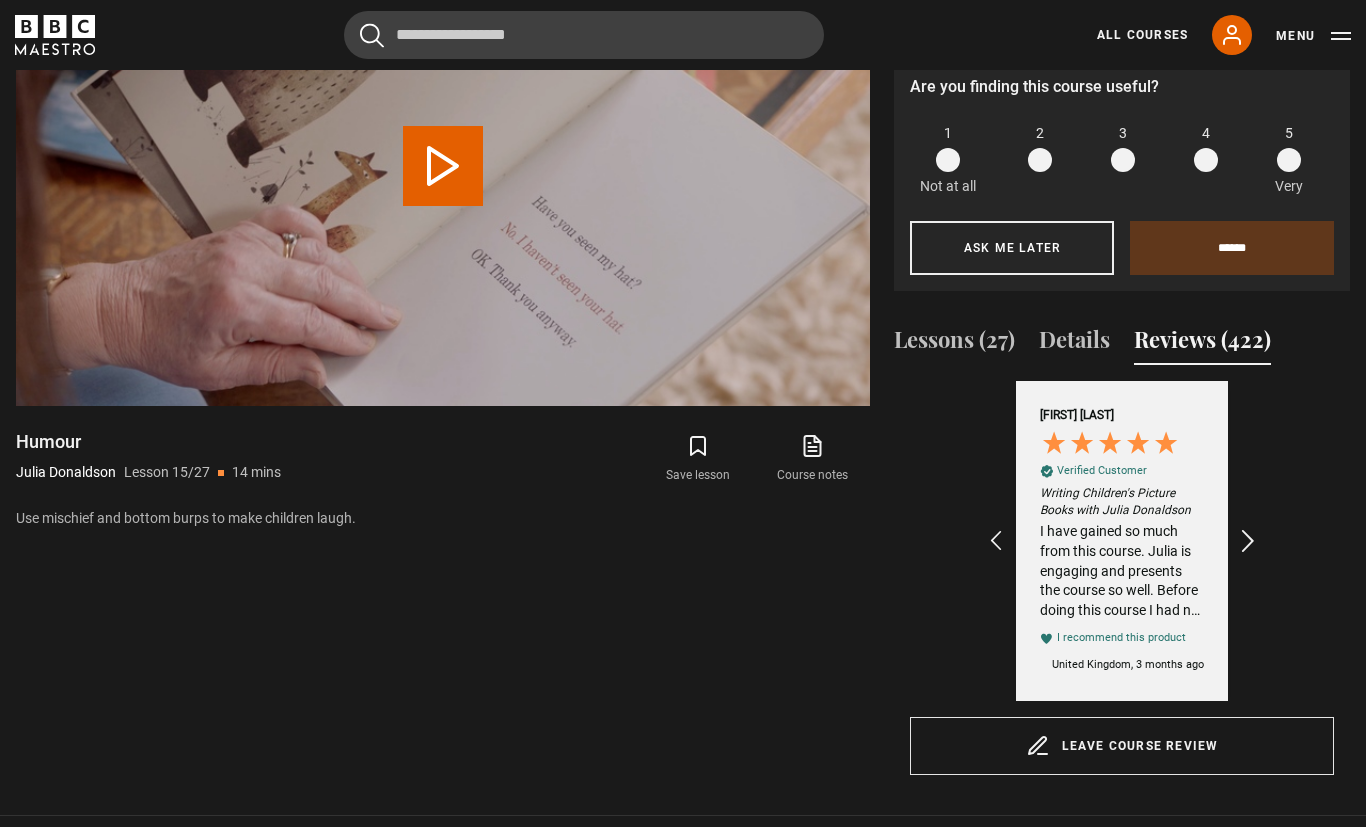 click at bounding box center [1249, 541] 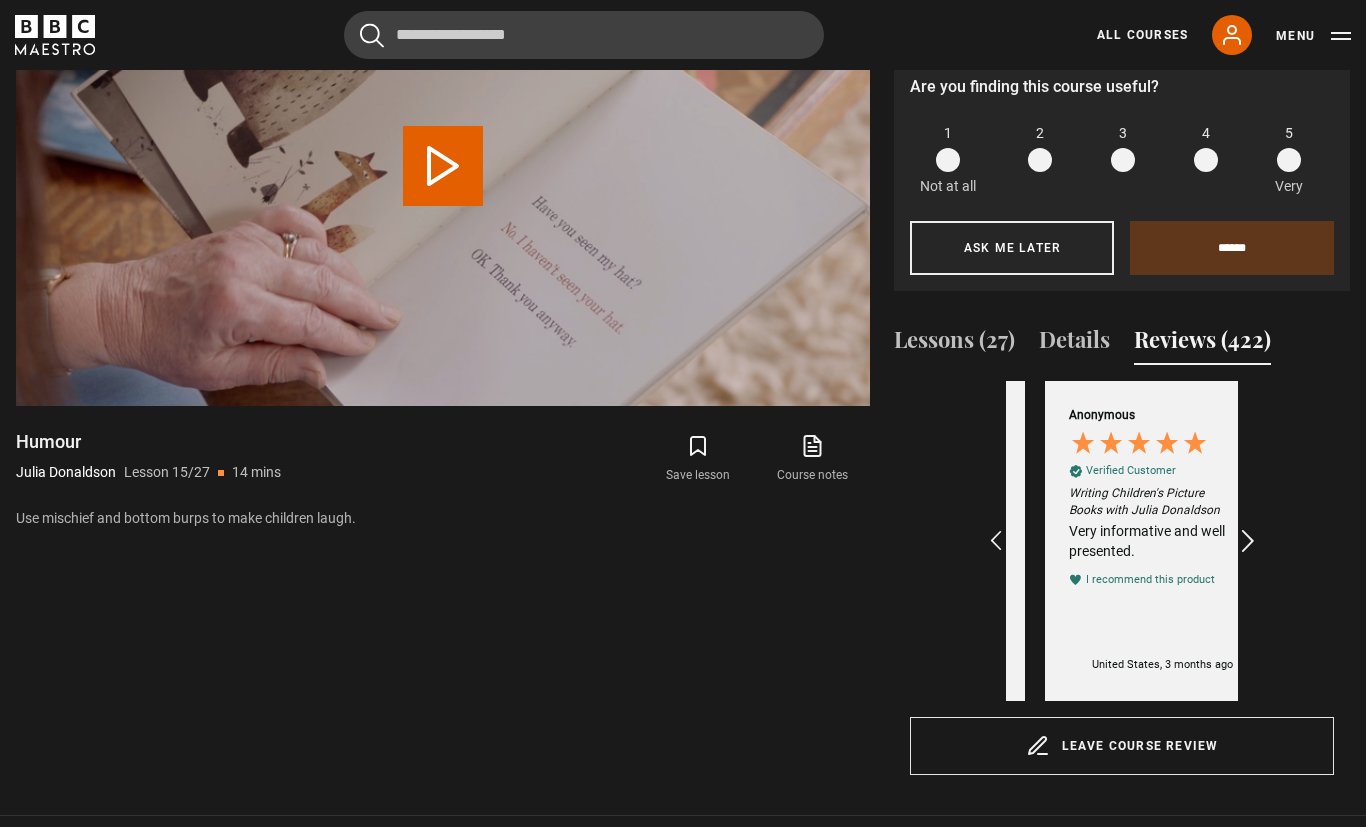 scroll, scrollTop: 0, scrollLeft: 3480, axis: horizontal 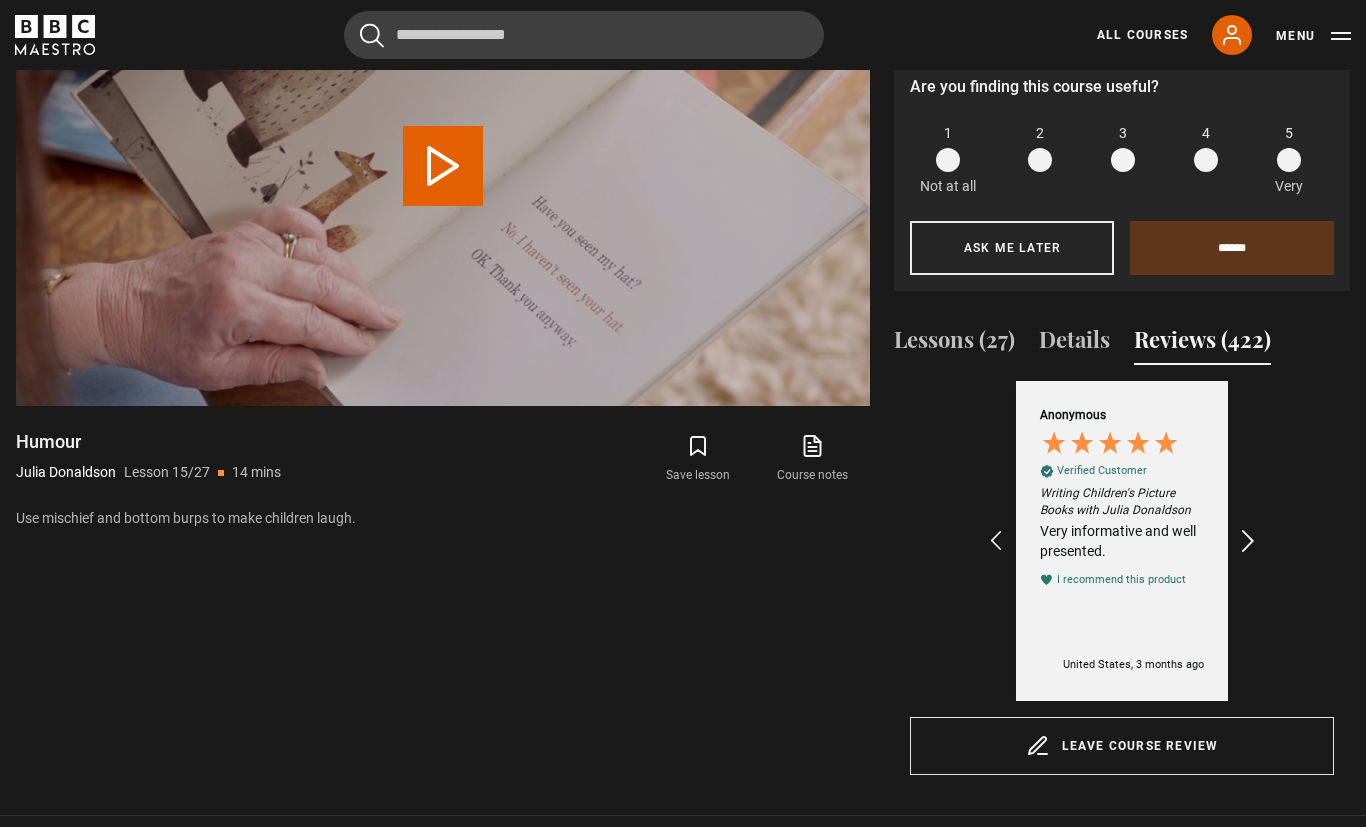 click at bounding box center [1249, 541] 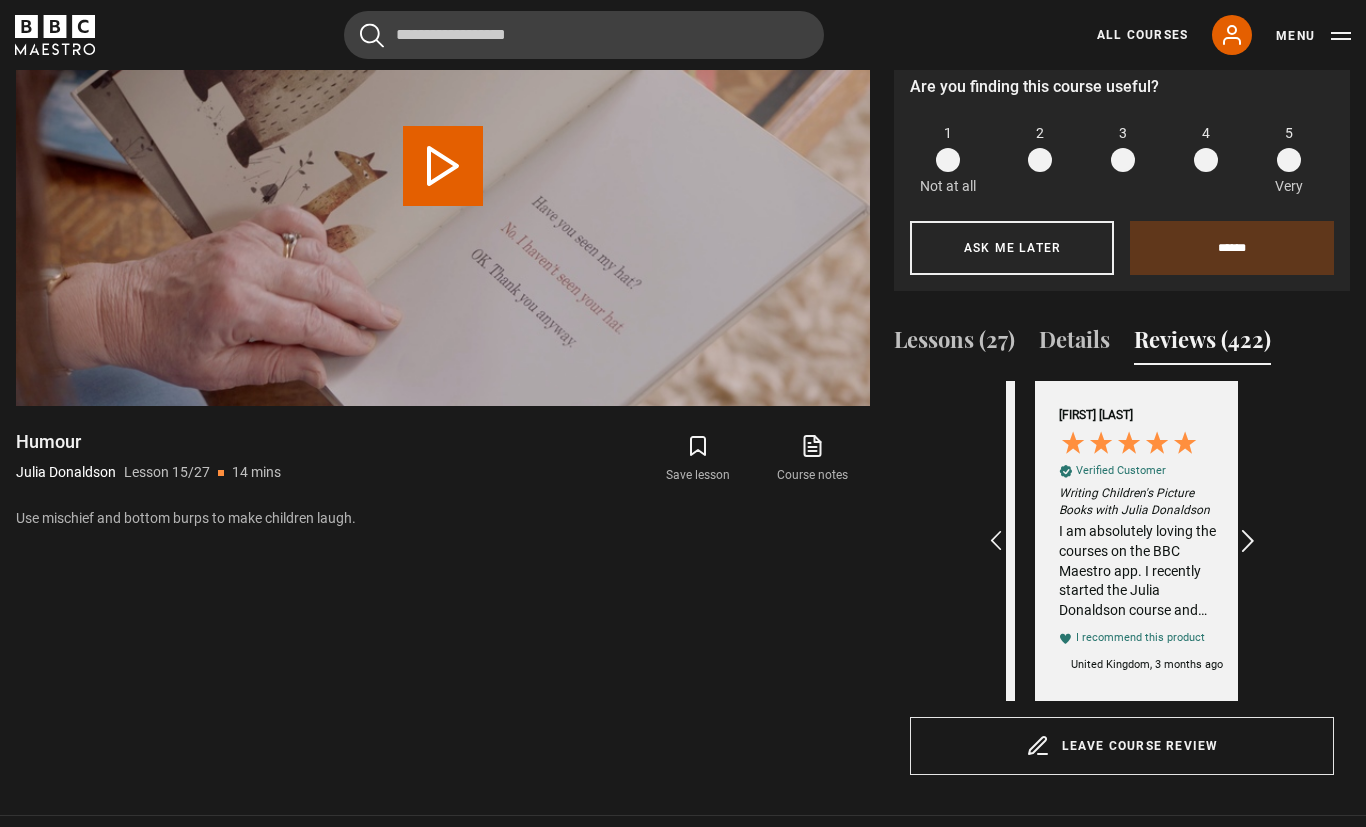 scroll, scrollTop: 0, scrollLeft: 3712, axis: horizontal 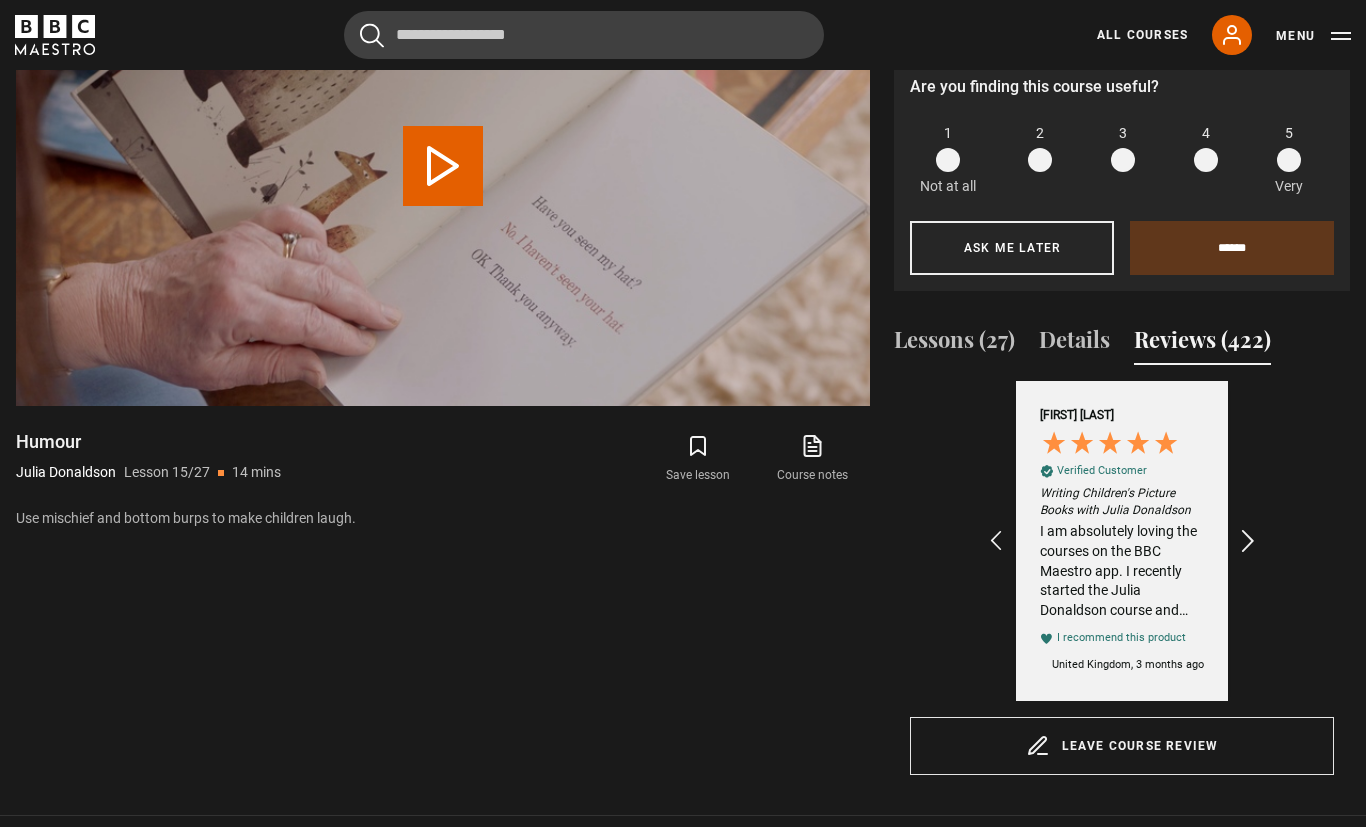 click at bounding box center (1249, 541) 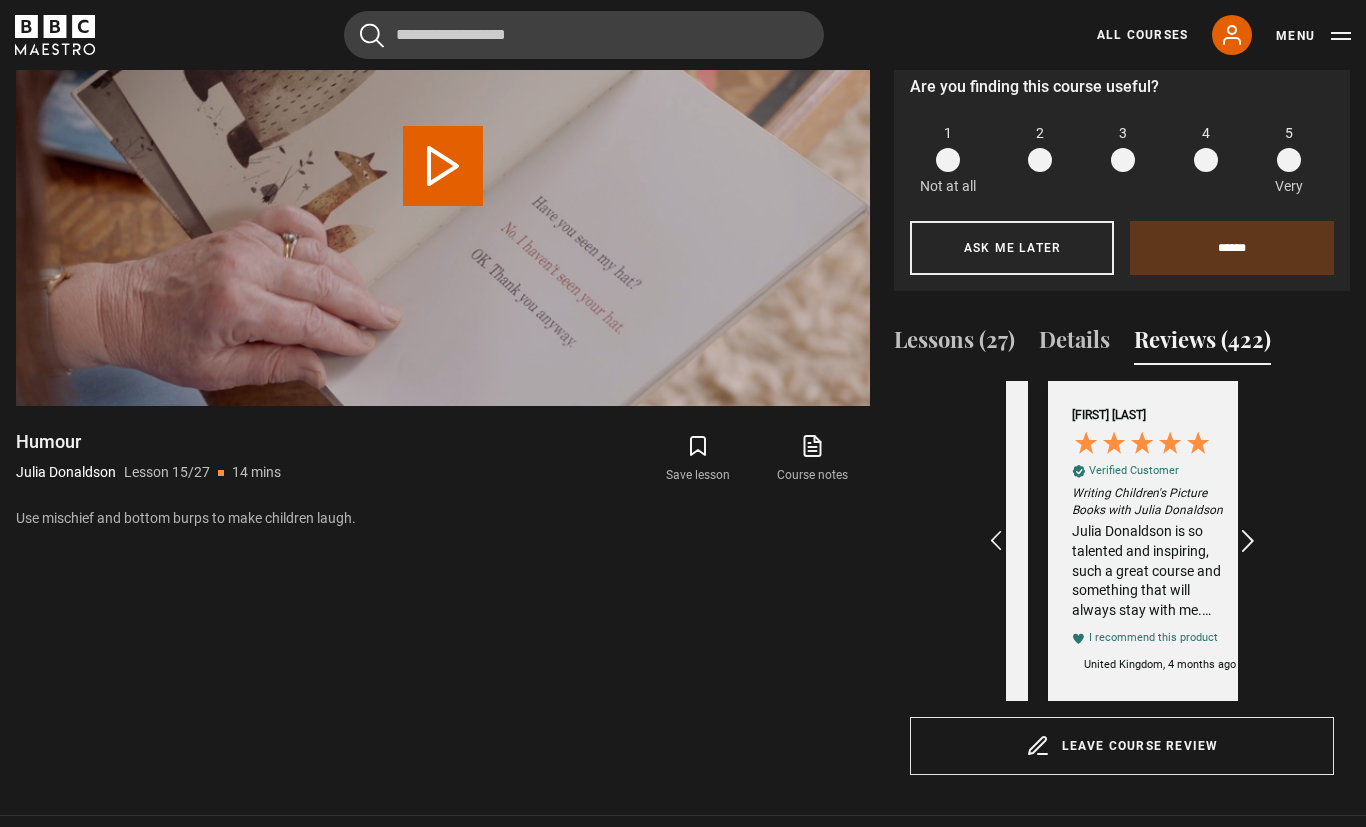 scroll, scrollTop: 0, scrollLeft: 3944, axis: horizontal 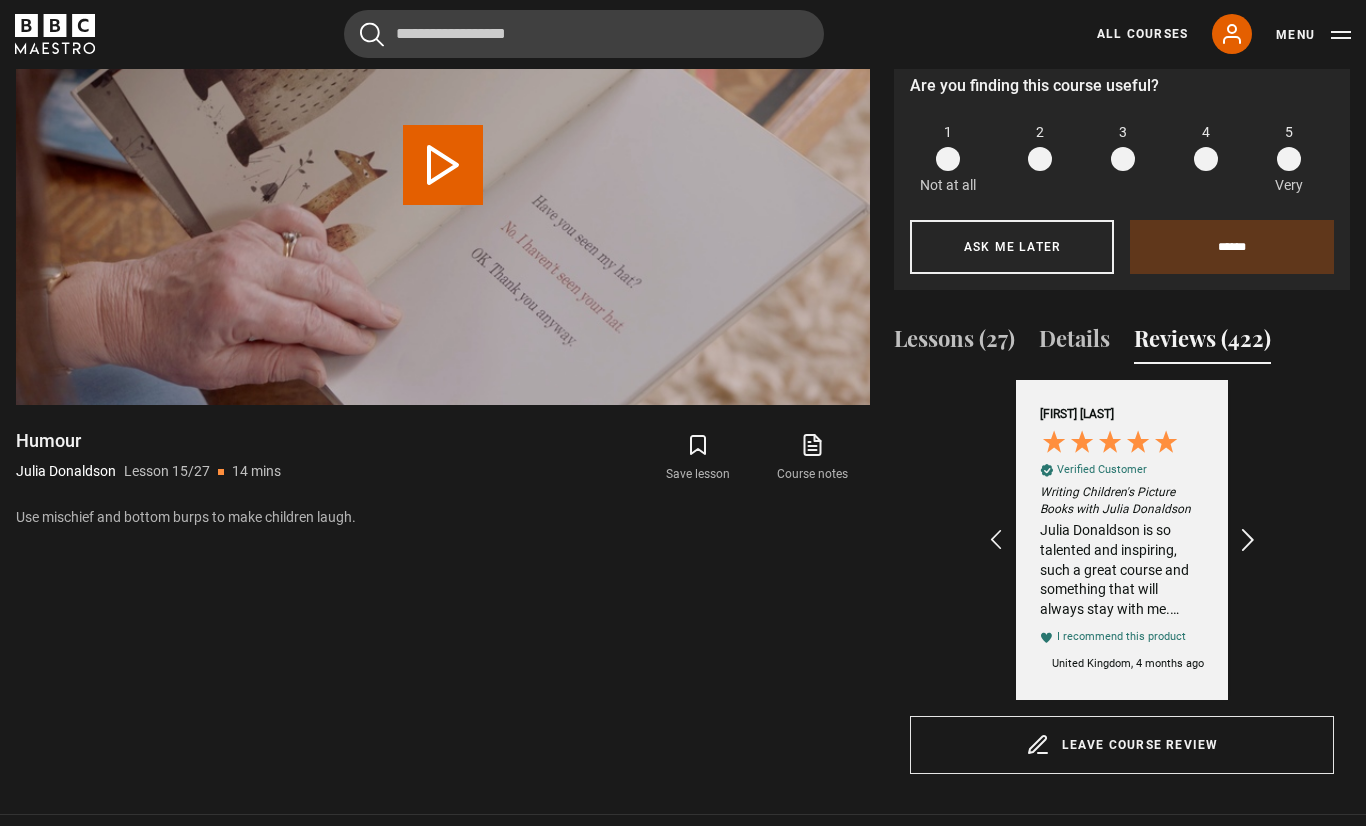 click at bounding box center [1249, 541] 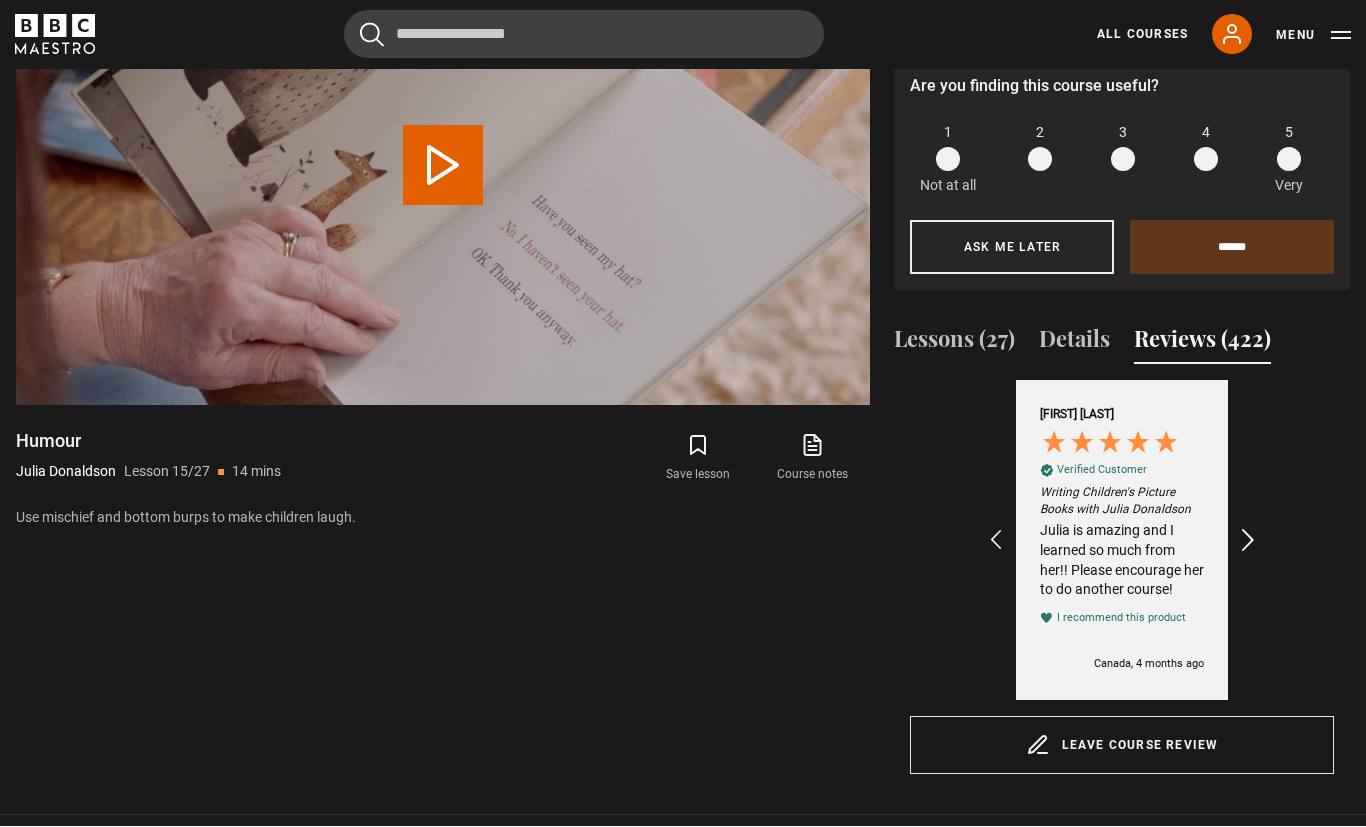 click at bounding box center [1249, 541] 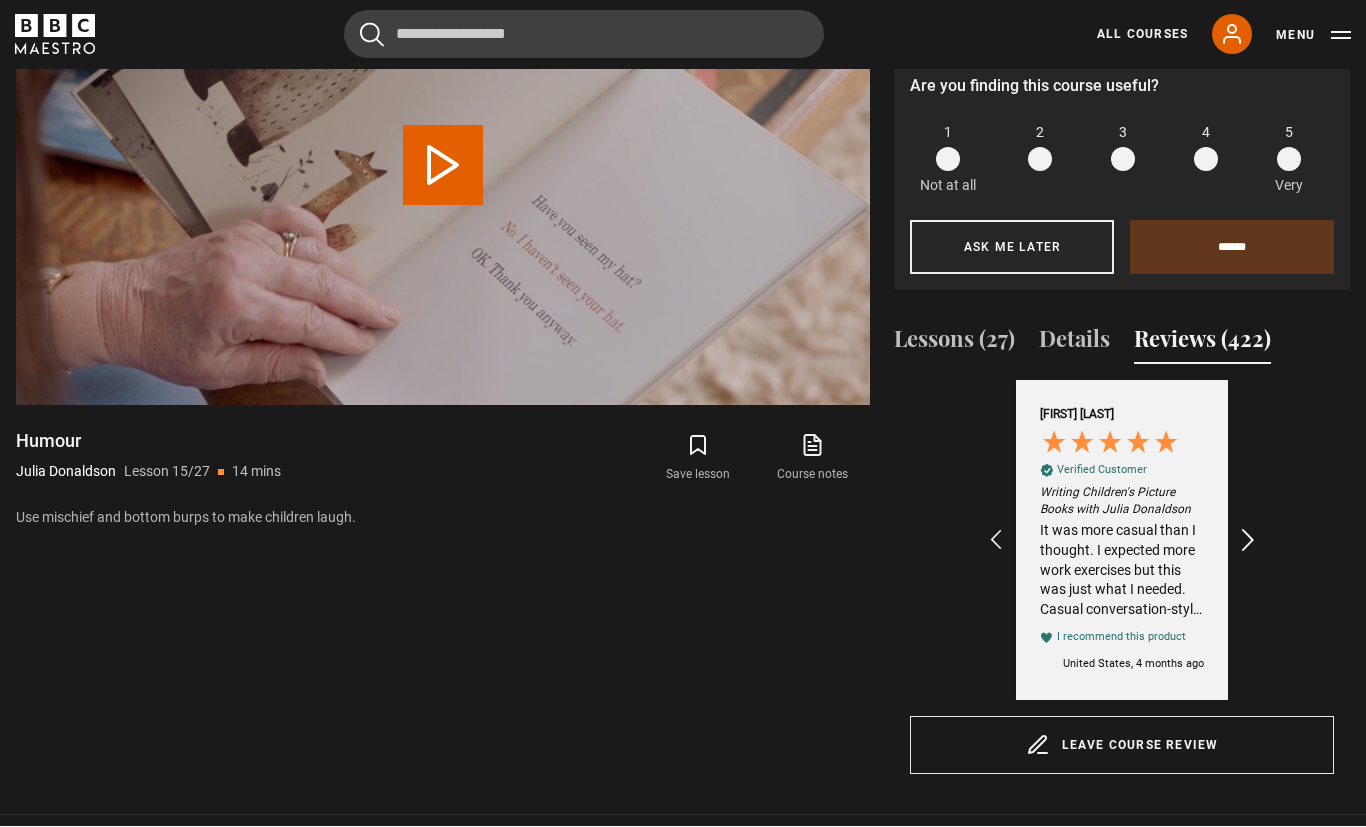 click at bounding box center [1249, 541] 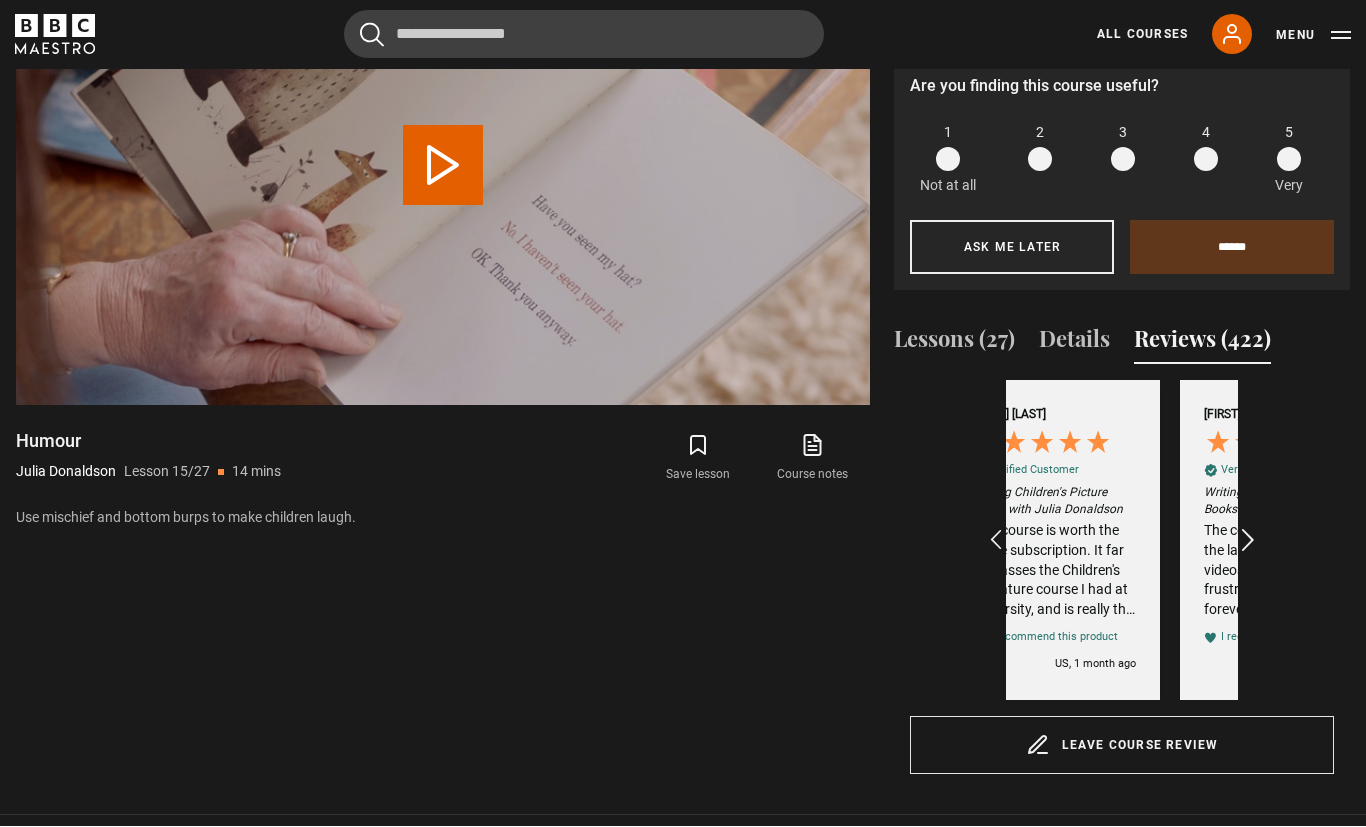 scroll, scrollTop: 0, scrollLeft: 232, axis: horizontal 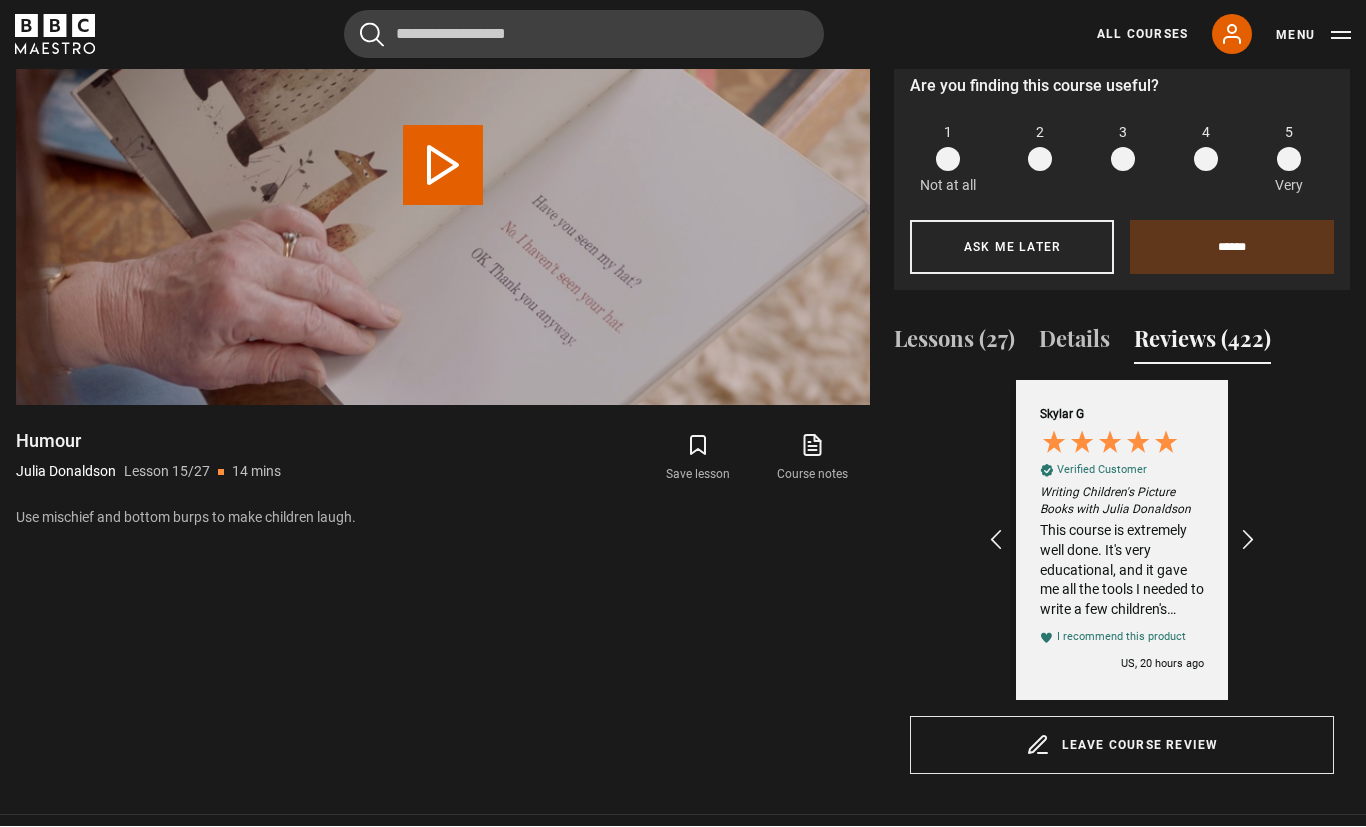 click on "This course is extremely well done. It's very educational, and it gave me all the tools I needed to write a few children's books that I feel proud of. Julia Donaldson is a legend, and it is very cool to hear her talk about examples from her books and other books." at bounding box center (1122, 571) 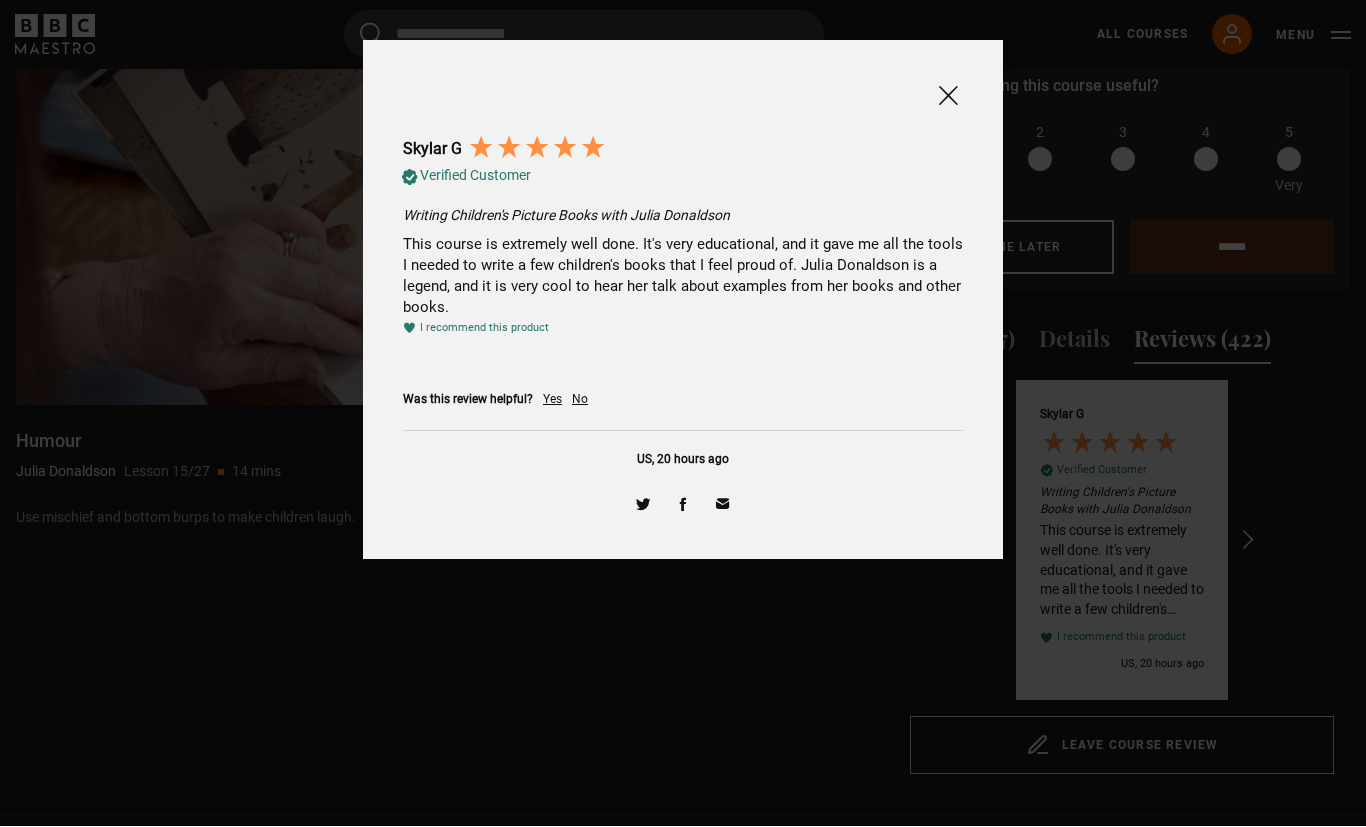 scroll, scrollTop: 992, scrollLeft: 0, axis: vertical 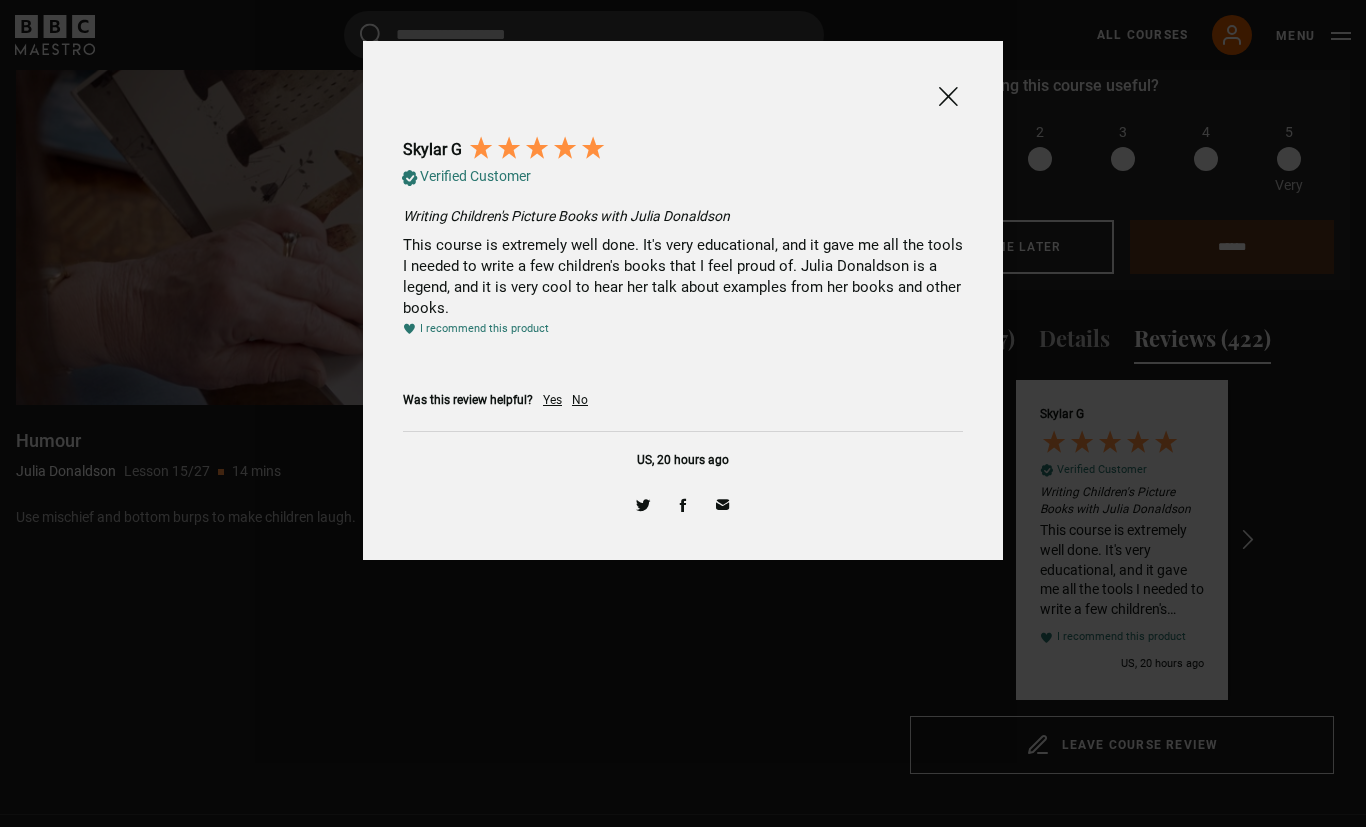 click at bounding box center (948, 96) 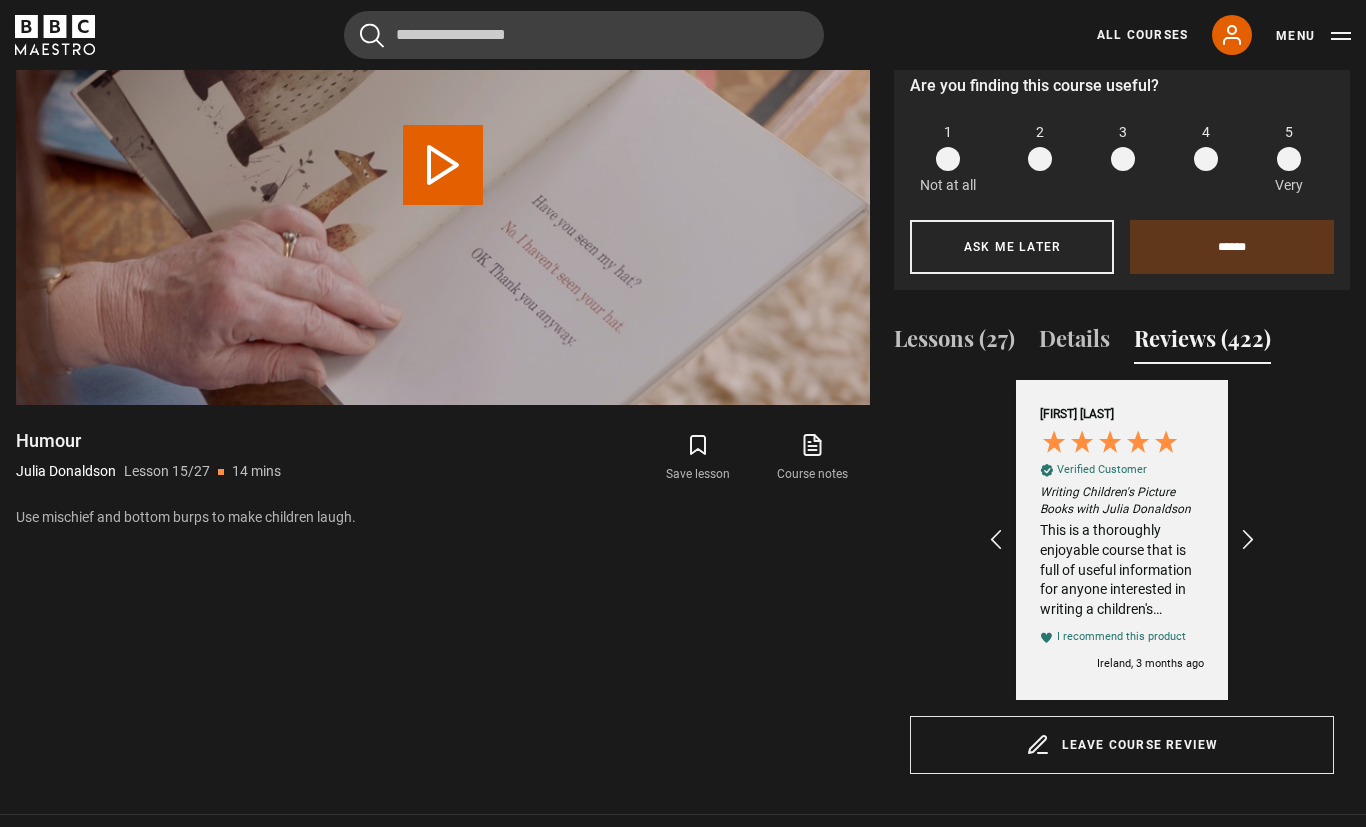 scroll, scrollTop: 0, scrollLeft: 2877, axis: horizontal 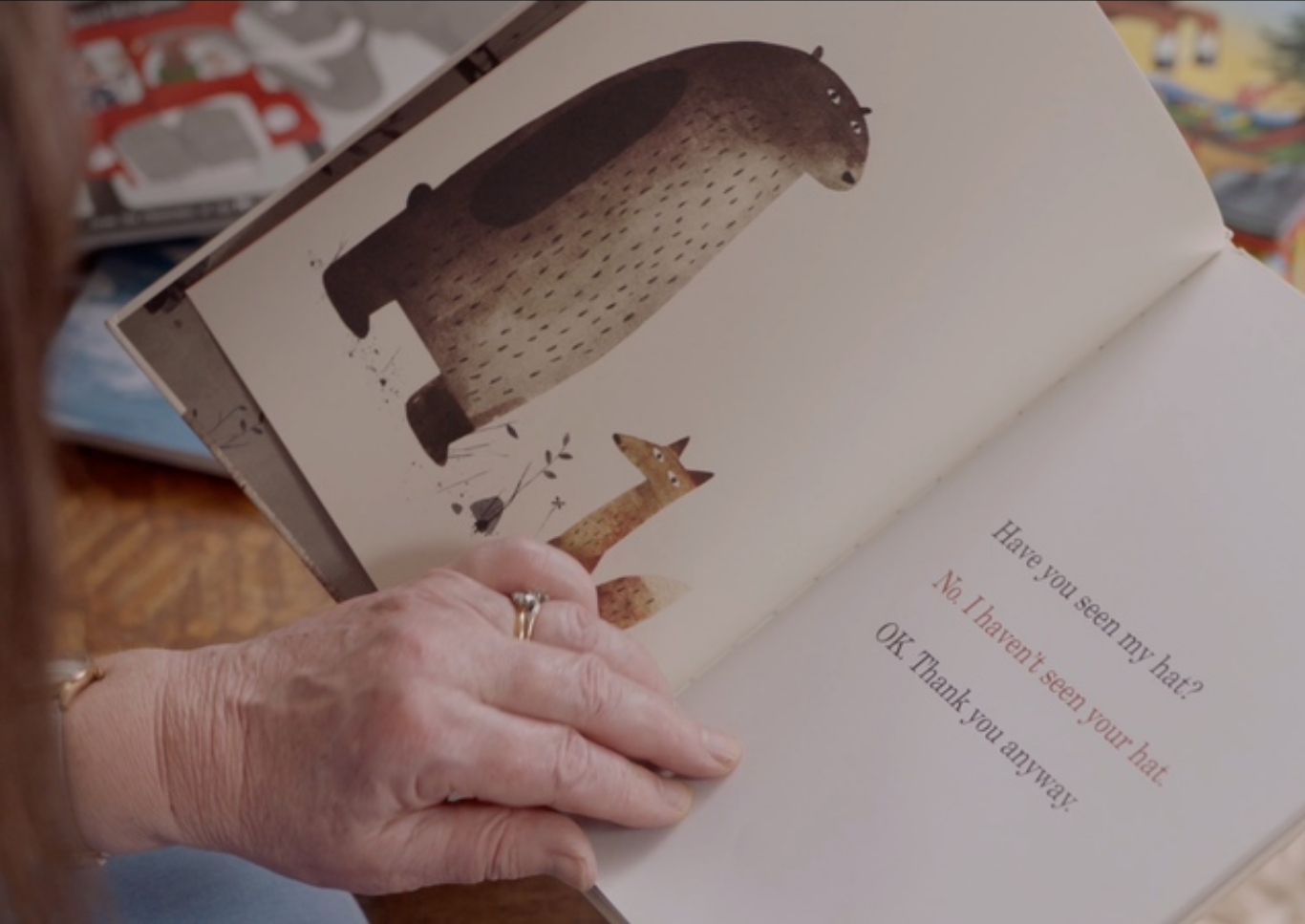 click on "Video Player is loading. Play Lesson Humour 10s Skip Back 10 seconds Pause 10s Skip Forward 10 seconds Loaded :  51.14% Pause Mute Current Time  6:39 - Duration  14:30
Julia Donaldson
Lesson 15
Humour
1x Playback Rate 2x 1.5x 1x , selected 0.5x Captions captions off , selected English  Captions This is a modal window.
Lesson Completed
Up next
Endings
Cancel
Do you want to save this lesson?
Save lesson
Rewatch" at bounding box center [652, 462] 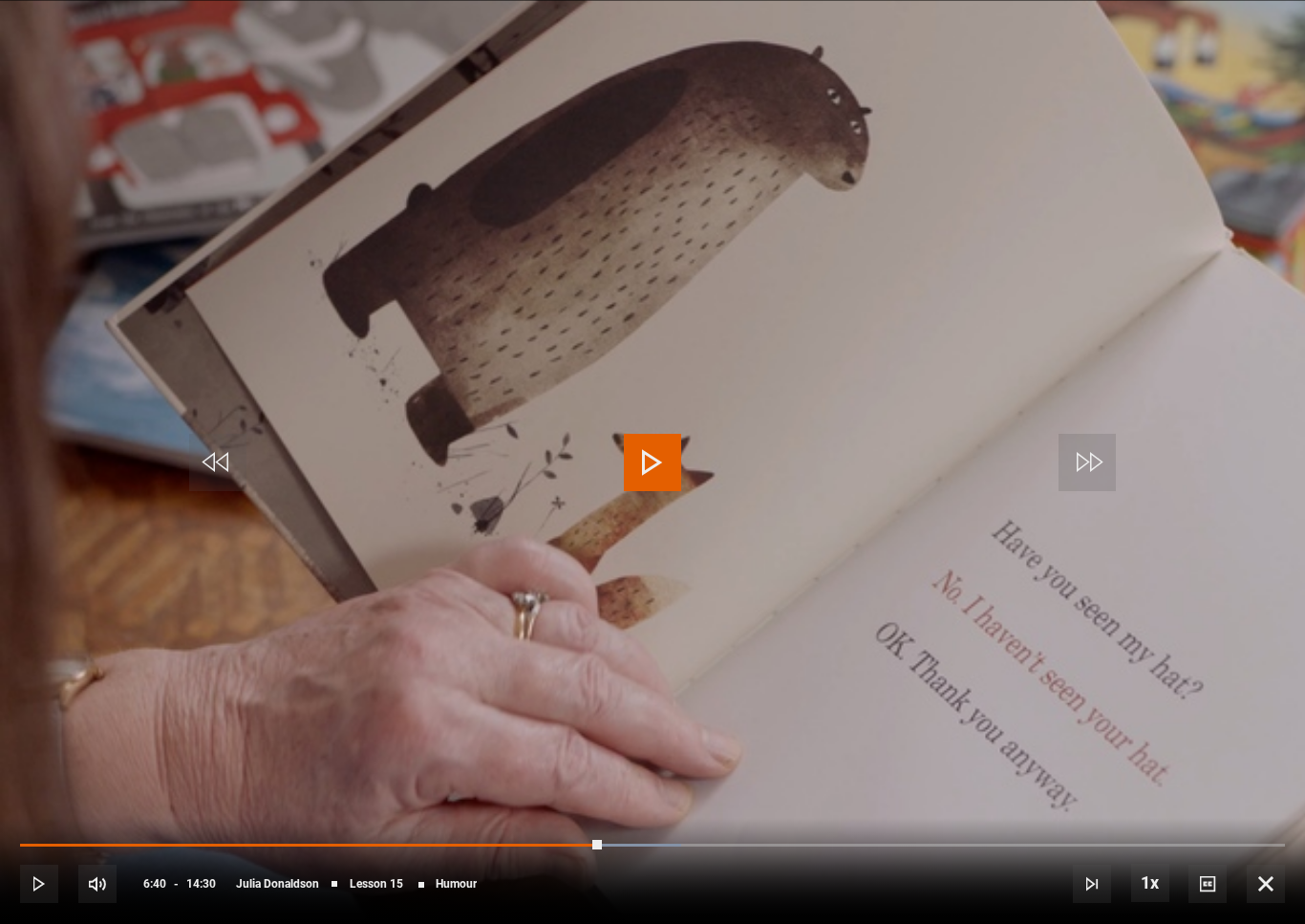 click on "Video Player is loading. Play Lesson Humour 10s Skip Back 10 seconds Play 10s Skip Forward 10 seconds Loaded :  52.28% Play Mute Current Time  6:40 - Duration  14:30
Julia Donaldson
Lesson 15
Humour
1x Playback Rate 2x 1.5x 1x , selected 0.5x Captions captions off , selected English  Captions This is a modal window.
Lesson Completed
Up next
Endings
Cancel
Do you want to save this lesson?
Save lesson
Rewatch" at bounding box center [652, 462] 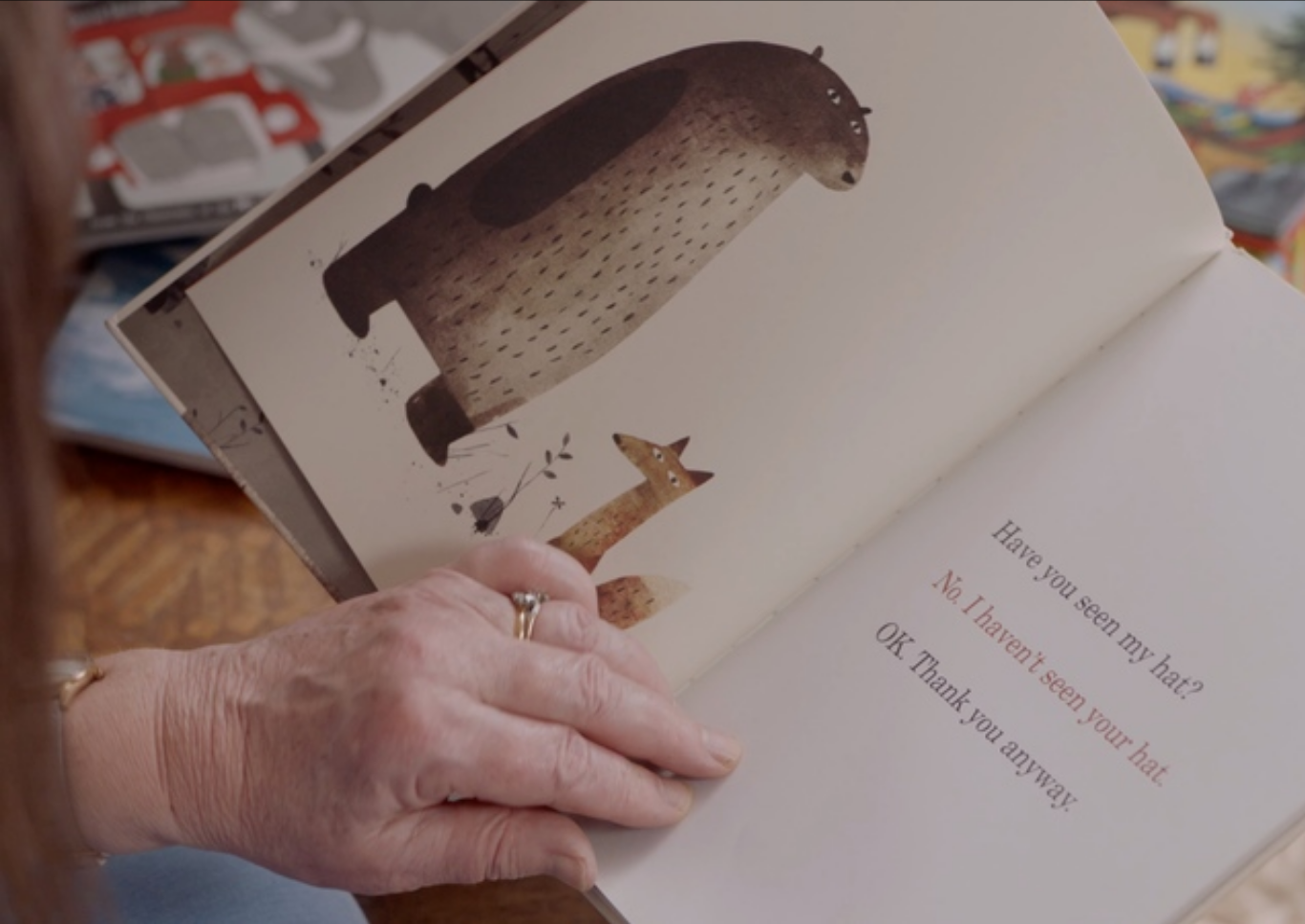 scroll, scrollTop: 0, scrollLeft: 4211, axis: horizontal 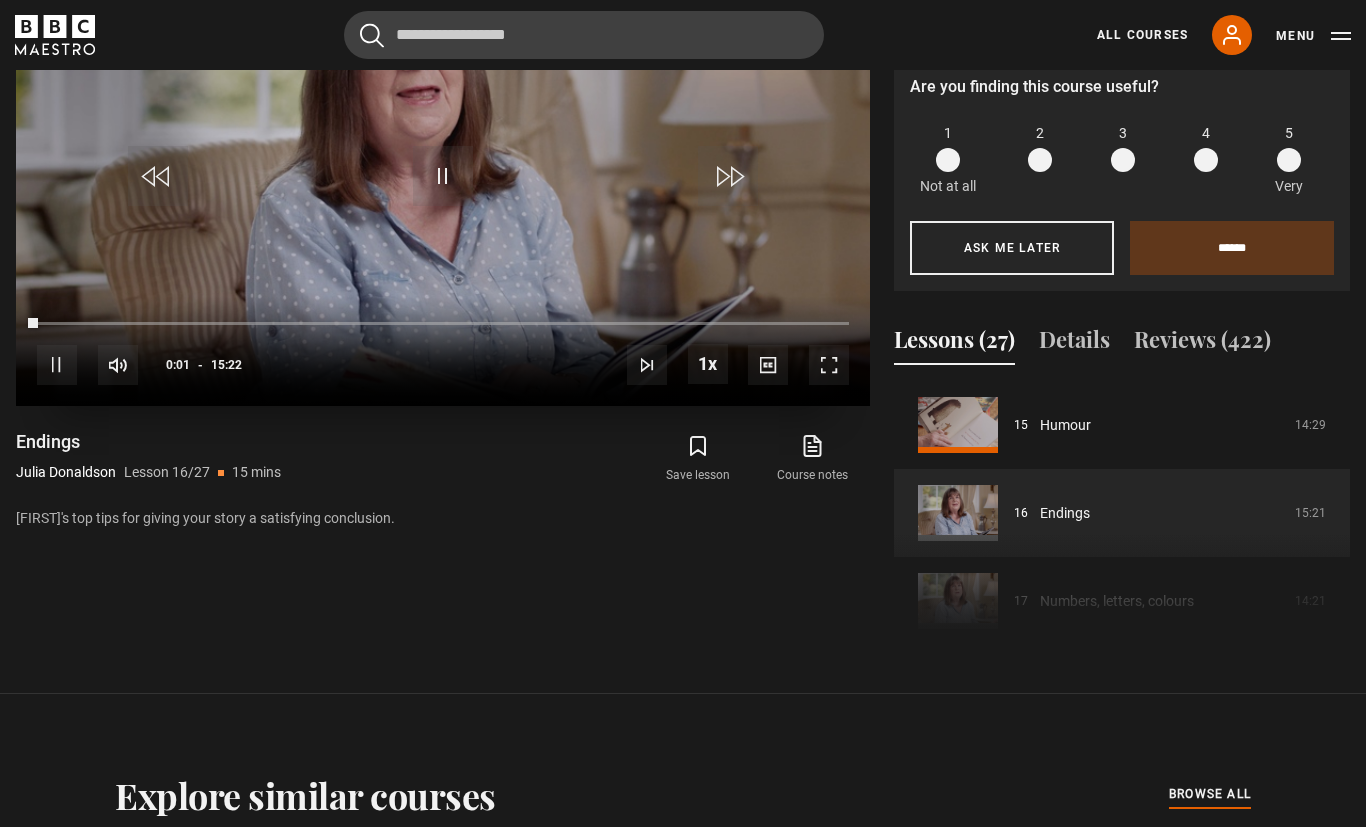 click at bounding box center [829, 365] 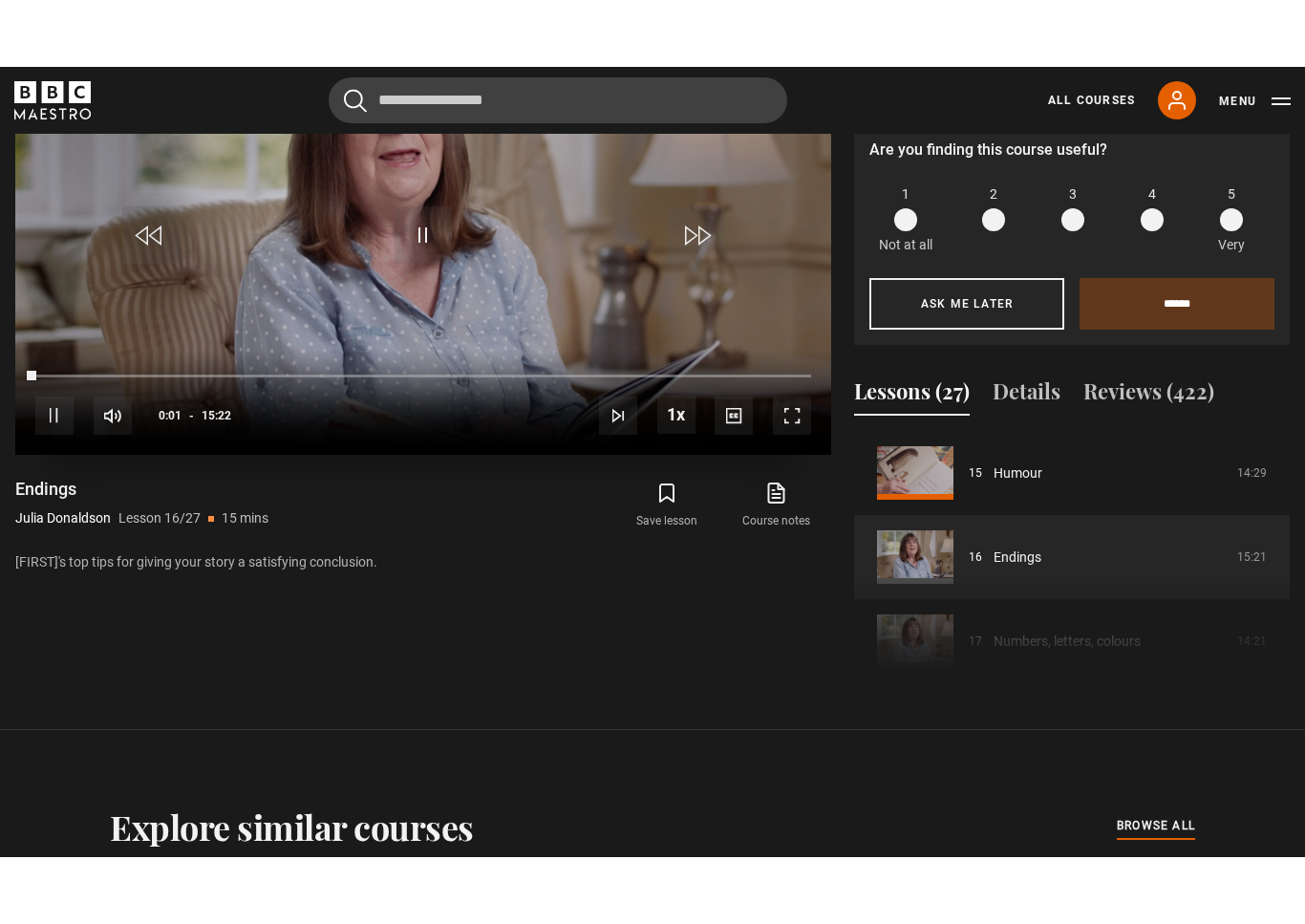 scroll, scrollTop: 23, scrollLeft: 0, axis: vertical 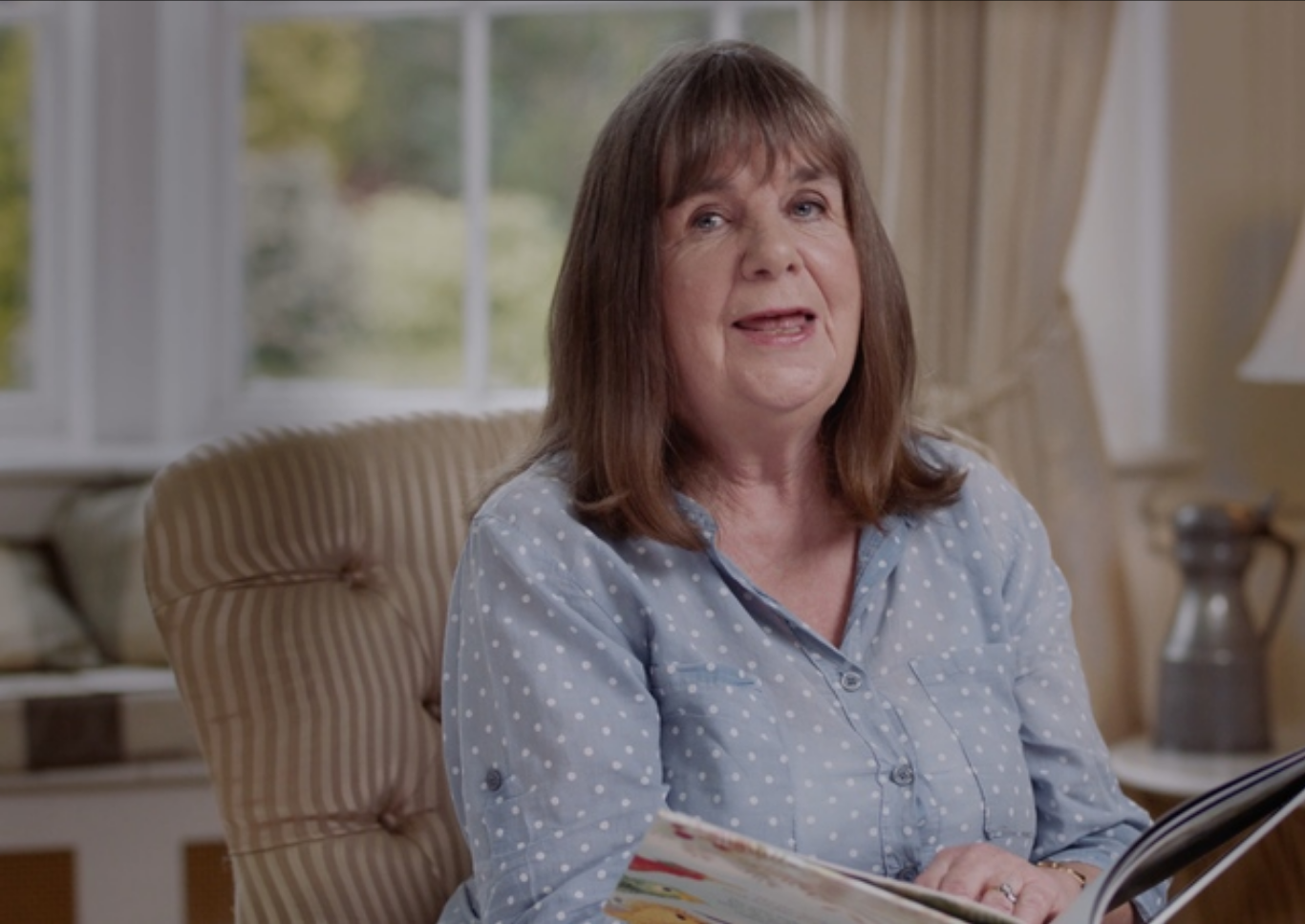 click on "Video Player is loading. Play Lesson Endings 10s Skip Back 10 seconds Pause 10s Skip Forward 10 seconds Loaded :  93.23% Pause Mute Current Time  13:27 - Duration  15:22
[FIRST] [LAST]
Lesson 16
Endings
1x Playback Rate 2x 1.5x 1x , selected 0.5x Captions captions off , selected English  Captions This is a modal window.
Lesson Completed
Up next
Numbers, letters, colours
Cancel
Do you want to save this lesson?
Save lesson" at bounding box center (652, 462) 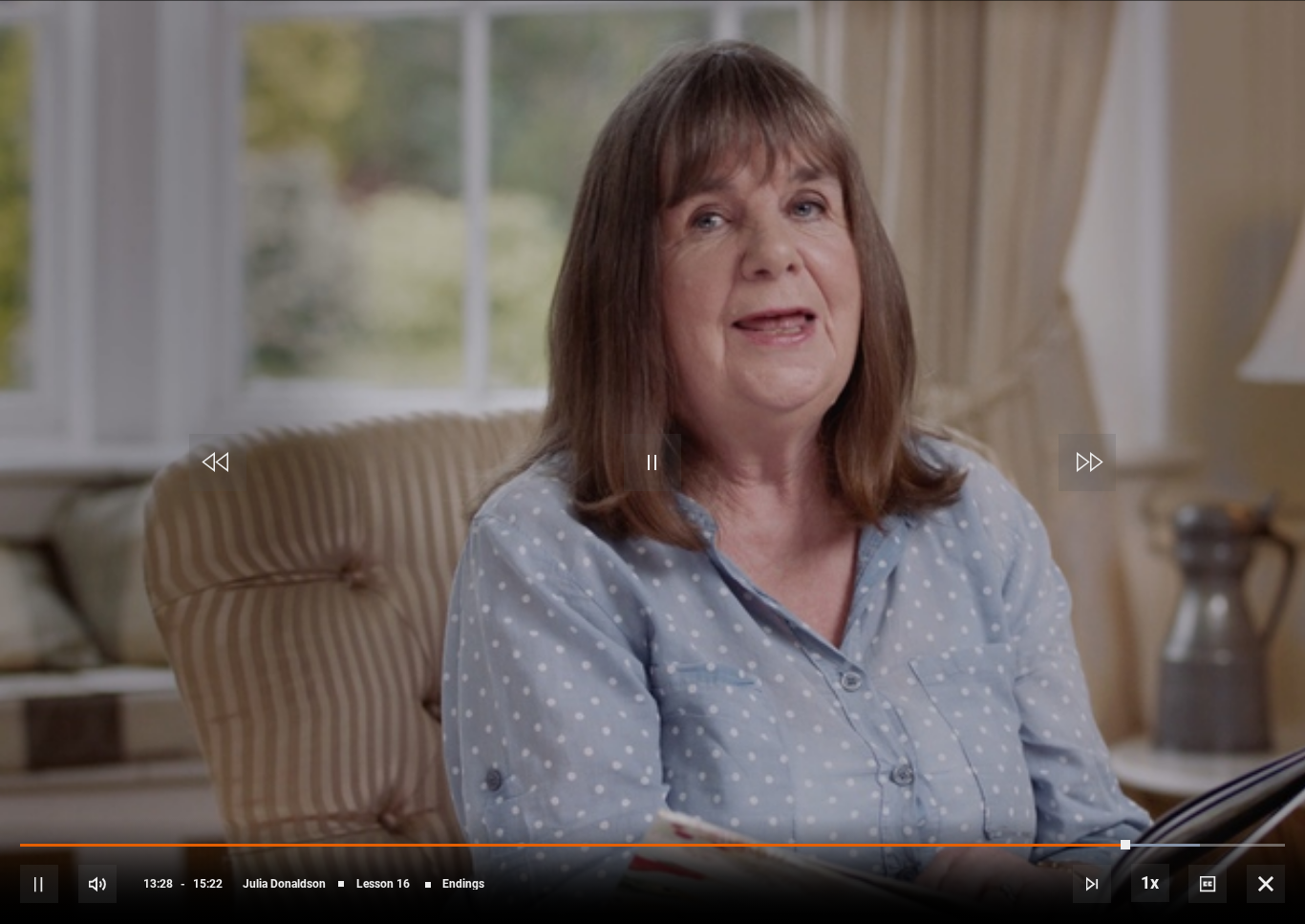 click on "Video Player is loading. Play Lesson Endings 10s Skip Back 10 seconds Pause 10s Skip Forward 10 seconds Loaded :  93.23% Pause Mute Current Time  13:28 - Duration  15:22
[FIRST] [LAST]
Lesson 16
Endings
1x Playback Rate 2x 1.5x 1x , selected 0.5x Captions captions off , selected English  Captions This is a modal window.
Lesson Completed
Up next
Numbers, letters, colours
Cancel
Do you want to save this lesson?
Save lesson" at bounding box center [652, 462] 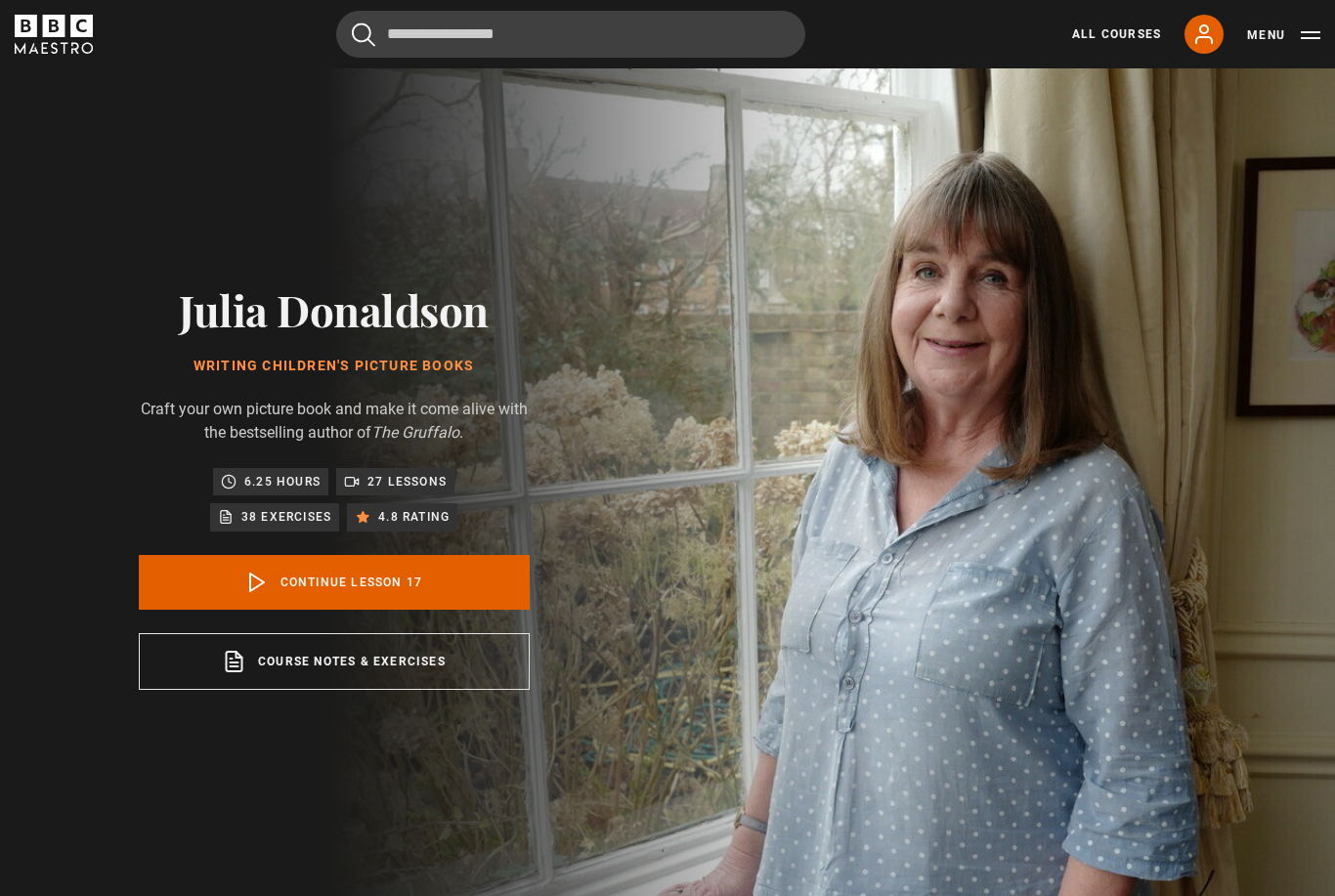scroll, scrollTop: 968, scrollLeft: 0, axis: vertical 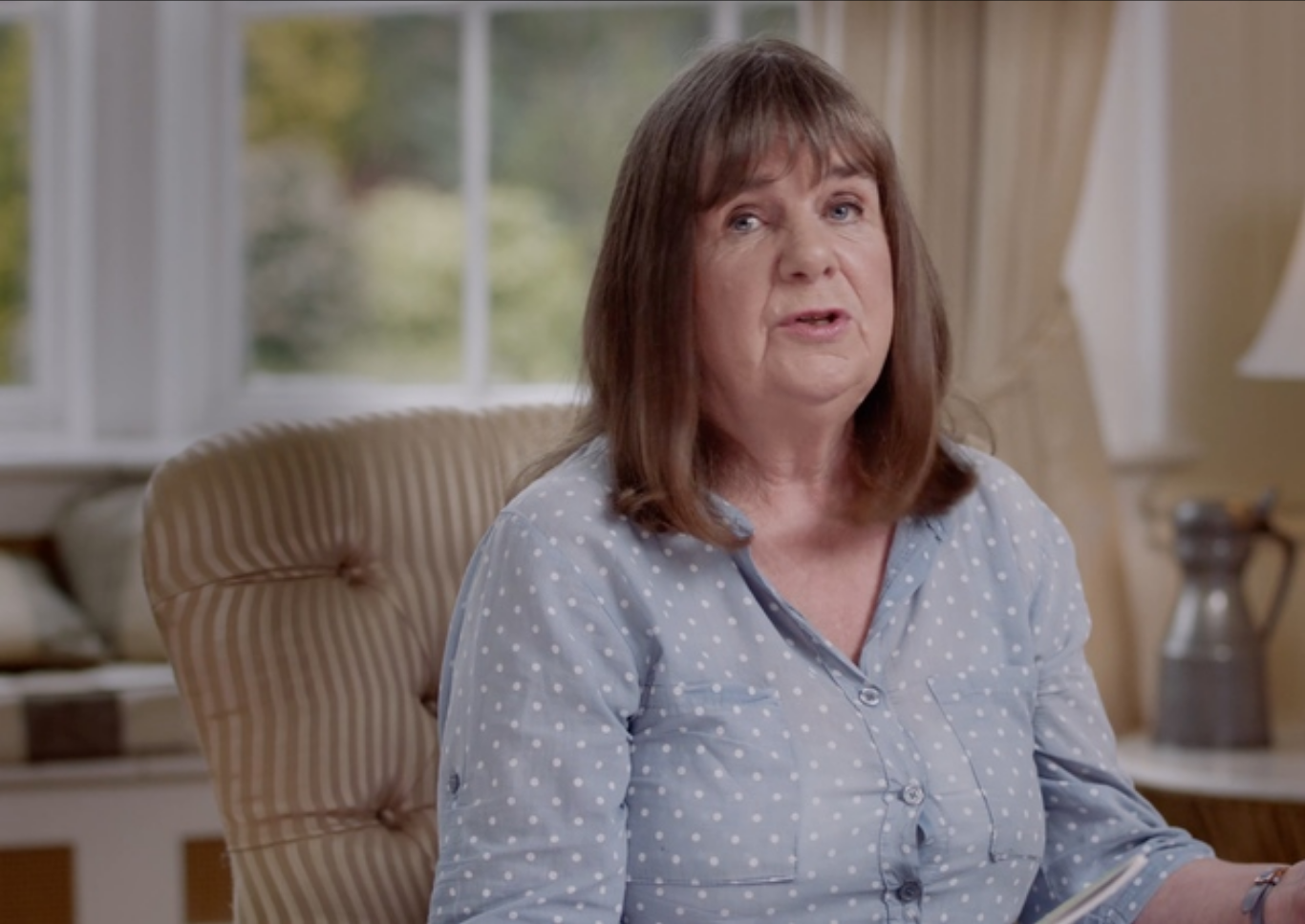 click on "Video Player is loading. Play Lesson Numbers, letters, colours 10s Skip Back 10 seconds Pause 10s Skip Forward 10 seconds Loaded :  8.65% Pause Mute Current Time  0:27 - Duration  14:22
Julia Donaldson
Lesson 17
Numbers, letters, colours
1x Playback Rate 2x 1.5x 1x , selected 0.5x Captions captions off , selected English  Captions This is a modal window.
Lesson Completed
Up next
Inclusivity: reflecting the world
Cancel
Do you want to save this lesson?
Save lesson" at bounding box center [652, 462] 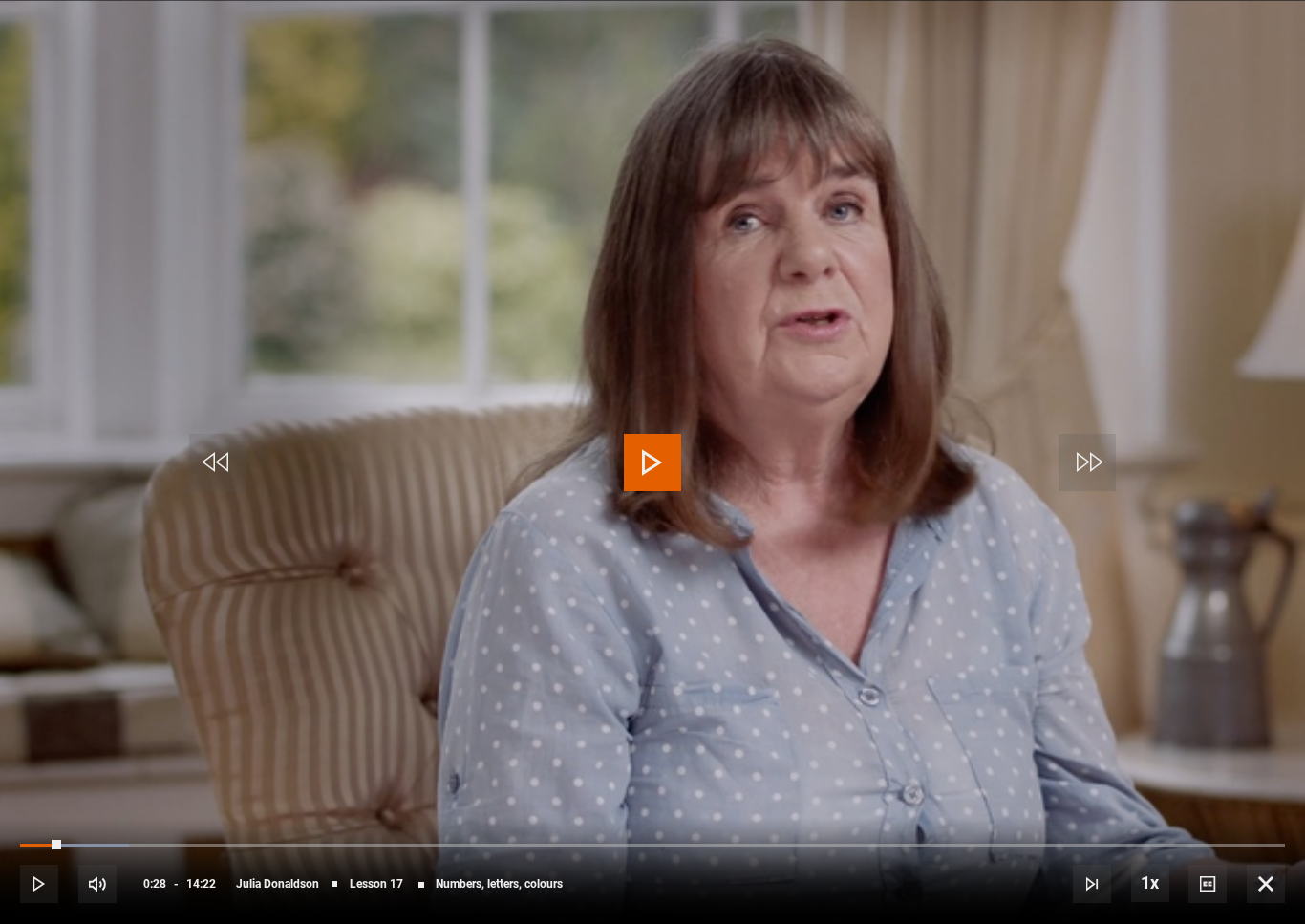 click at bounding box center (652, 462) 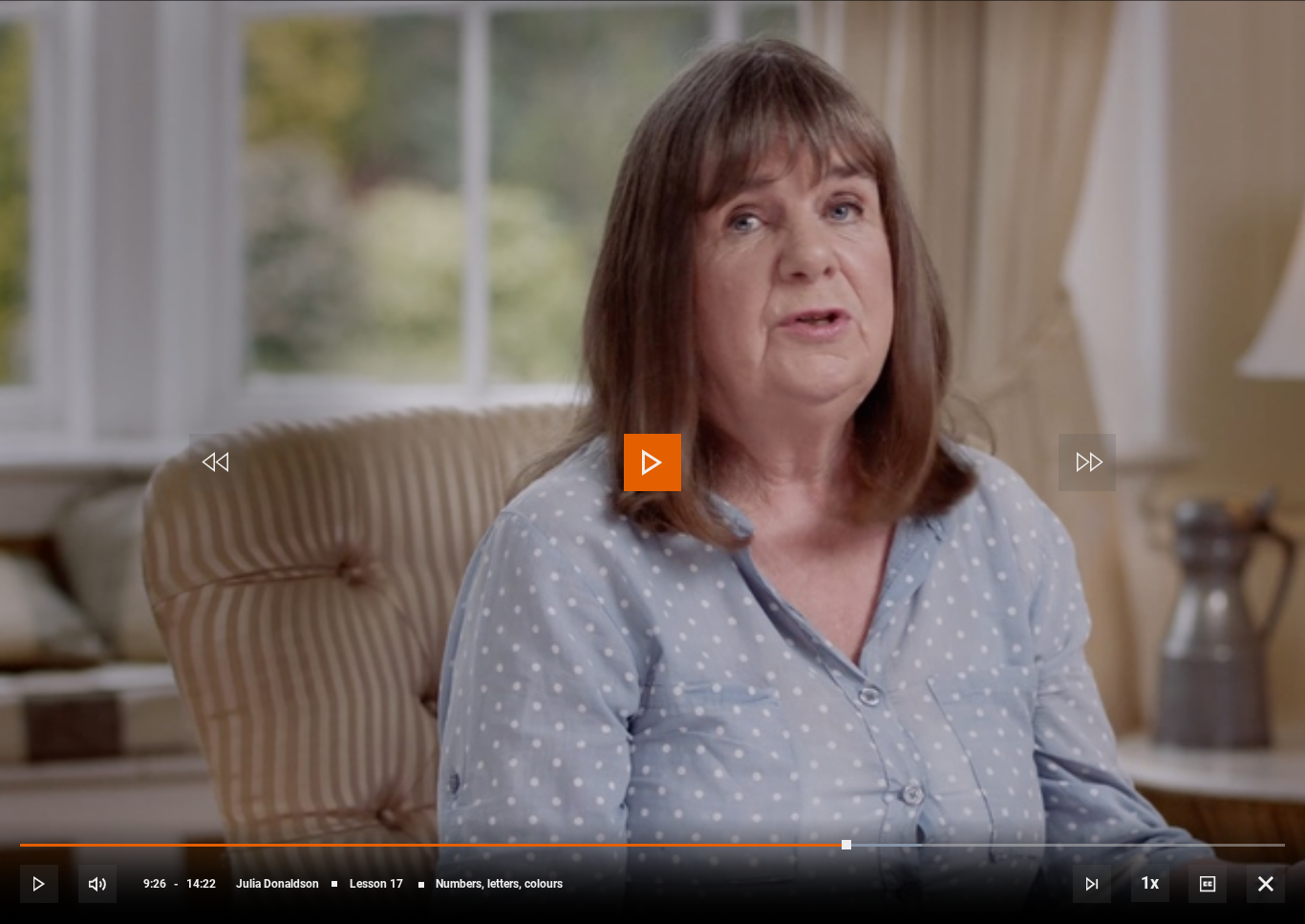 click on "Video Player is loading. Play Lesson Numbers, letters, colours 10s Skip Back 10 seconds Play 10s Skip Forward 10 seconds Loaded :  71.32% Play Mute Current Time  9:26 - Duration  14:22
Julia Donaldson
Lesson 17
Numbers, letters, colours
1x Playback Rate 2x 1.5x 1x , selected 0.5x Captions captions off , selected English  Captions This is a modal window.
Lesson Completed
Up next
Inclusivity: reflecting the world
Cancel
Do you want to save this lesson?
Save lesson" at bounding box center (652, 462) 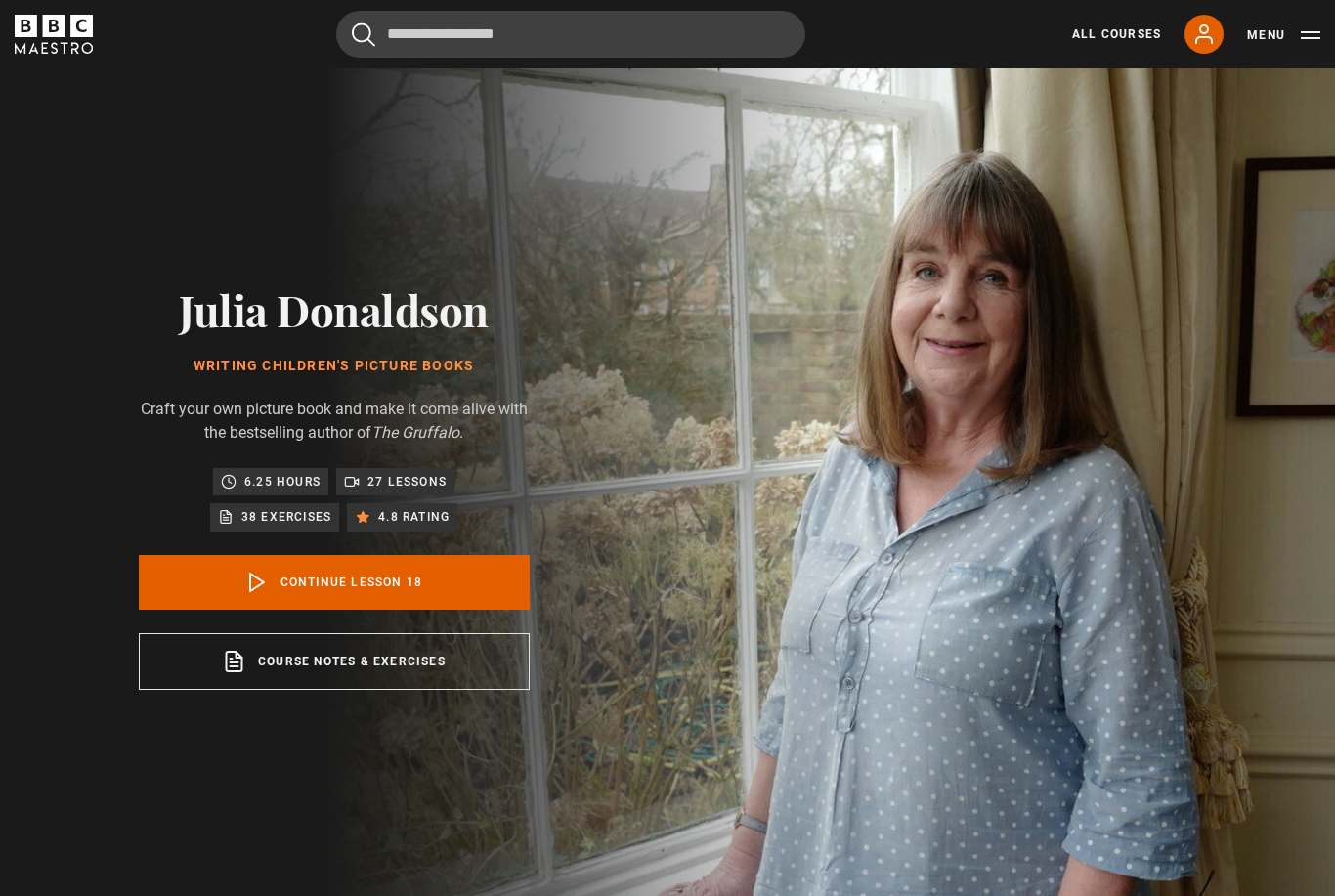 scroll, scrollTop: 968, scrollLeft: 0, axis: vertical 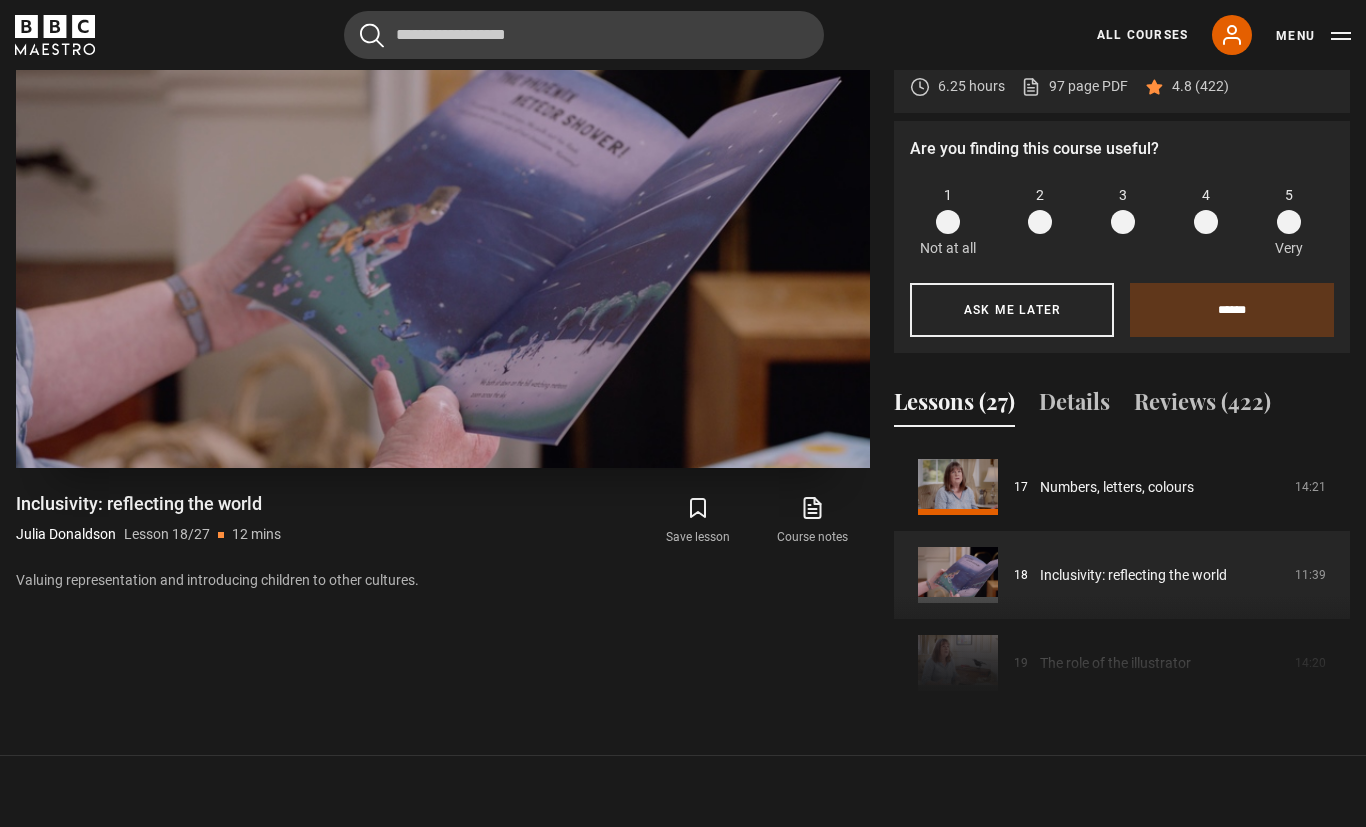 click on "Video Player is loading. Play Lesson Inclusivity: reflecting the world  10s Skip Back 10 seconds Pause 10s Skip Forward 10 seconds Loaded :  0.00% Pause Mute Current Time  0:03 - Duration  11:40
[PERSON]
Lesson 18
Inclusivity: reflecting the world
1x Playback Rate 2x 1.5x 1x , selected 0.5x Captions captions off , selected English  Captions This is a modal window.
Lesson Completed
Up next
The role of the illustrator
Cancel
Do you want to save this lesson?
Save lesson" at bounding box center (443, 228) 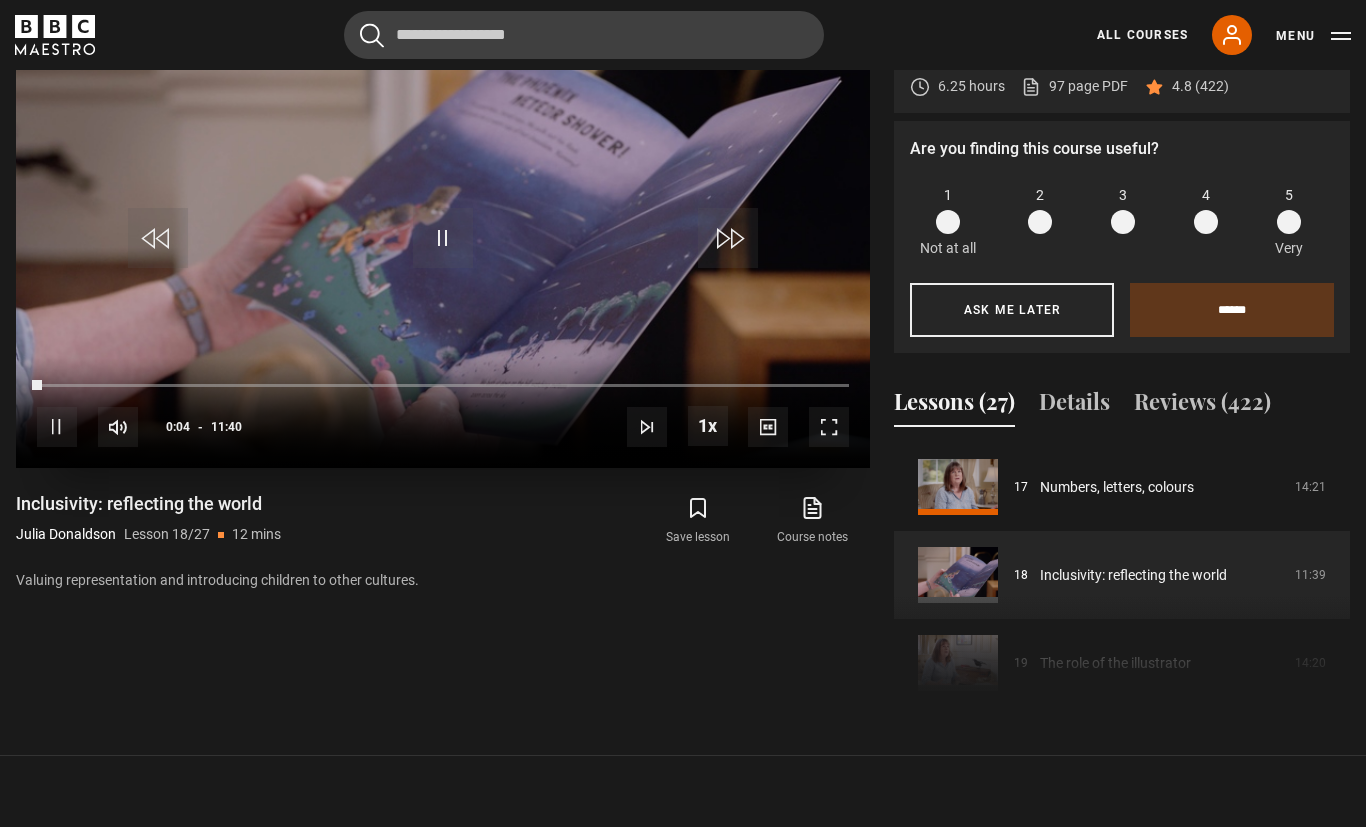 click at bounding box center [829, 427] 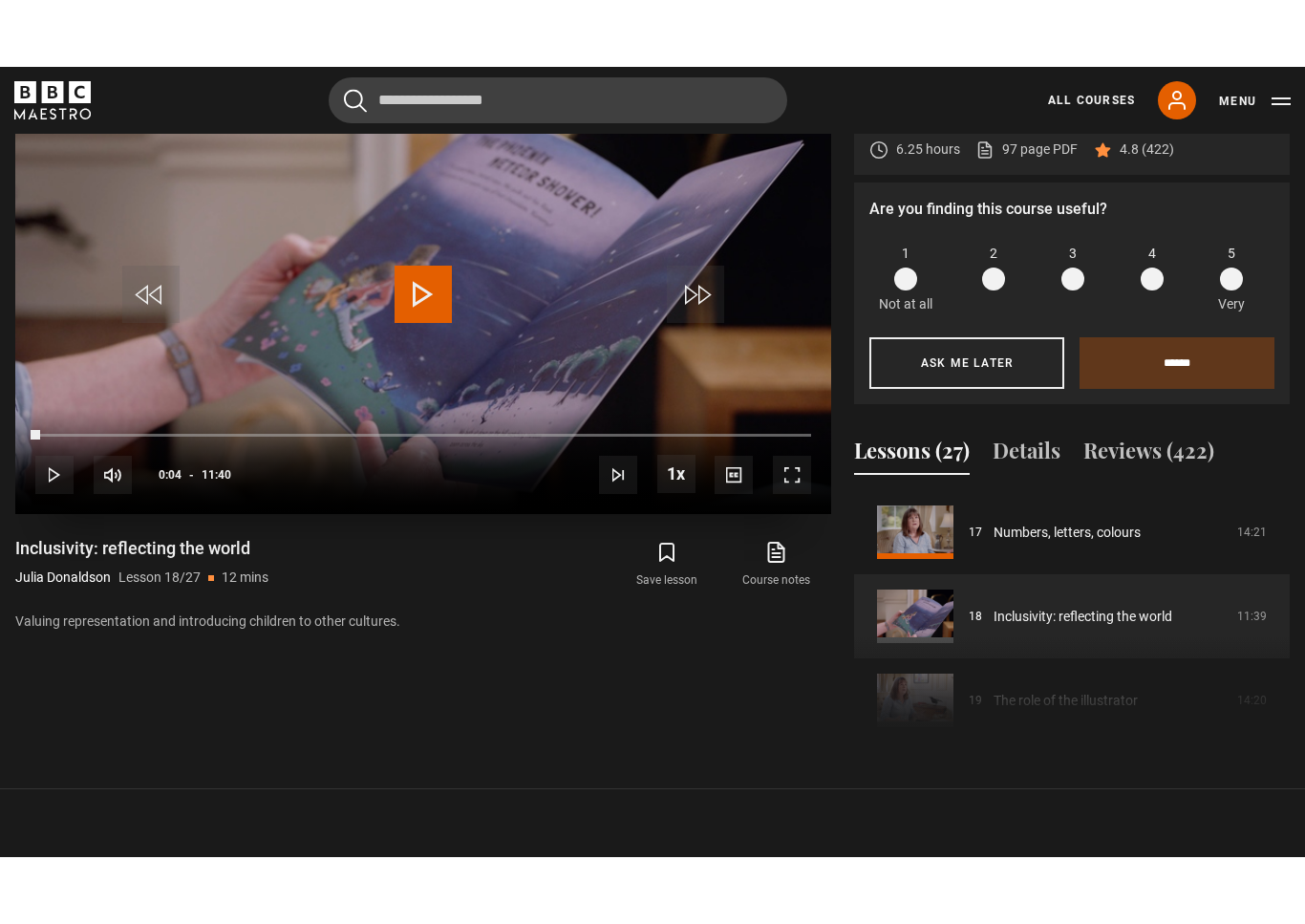 scroll, scrollTop: 23, scrollLeft: 0, axis: vertical 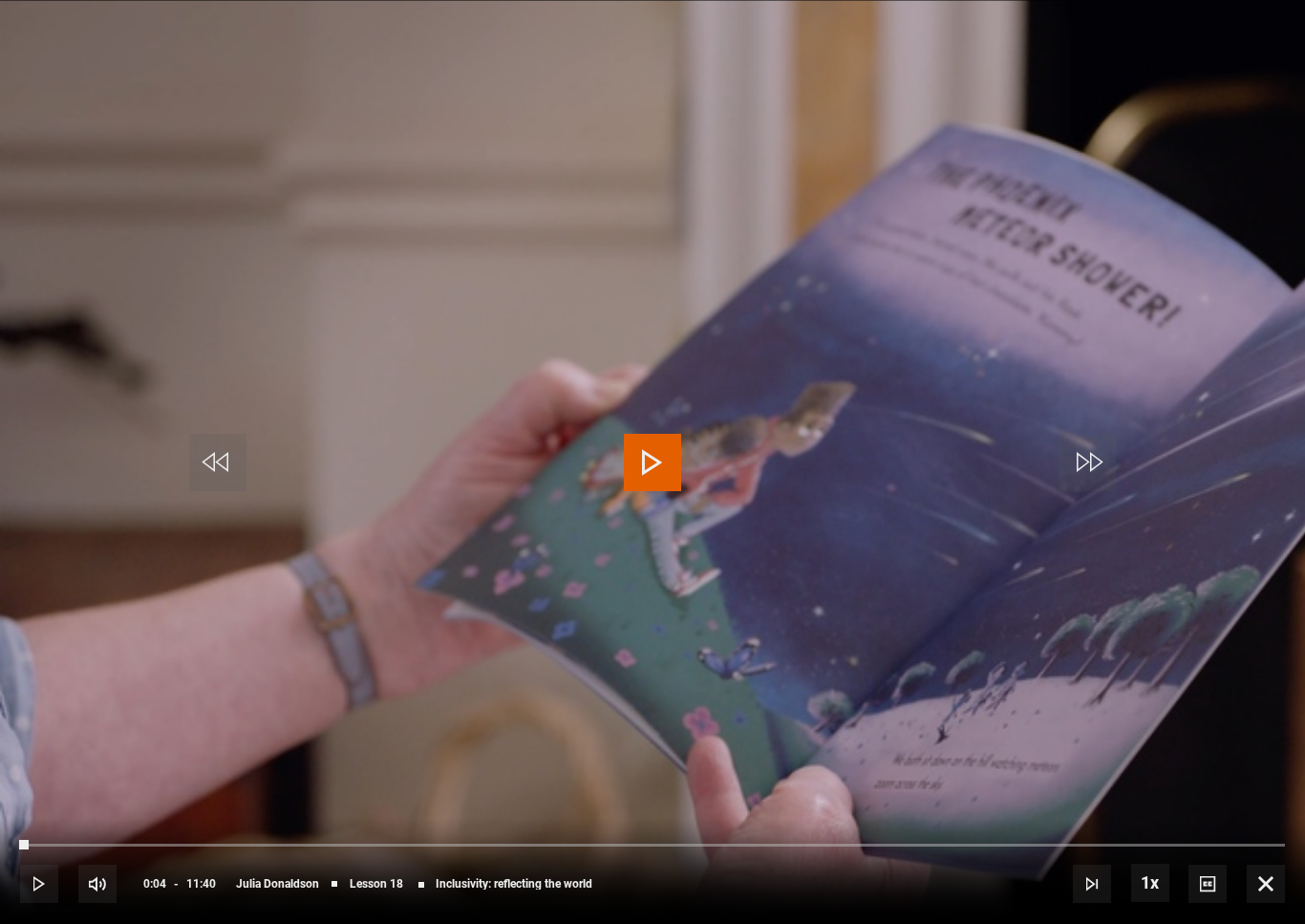 click at bounding box center (652, 462) 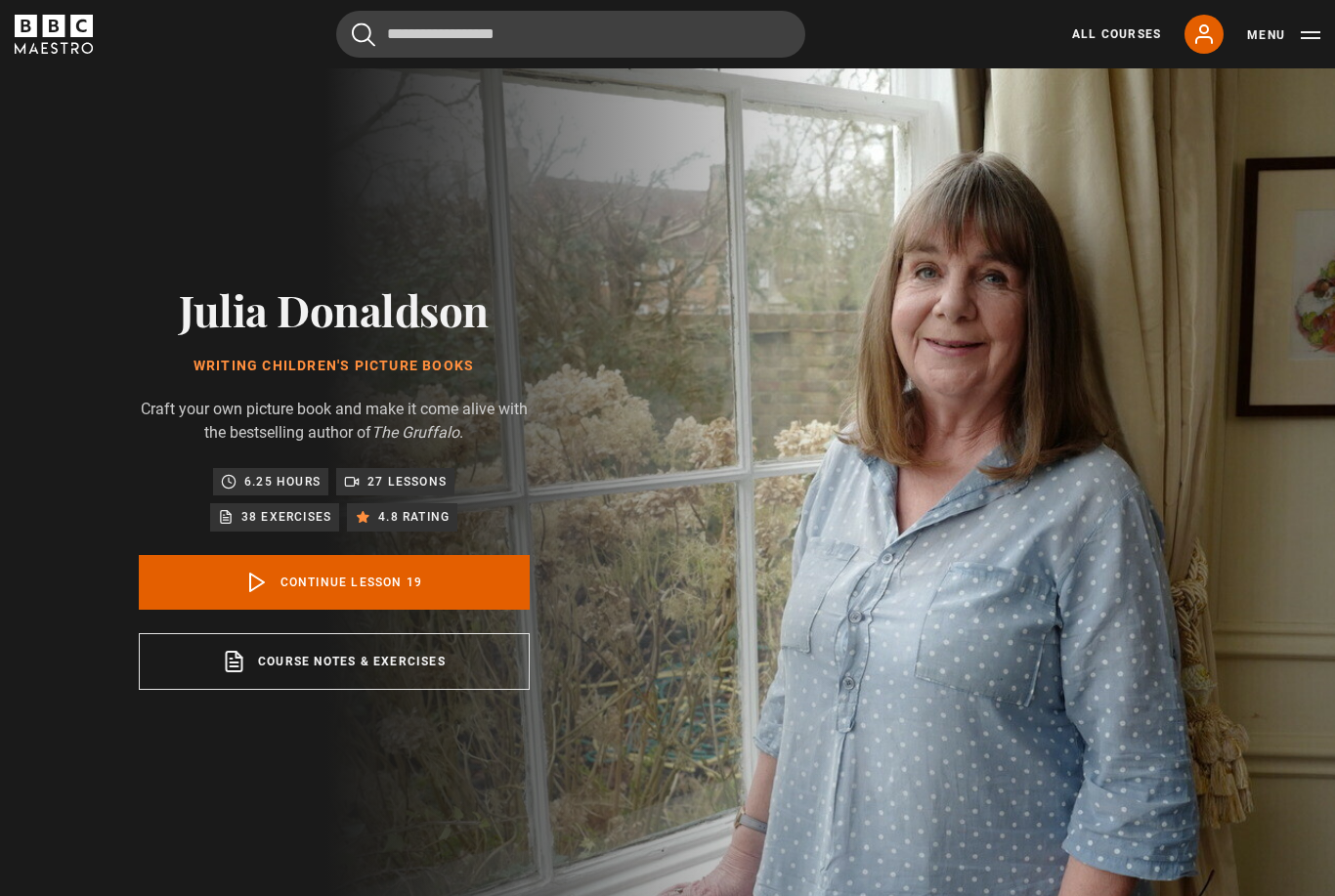 scroll, scrollTop: 0, scrollLeft: 0, axis: both 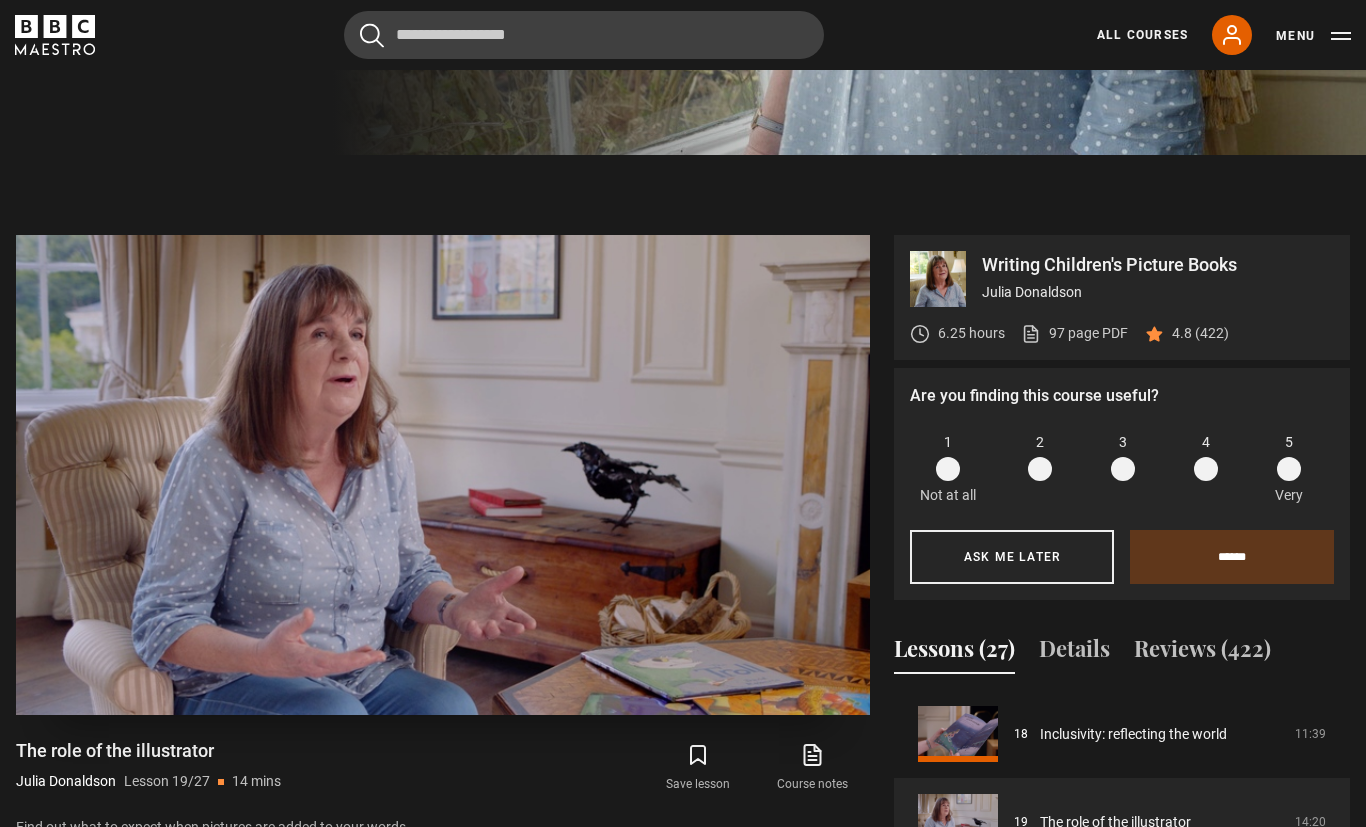 click on "Video Player is loading. Play Lesson The role of the illustrator 10s Skip Back 10 seconds Pause 10s Skip Forward 10 seconds Loaded :  3.48% Pause Mute Current Time  0:02 - Duration  14:21
Julia Donaldson
Lesson 19
The role of the illustrator
1x Playback Rate 2x 1.5x 1x , selected 0.5x Captions captions off , selected English  Captions This is a modal window.
Lesson Completed
Up next
Author / illustrator partnership
Cancel
Do you want to save this lesson?
Save lesson" at bounding box center [443, 475] 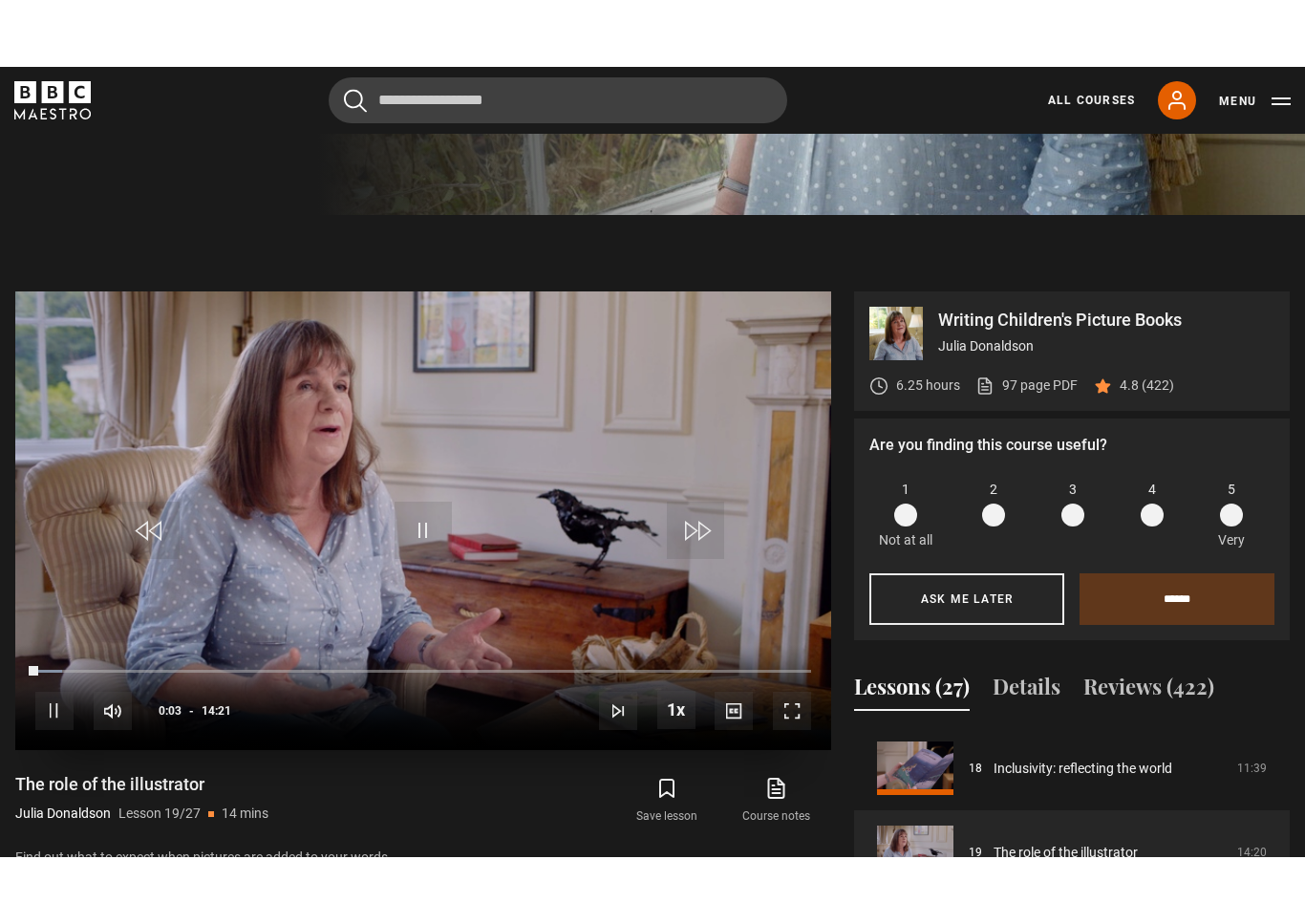 scroll, scrollTop: 23, scrollLeft: 0, axis: vertical 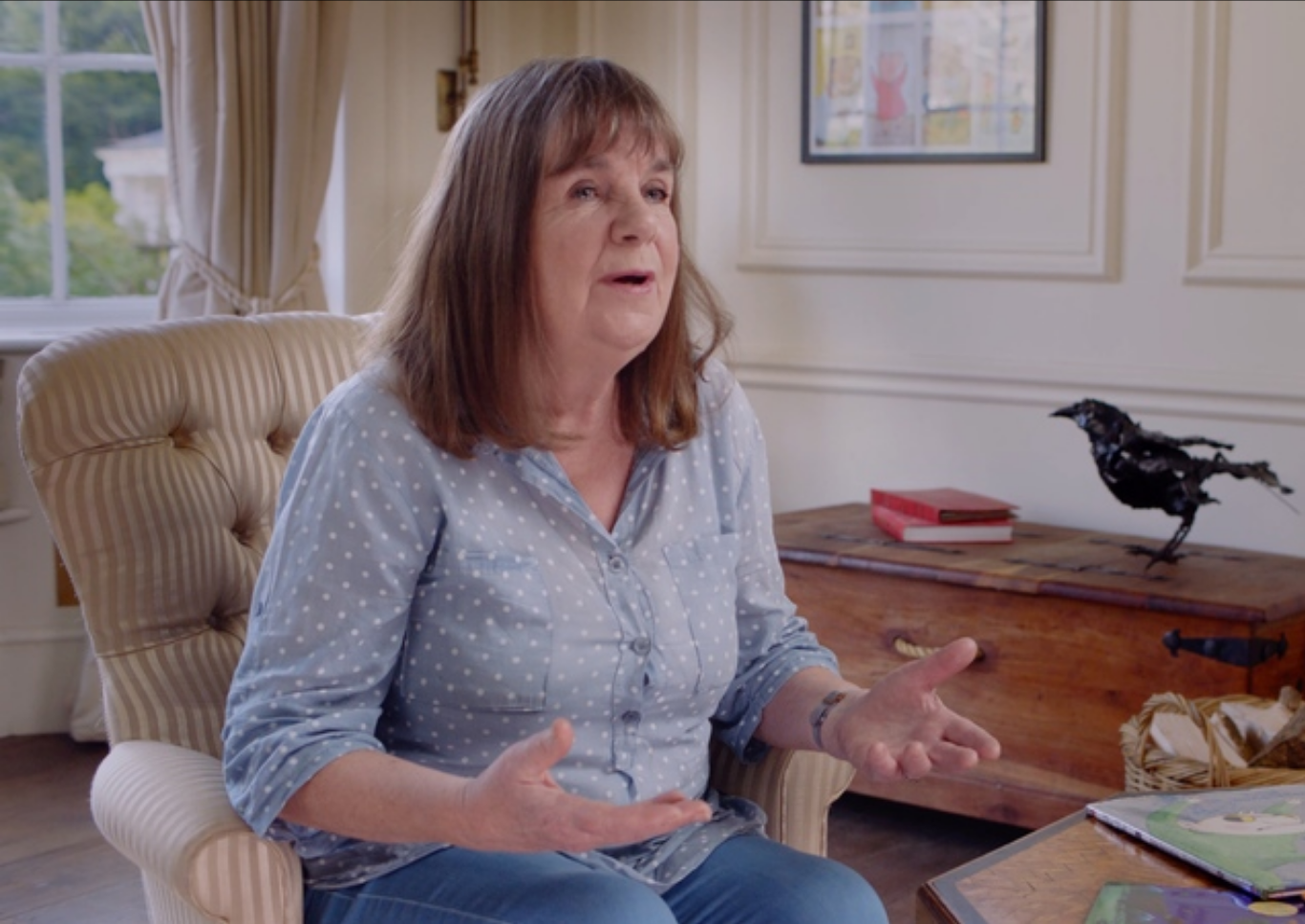 click on "Video Player is loading. Play Lesson The role of the illustrator 10s Skip Back 10 seconds Pause 10s Skip Forward 10 seconds Loaded :  88.26% Pause Mute Current Time  11:53 - Duration  14:21
Julia Donaldson
Lesson 19
The role of the illustrator
1x Playback Rate 2x 1.5x 1x , selected 0.5x Captions captions off , selected English  Captions This is a modal window.
Lesson Completed
Up next
Author / illustrator partnership
Cancel
Do you want to save this lesson?
Save lesson
Rewatch" at bounding box center (652, 462) 